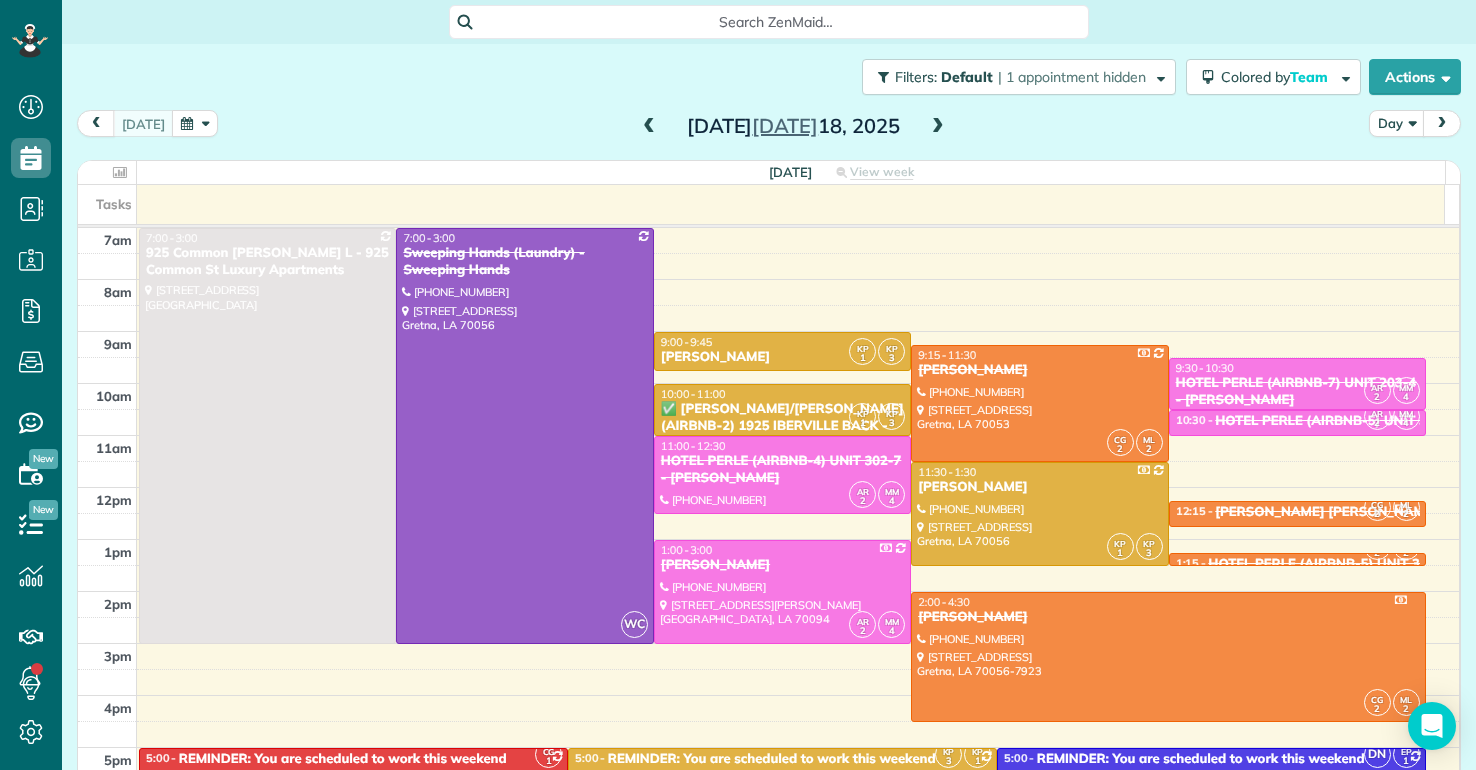 scroll, scrollTop: 0, scrollLeft: 0, axis: both 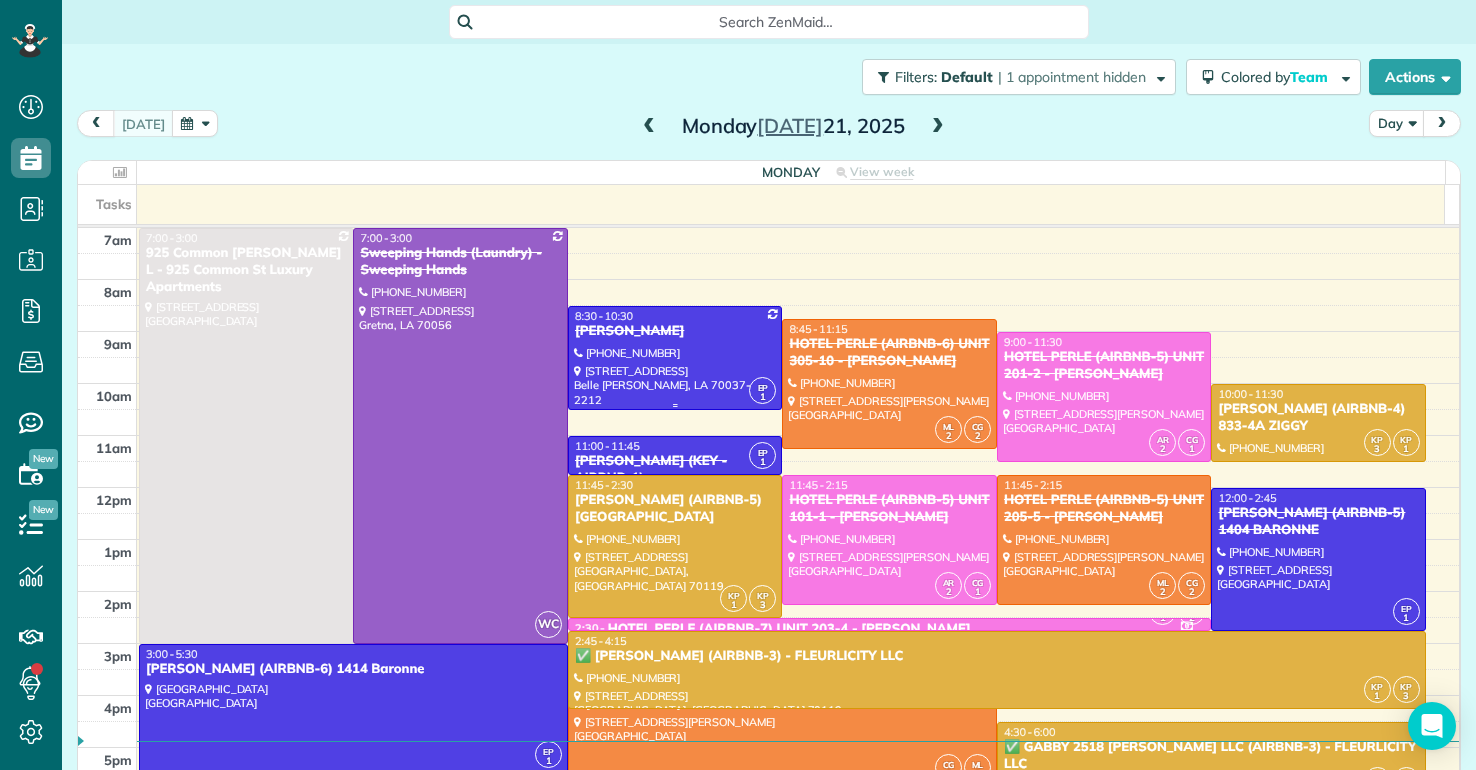 click on "MARY BRAUD" at bounding box center (675, 331) 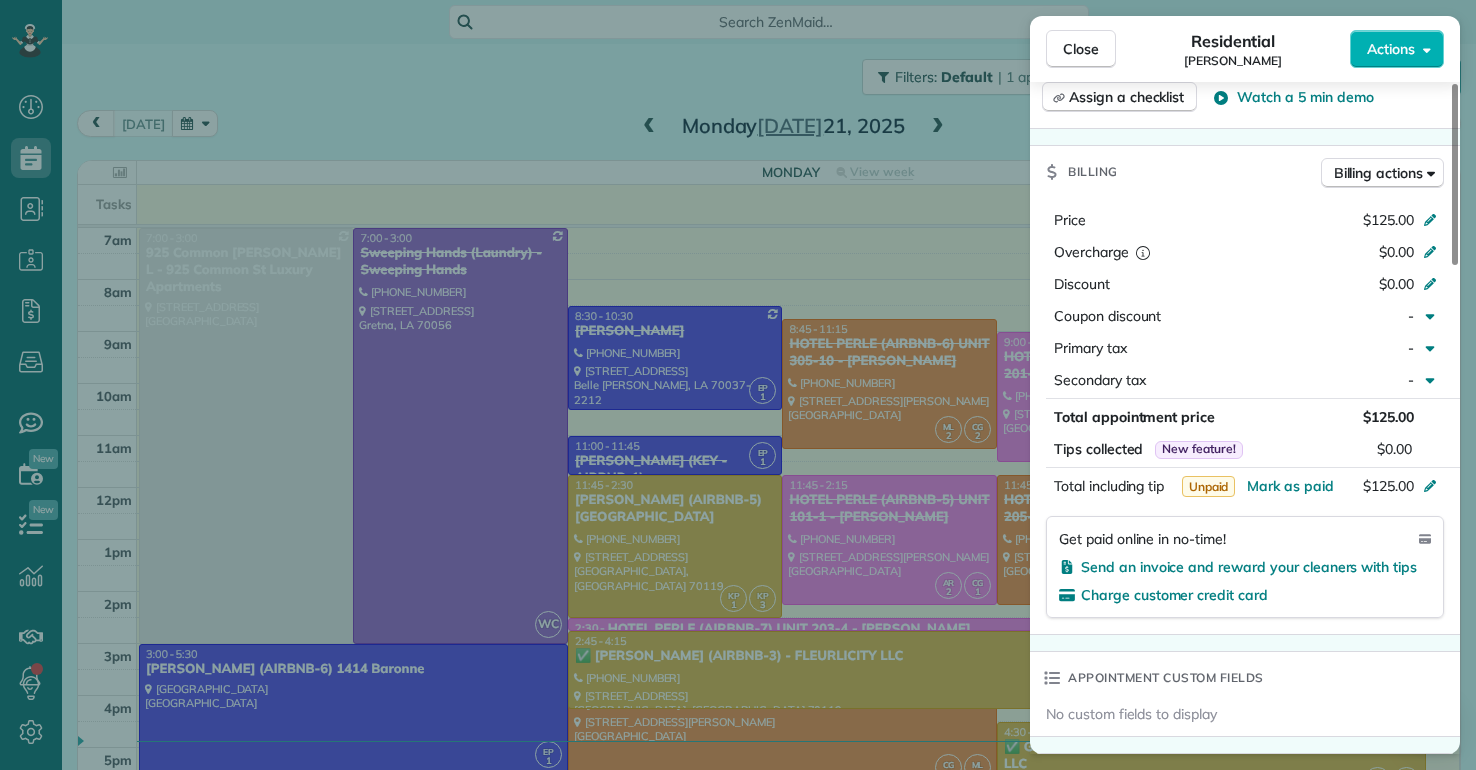 scroll, scrollTop: 1000, scrollLeft: 0, axis: vertical 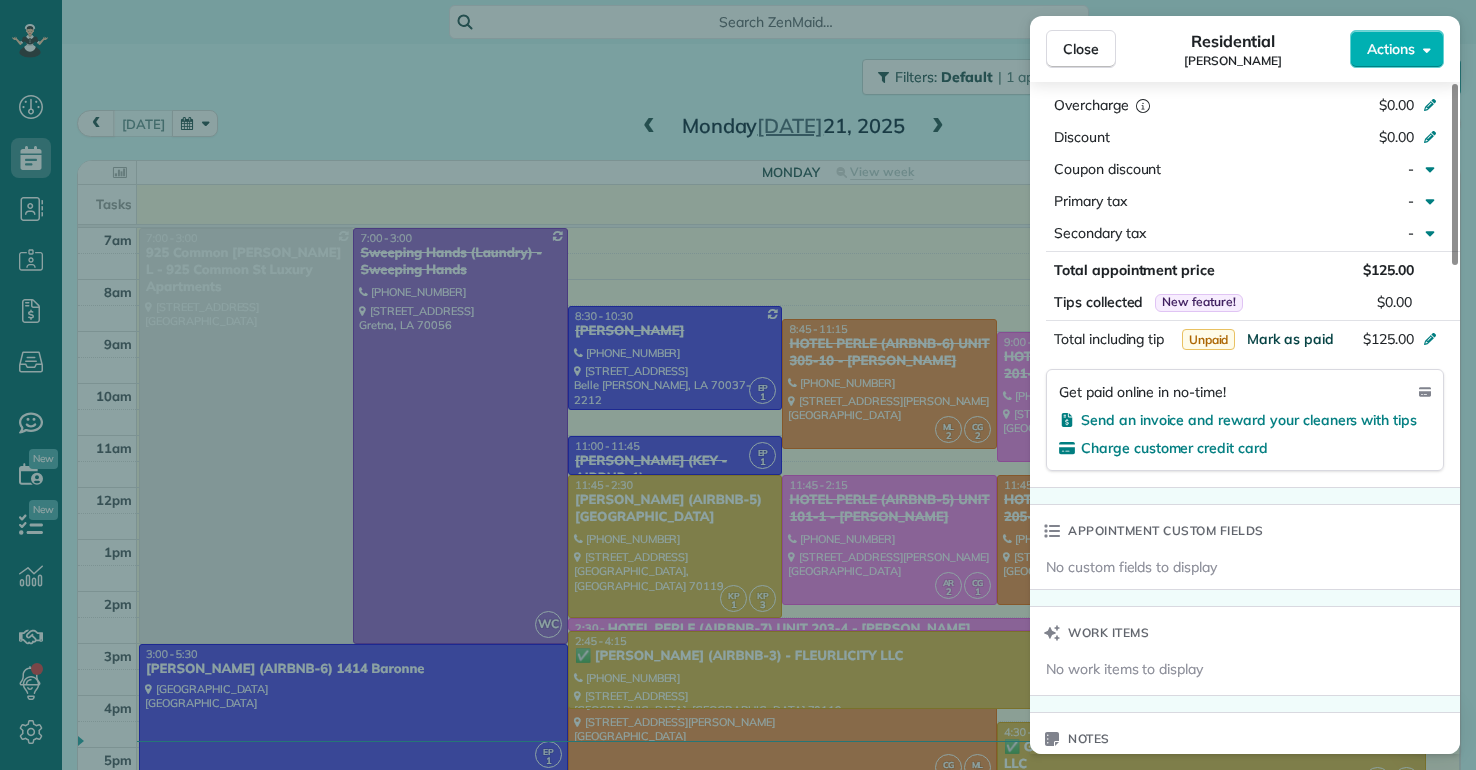 click on "Mark as paid" at bounding box center [1290, 339] 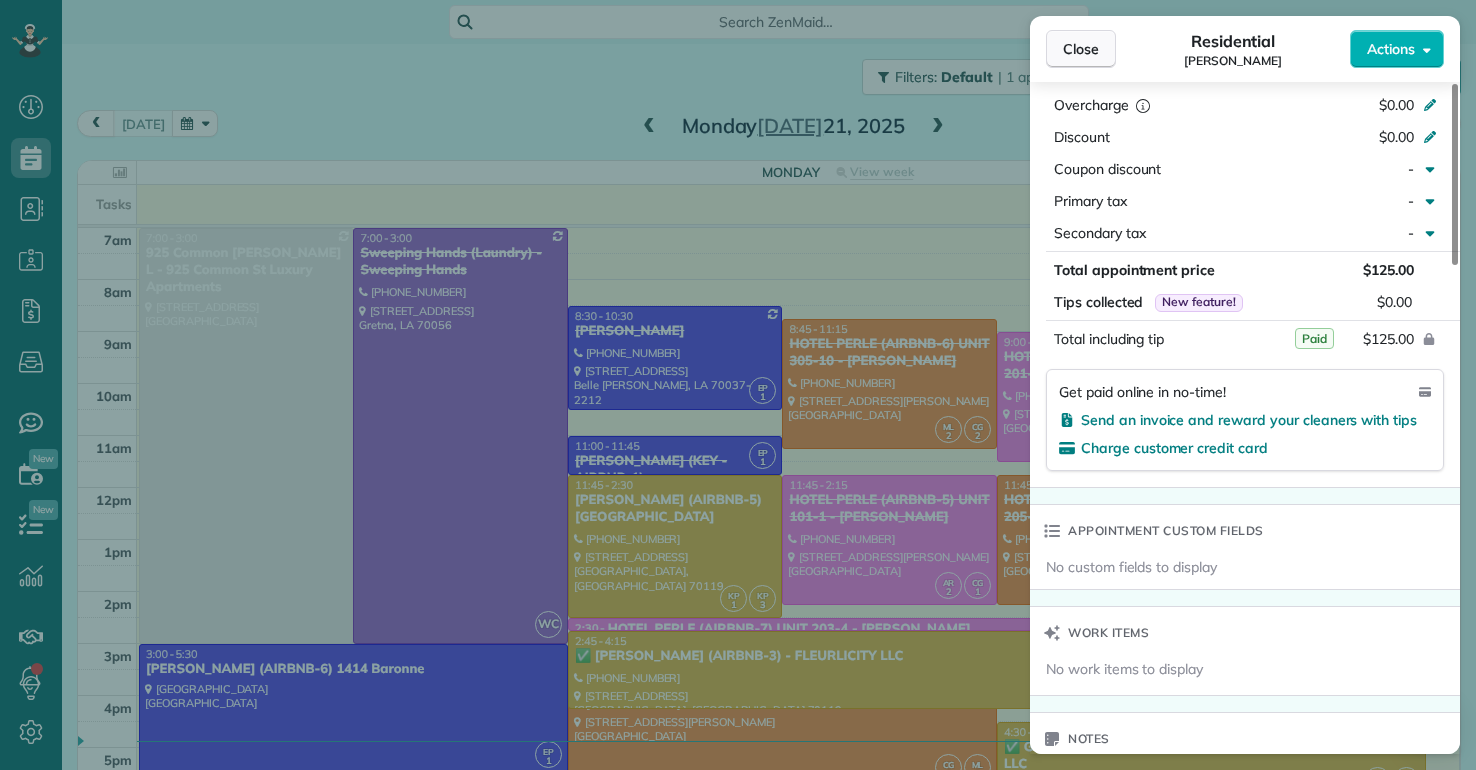 click on "Close" at bounding box center (1081, 49) 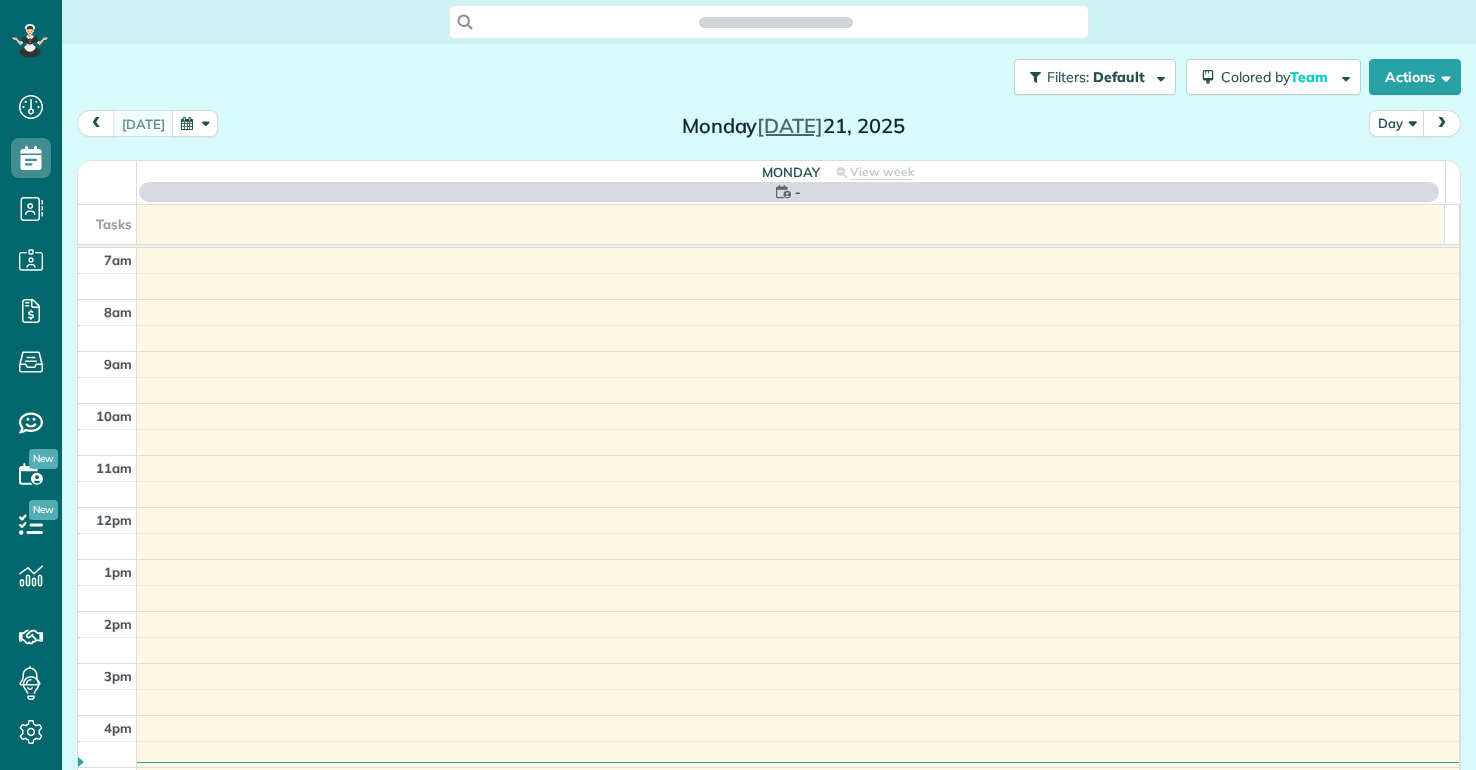 scroll, scrollTop: 0, scrollLeft: 0, axis: both 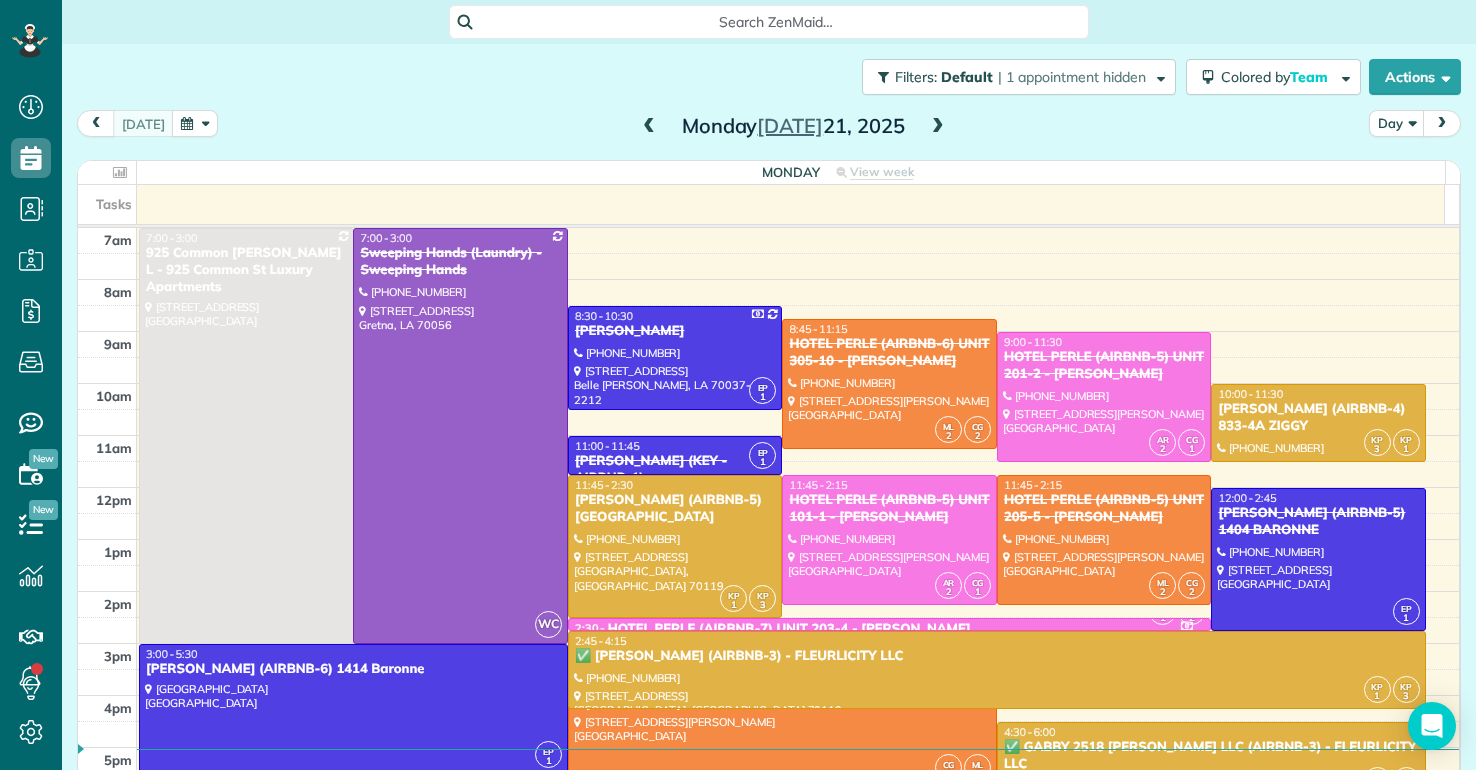 click on "today   Day Monday  Jul  21, 2025 Monday
View week 56  Man Hours 16  Appointments 5% Paid 94% Assigned Tasks 7am 8am 9am 10am 11am 12pm 1pm 2pm 3pm 4pm 5pm 6pm 7pm 8pm 9pm 10pm 11pm 7:00 - 3:00 925 Common Melissa L - 925 Common St Luxury Apartments 925 Common Street New Orleans, LA 70112 WC 7:00 - 3:00 Sweeping Hands (Laundry) - Sweeping Hands (504) 610-5305 546 Lapalco Boulevard Gretna, LA 70056 EP 1 8:30 - 10:30 MARY BRAUD (504) 782-5569 723 Oak Tree Rd Belle Chasse, LA 70037-2212 ML 2 CG 2 8:45 - 11:15 HOTEL PERLE (AIRBNB-6) UNIT 305-10 - NICK BRUNO (727) 410-0783 757 Saint Charles Avenue New Orleans, LA 70130 AR 2 CG 1 9:00 - 11:30 HOTEL PERLE (AIRBNB-5) UNIT 201-2 - NICK BRUNO (504) 215-1676 757 Saint Charles Avenue New Orleans, LA 70130 KP 3 KP 1 10:00 - 11:30 NICK BRUNO (AIRBNB-4) 833-4A ZIGGY (504) 875-8134 833 Baronne Street New Orleans, LA 70113 EP 1 11:00 - 11:45 DEIDRA WILLIAMS (KEY - AIRBNB-1) (213) 923-5922 1727 Saint Ann Street New Orleans, LA 70116 KP 1 KP 3 11:45 - 2:30 (504) 875-8134 2" at bounding box center (769, 420) 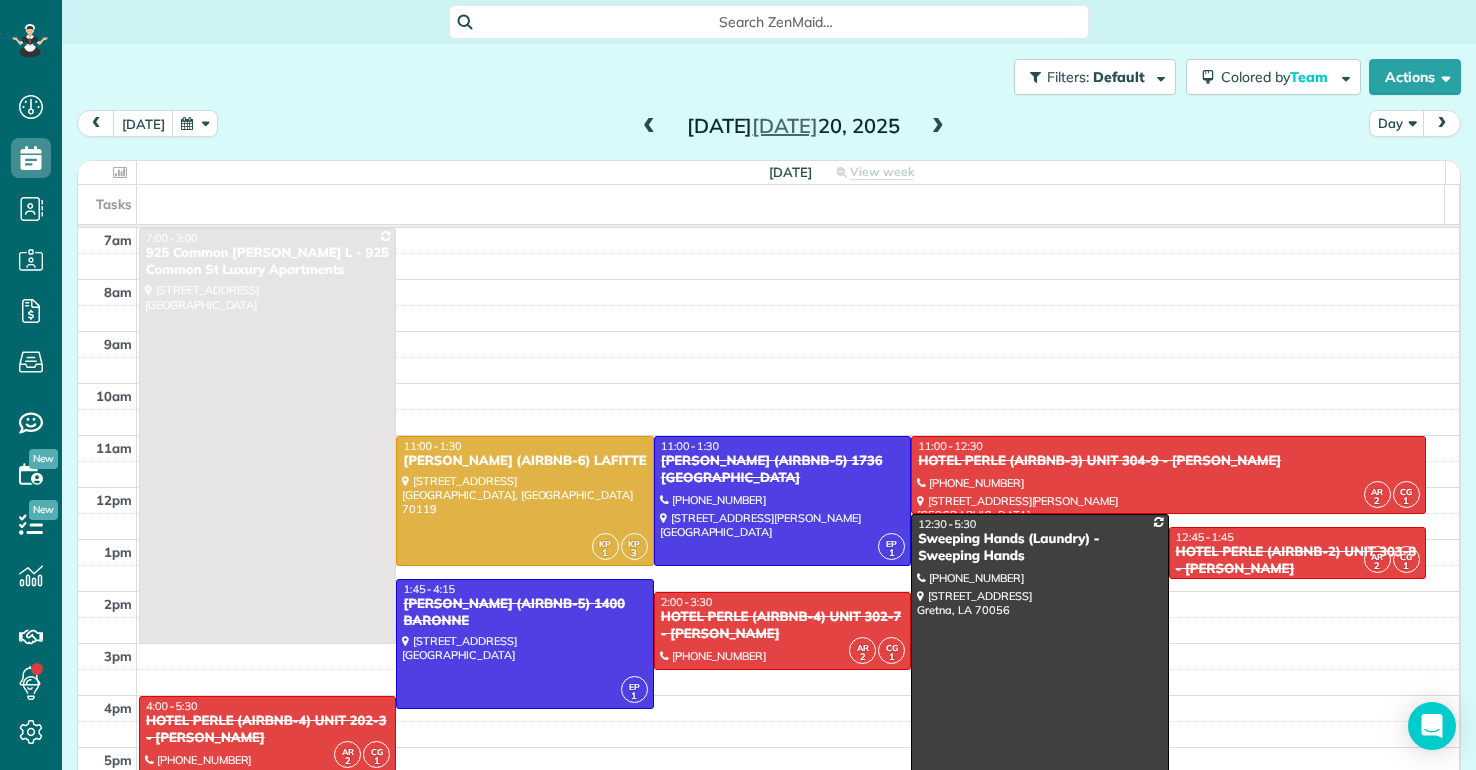 click at bounding box center (649, 127) 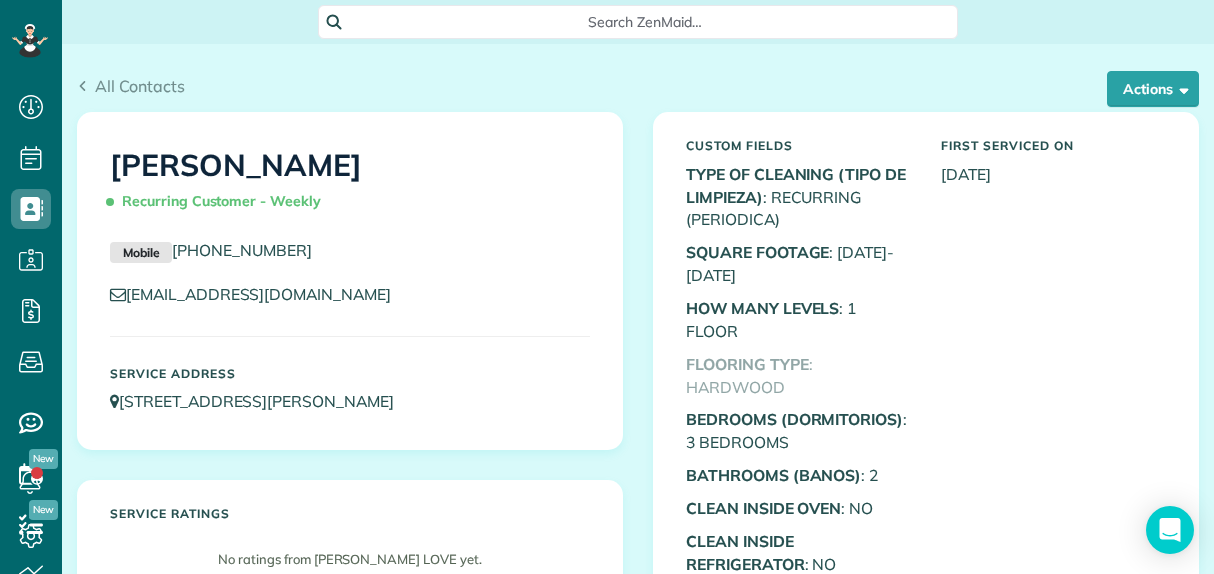 scroll, scrollTop: 0, scrollLeft: 0, axis: both 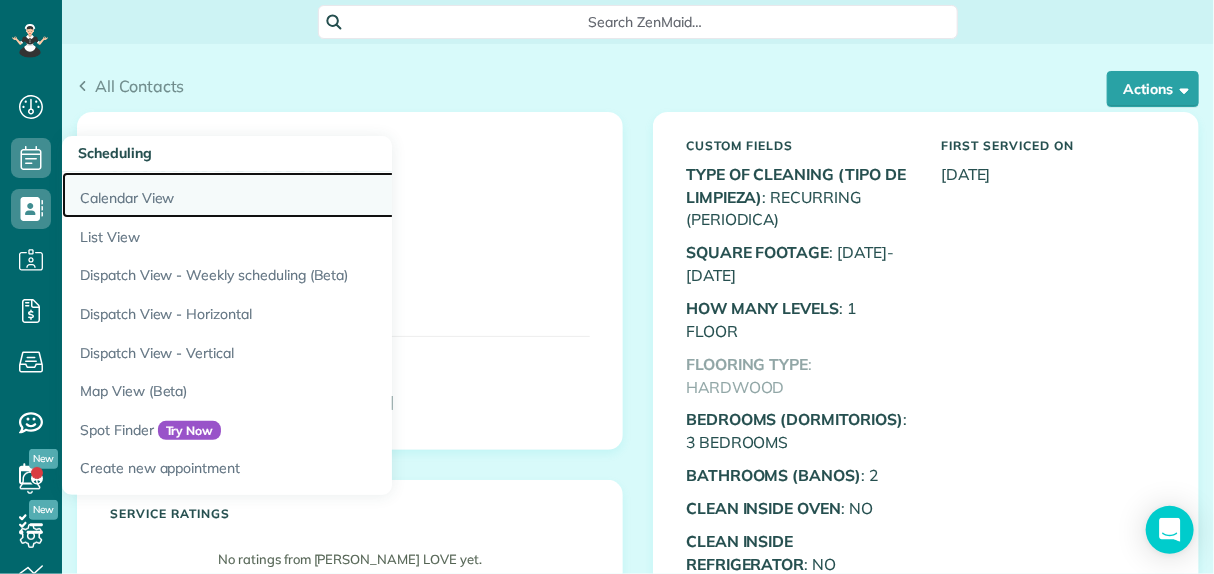 click on "Calendar View" at bounding box center (312, 195) 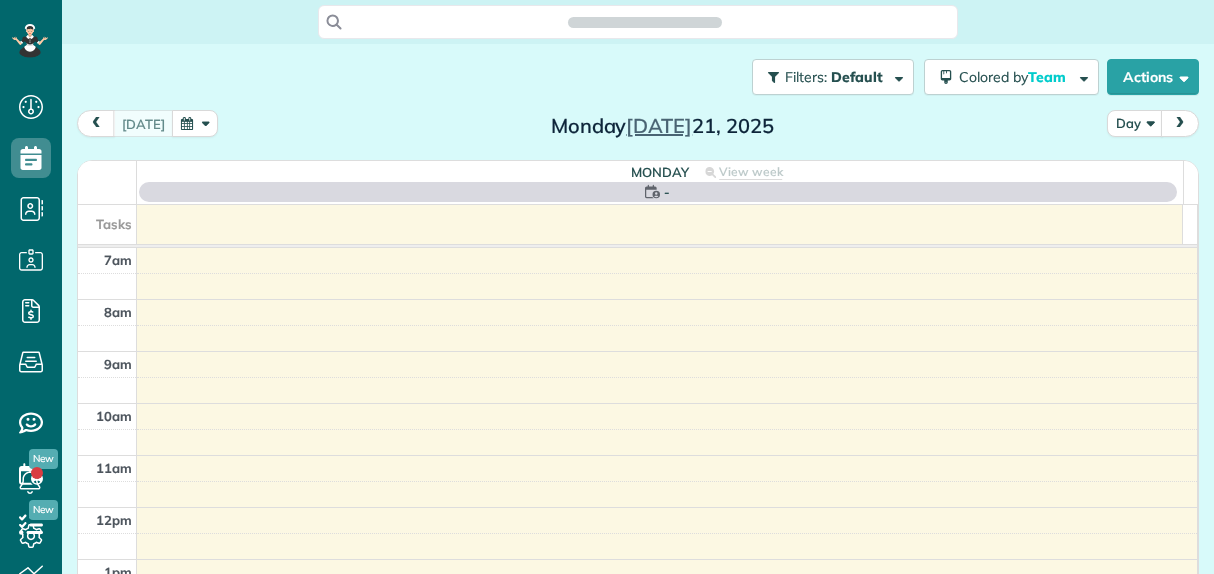 scroll, scrollTop: 0, scrollLeft: 0, axis: both 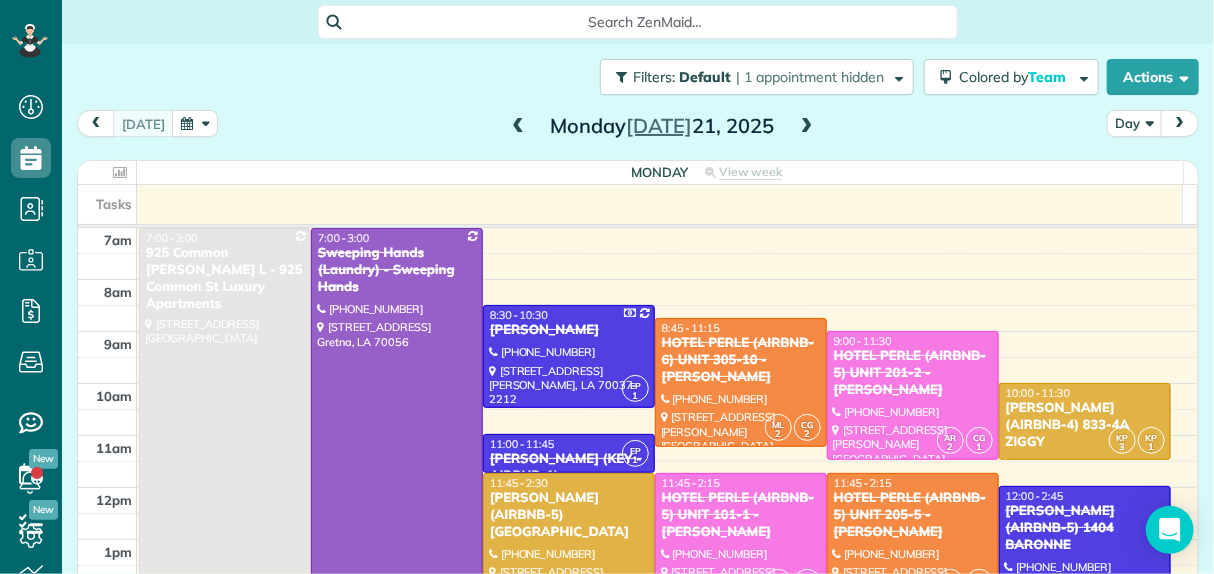 click on "Filters:   Default
|  1 appointment hidden
Colored by  Team
Color by Cleaner
Color by Team
Color by Status
Color by Recurrence
Color by Paid/Unpaid
Filters  Default
Schedule Changes
Actions
Create Appointment
Create Task
Clock In/Out
Send Work Orders
Print Route Sheets
Today's Emails/Texts
View Metrics" at bounding box center (638, 289) 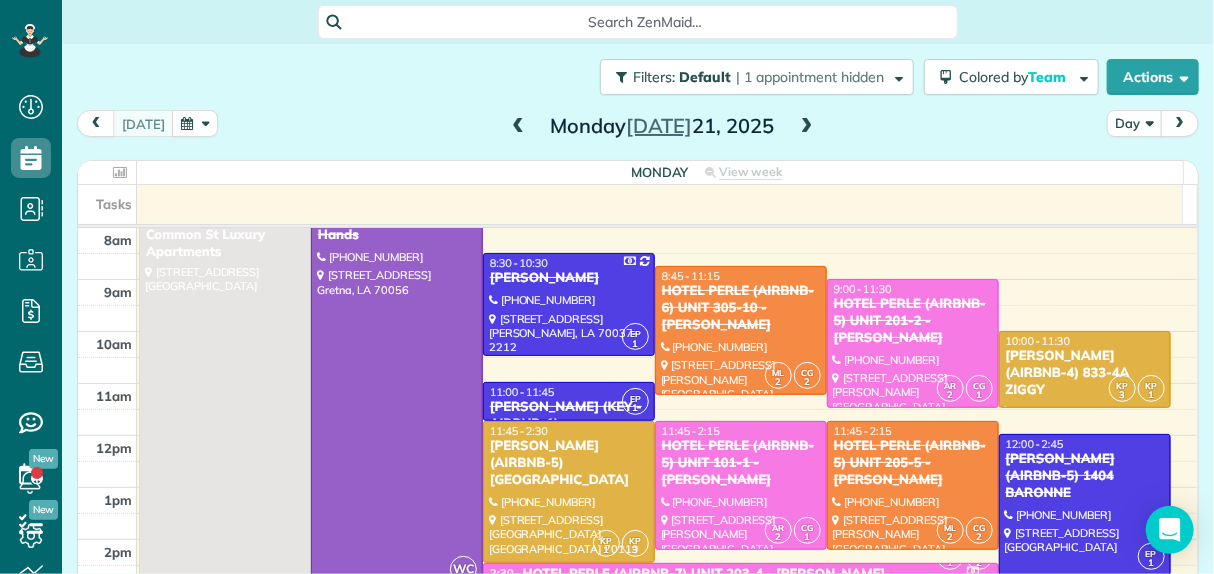 scroll, scrollTop: 100, scrollLeft: 0, axis: vertical 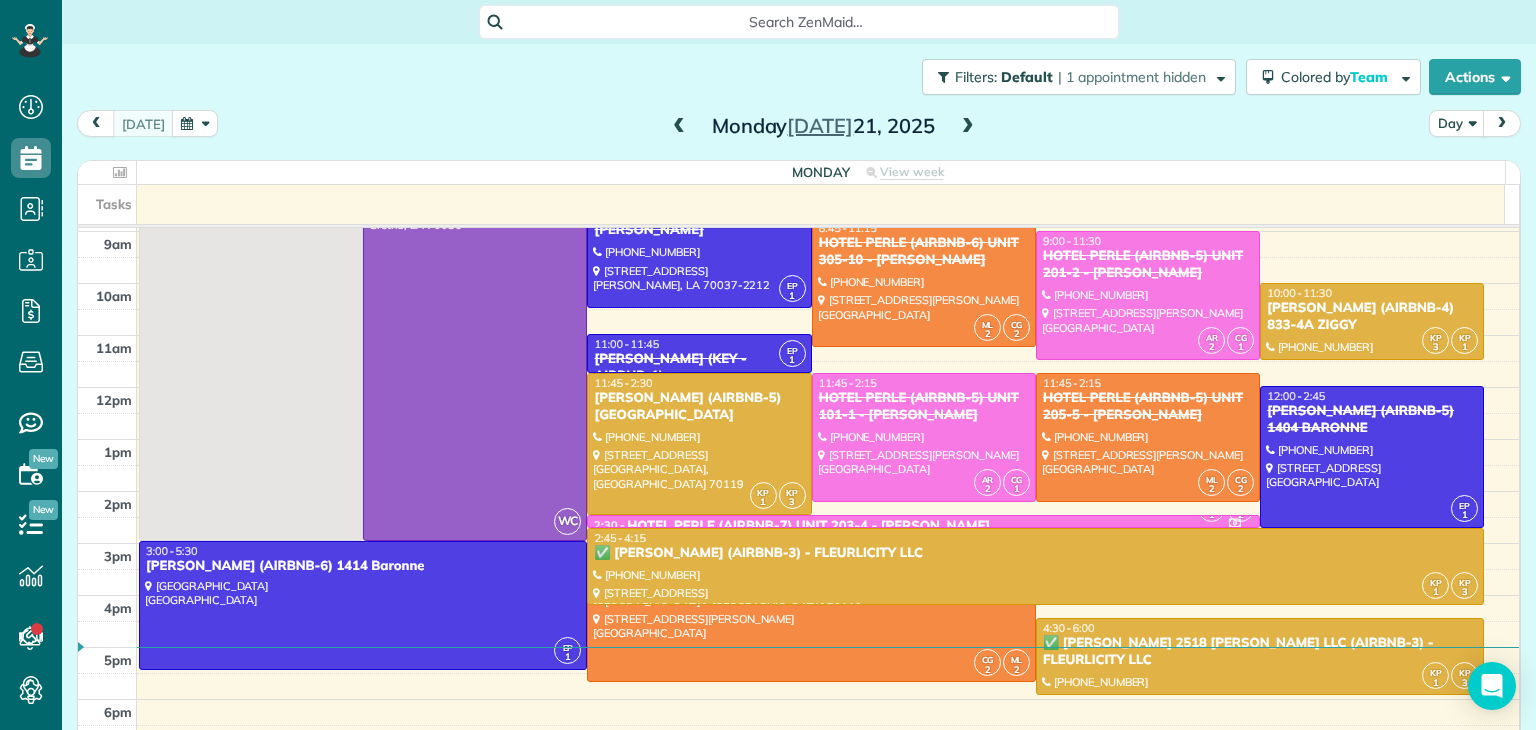 click at bounding box center [679, 127] 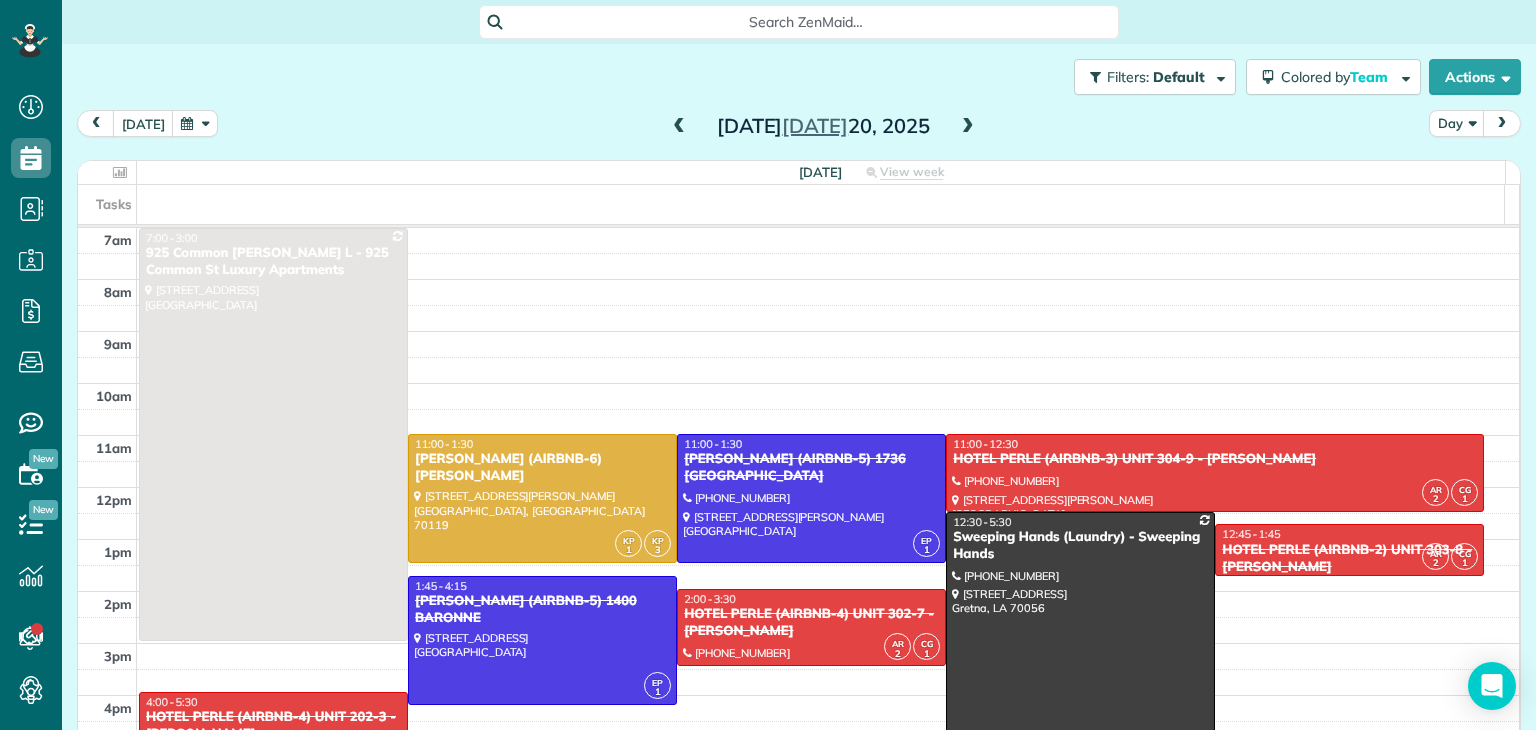 click at bounding box center (679, 127) 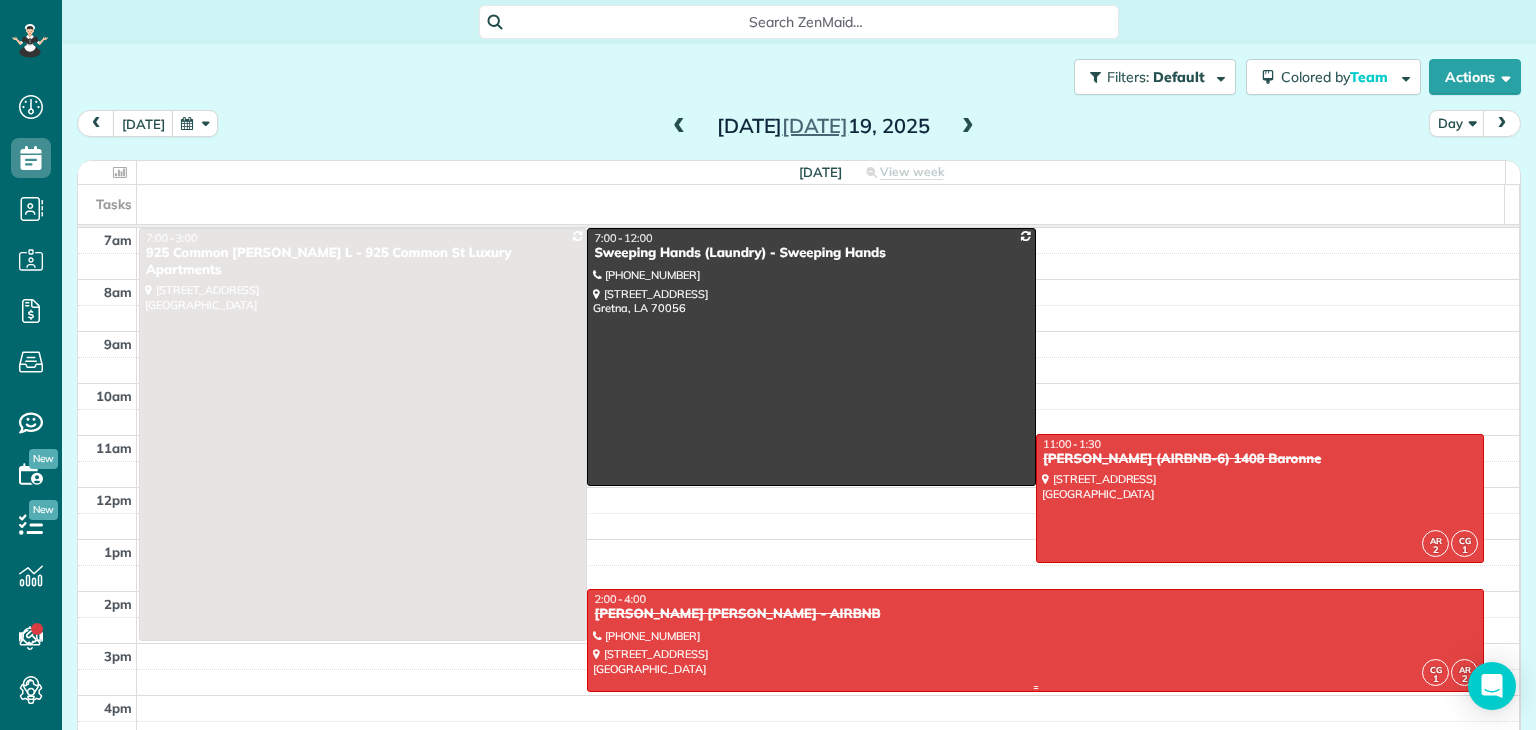 click at bounding box center [1035, 640] 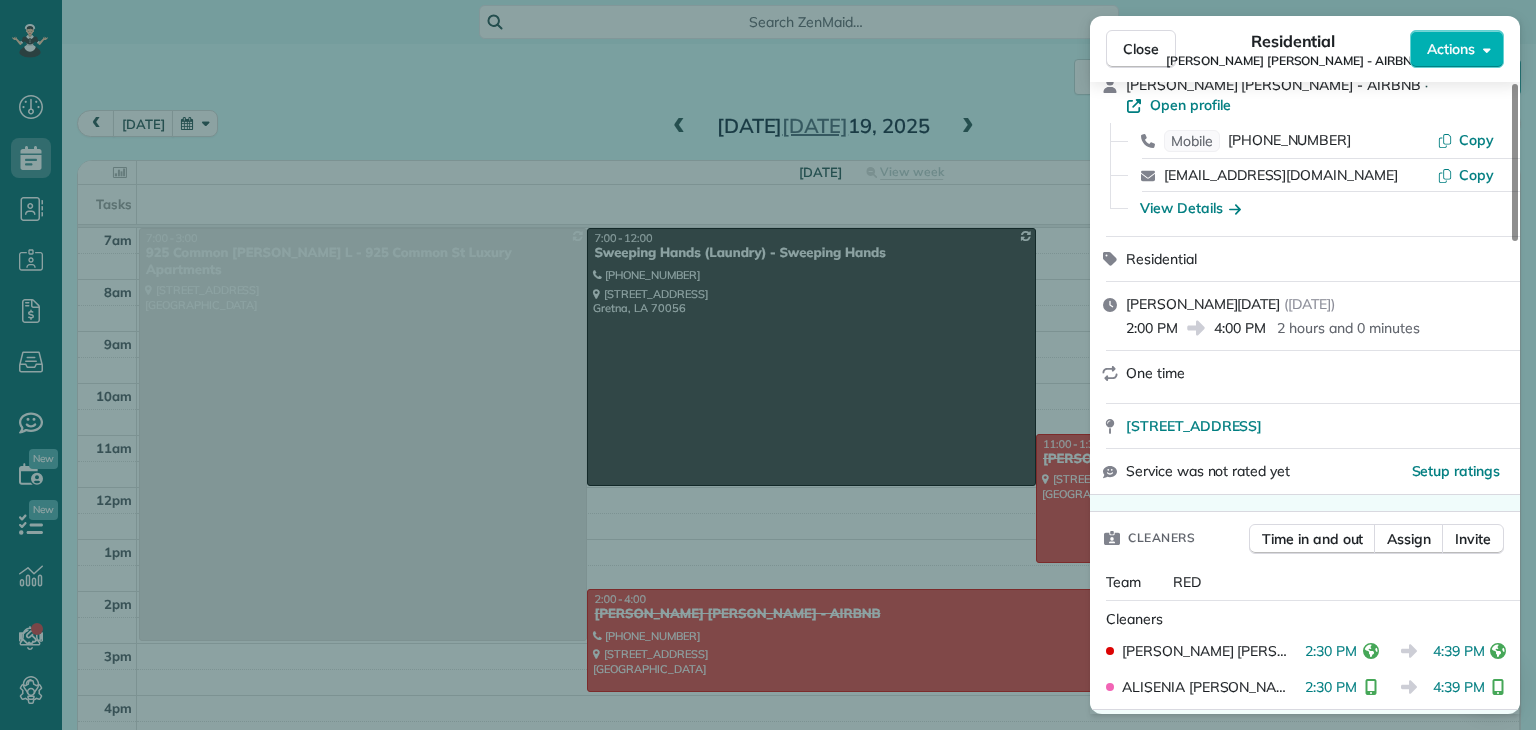 scroll, scrollTop: 0, scrollLeft: 0, axis: both 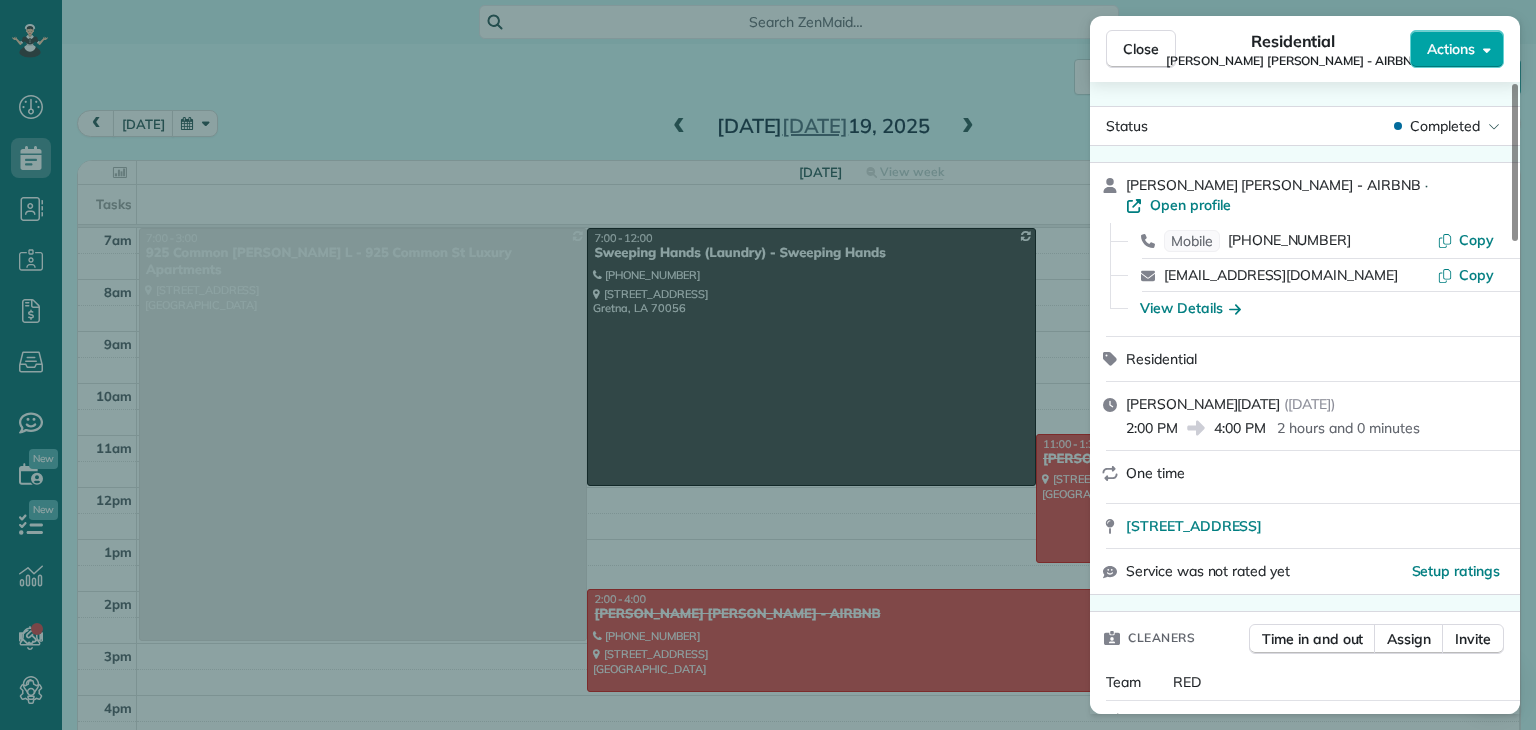 click on "Actions" at bounding box center [1451, 49] 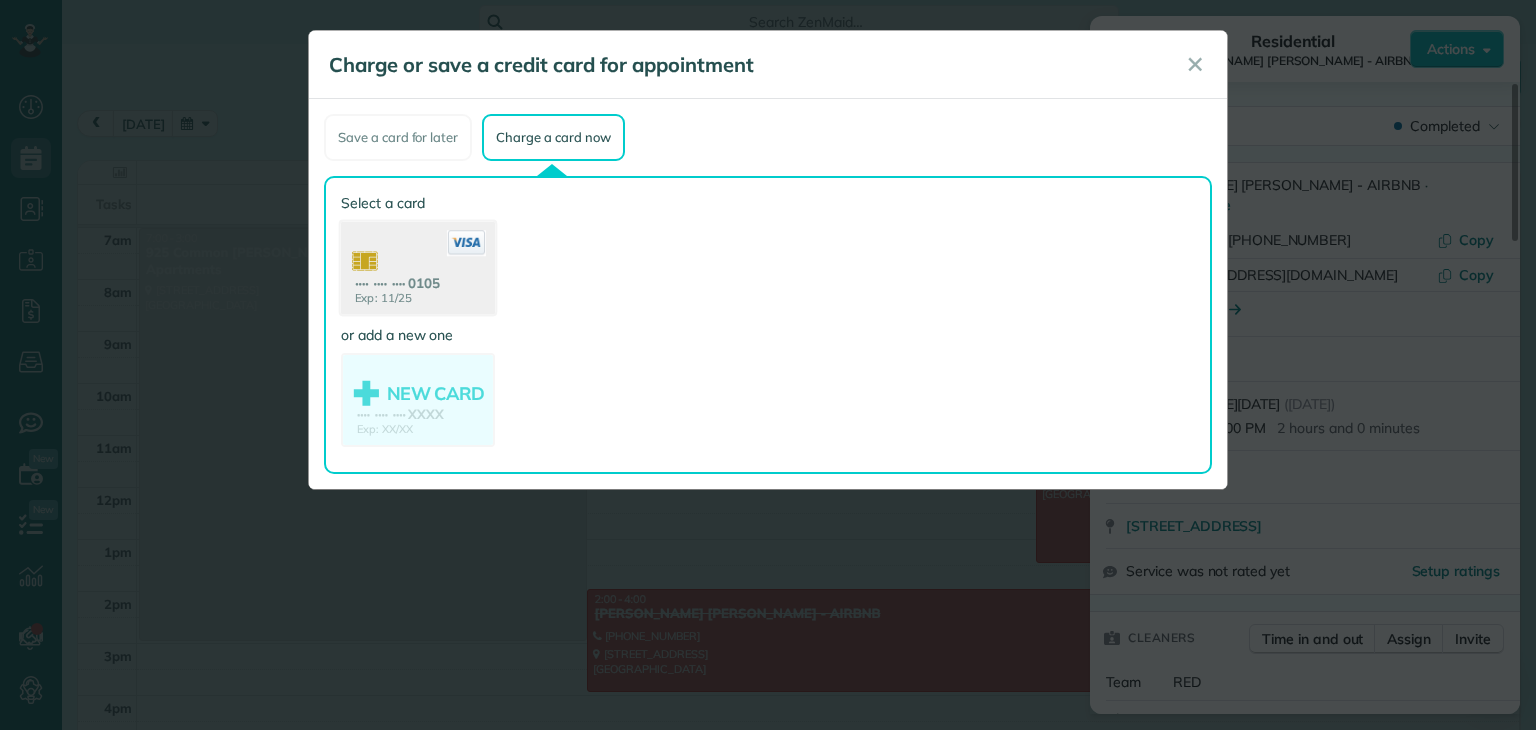 click 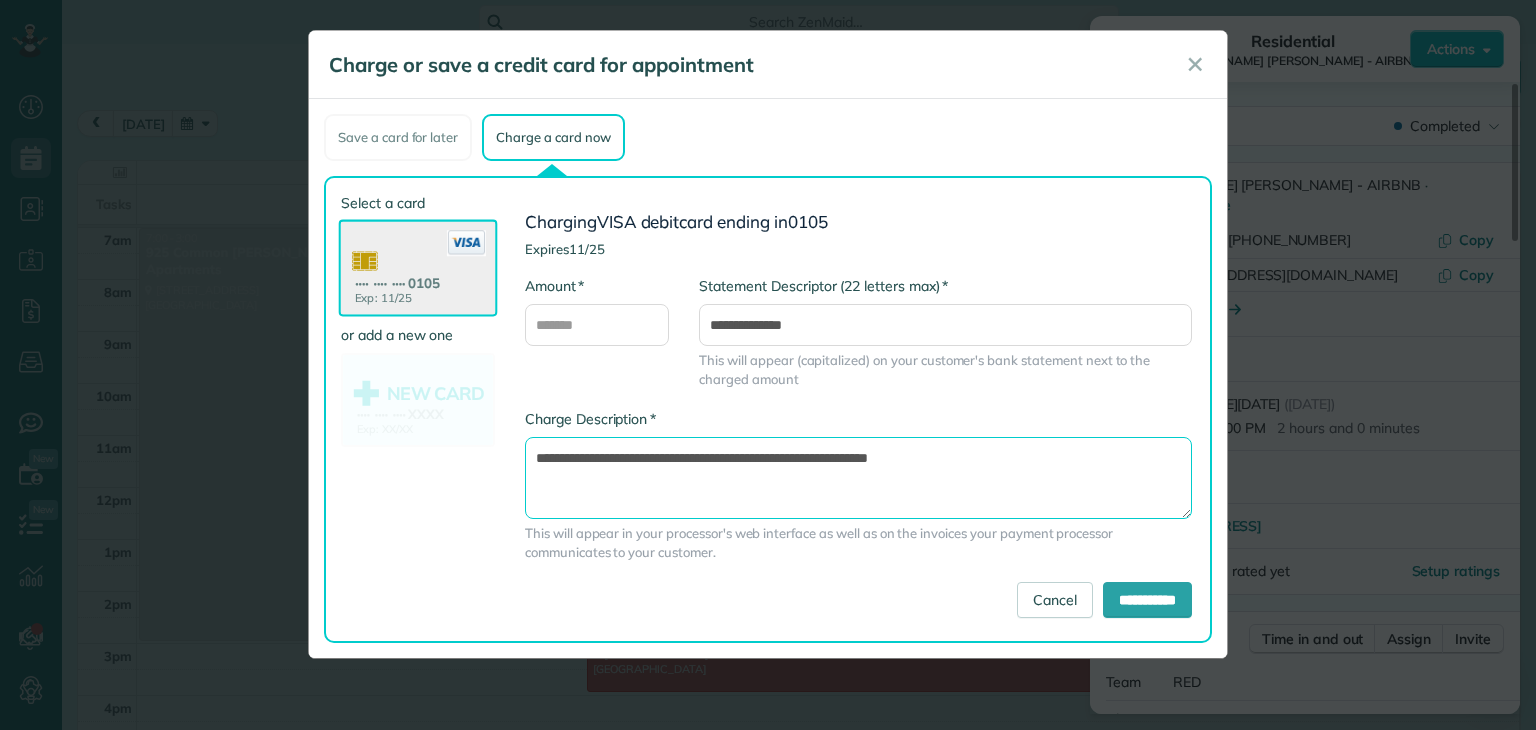 drag, startPoint x: 798, startPoint y: 456, endPoint x: 866, endPoint y: 527, distance: 98.31073 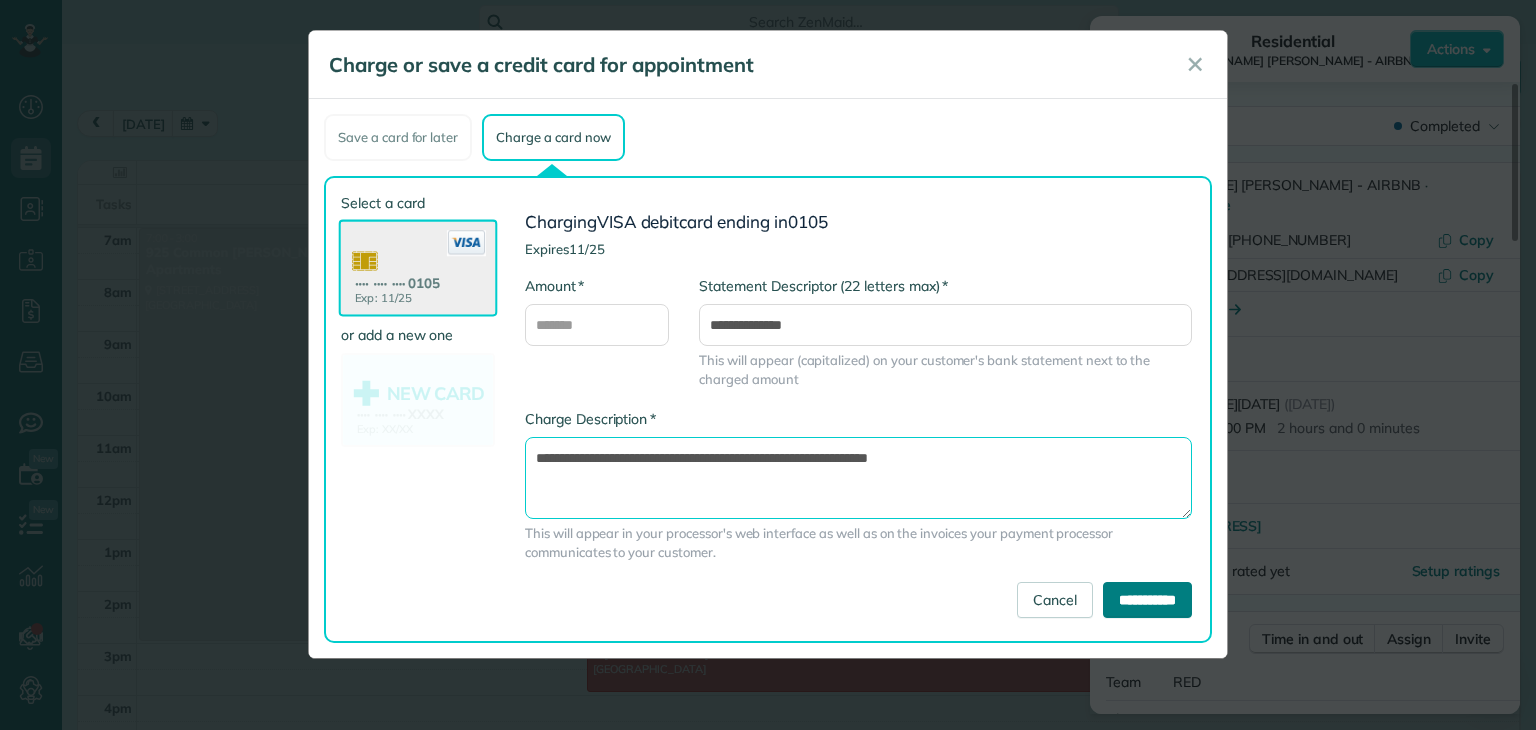 type on "**********" 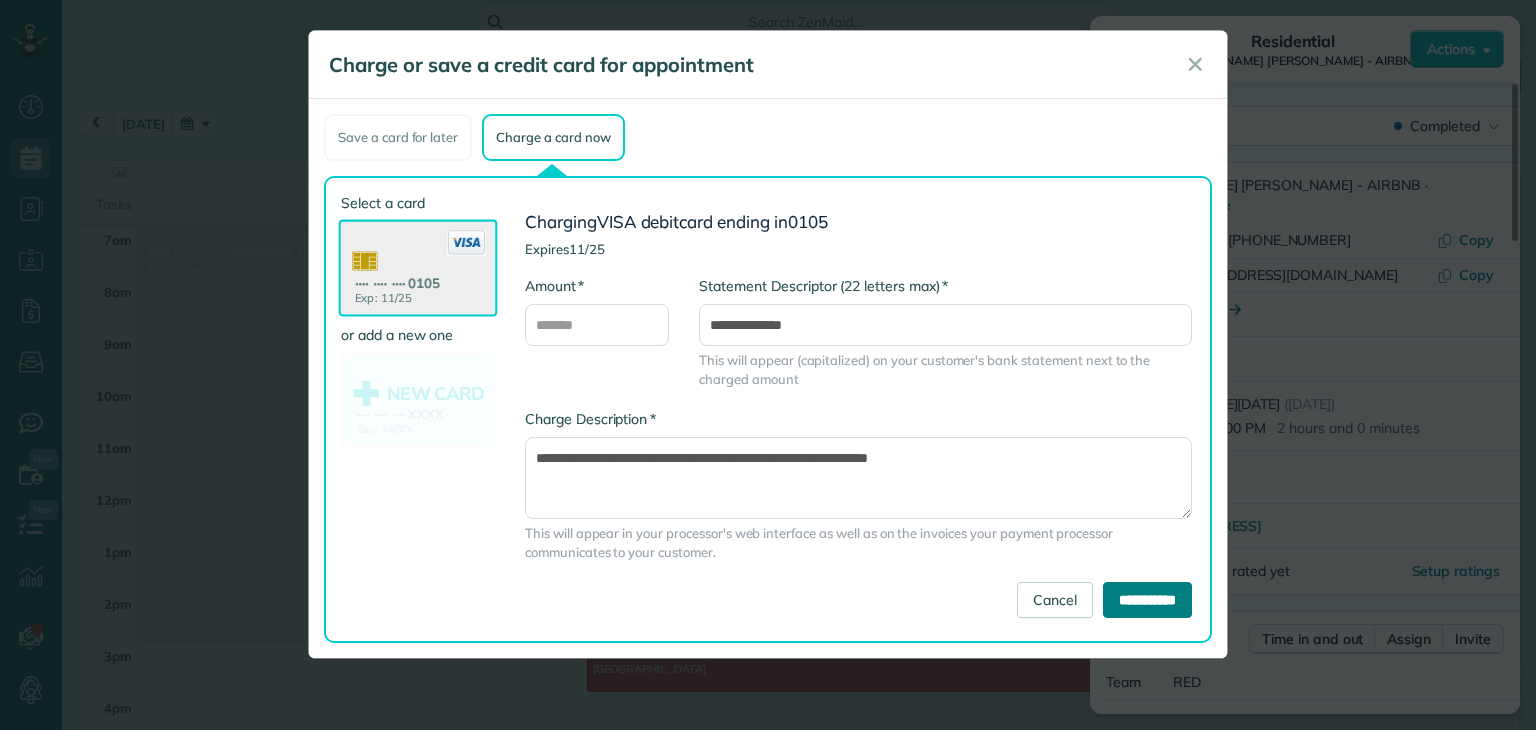 click on "**********" at bounding box center [1147, 600] 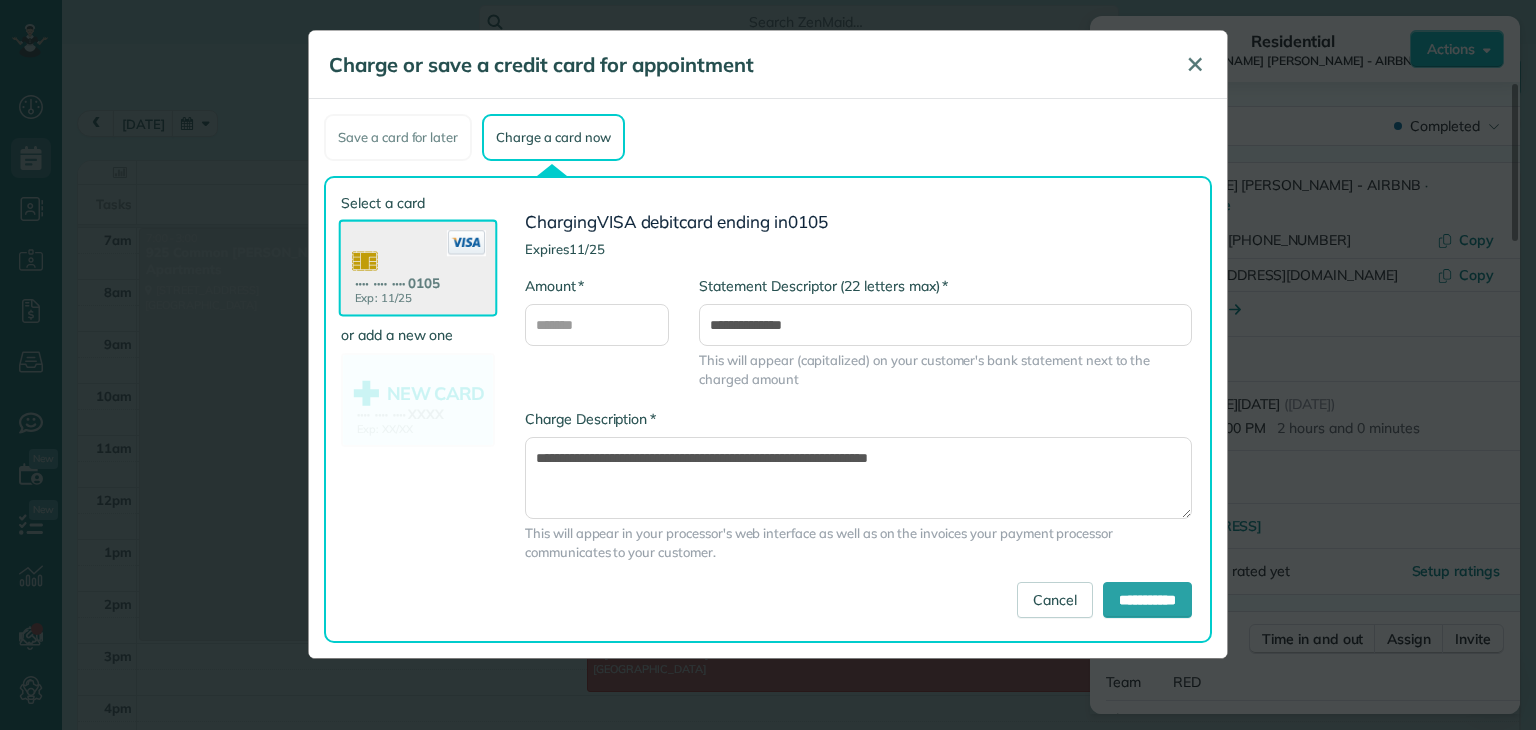 click on "✕" at bounding box center [1195, 64] 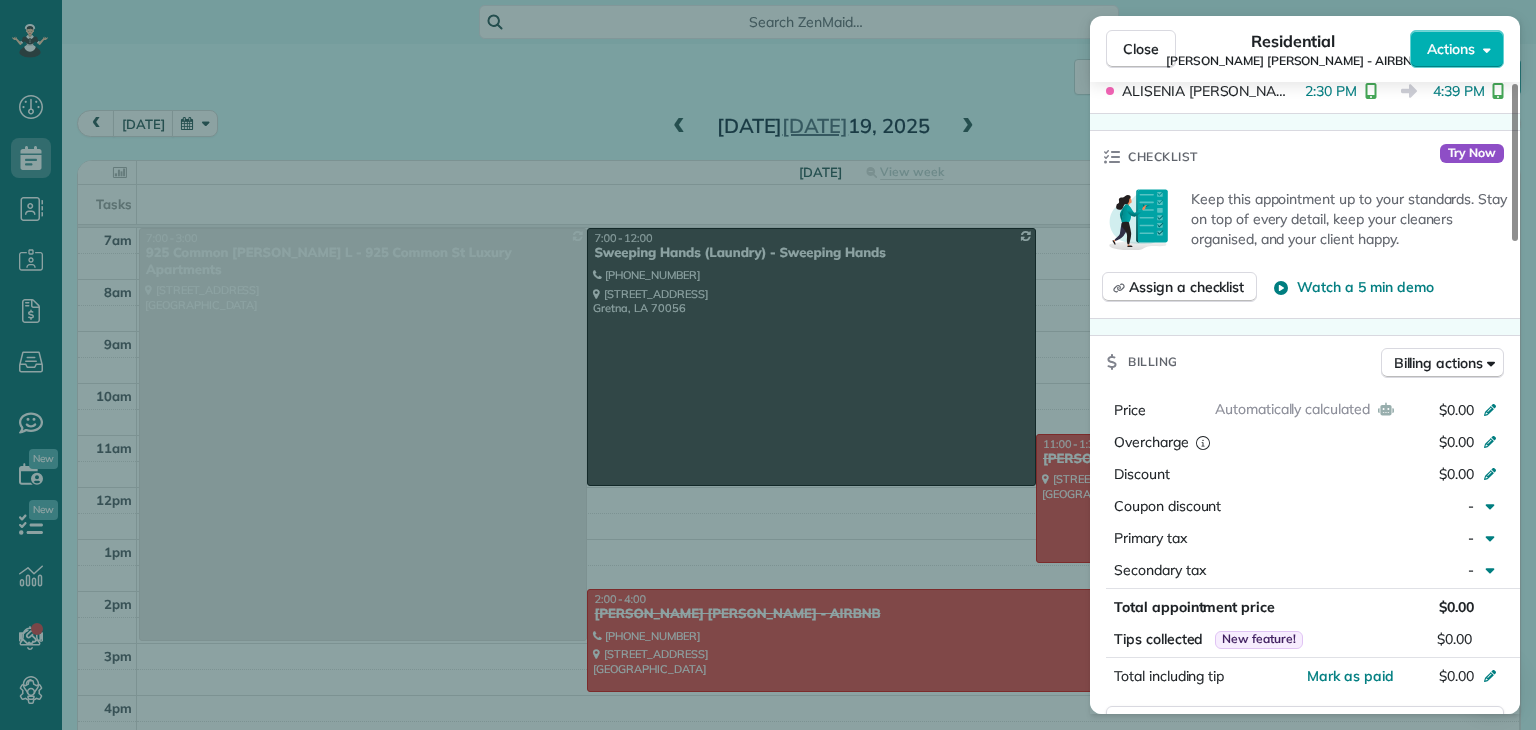 scroll, scrollTop: 700, scrollLeft: 0, axis: vertical 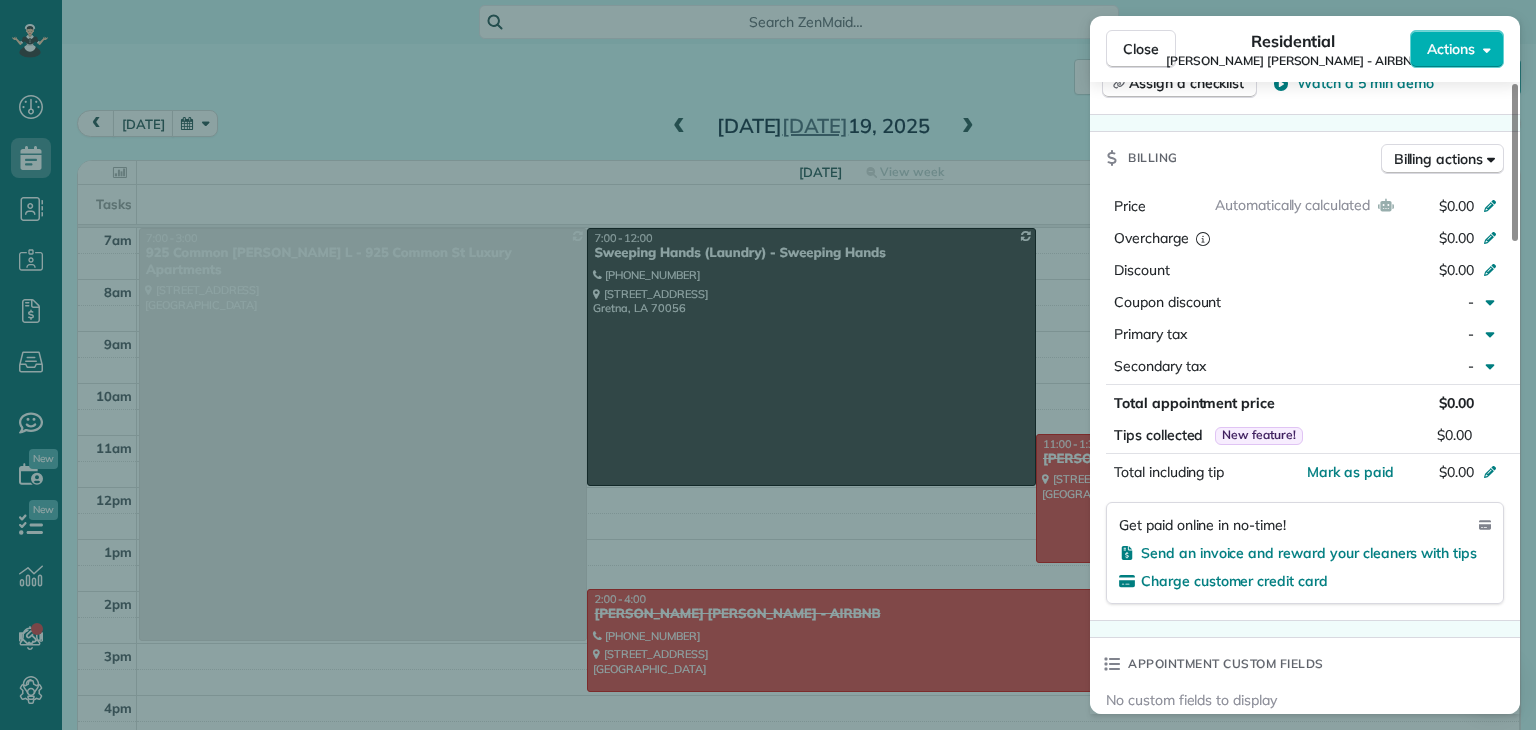 click on "Close Residential Levy Barnes - AIRBNB Actions Status Completed Levy Barnes - AIRBNB · Open profile Mobile (925) 218-1808 Copy lbarnes@mtgdyngroup.com Copy View Details Residential sábado, julio 19, 2025 ( 2 days ago ) 2:00 PM 4:00 PM 2 hours and 0 minutes One time 2333 Joliet Street New Orleans LA 70118 Service was not rated yet Setup ratings Cleaners Time in and out Assign Invite Team RED Cleaners CLAUDIA   GUTIERREZ 2:30 PM 4:39 PM ALISENIA   RAMIREZ 2:30 PM 4:39 PM Checklist Try Now Keep this appointment up to your standards. Stay on top of every detail, keep your cleaners organised, and your client happy. Assign a checklist Watch a 5 min demo Billing Billing actions Automatically calculated Price $0.00 Overcharge $0.00 Discount $0.00 Coupon discount - Primary tax - Secondary tax - Total appointment price $0.00 Tips collected New feature! $0.00 Mark as paid Total including tip $0.00 Get paid online in no-time! Send an invoice and reward your cleaners with tips Charge customer credit card Work items 1 3" at bounding box center (768, 365) 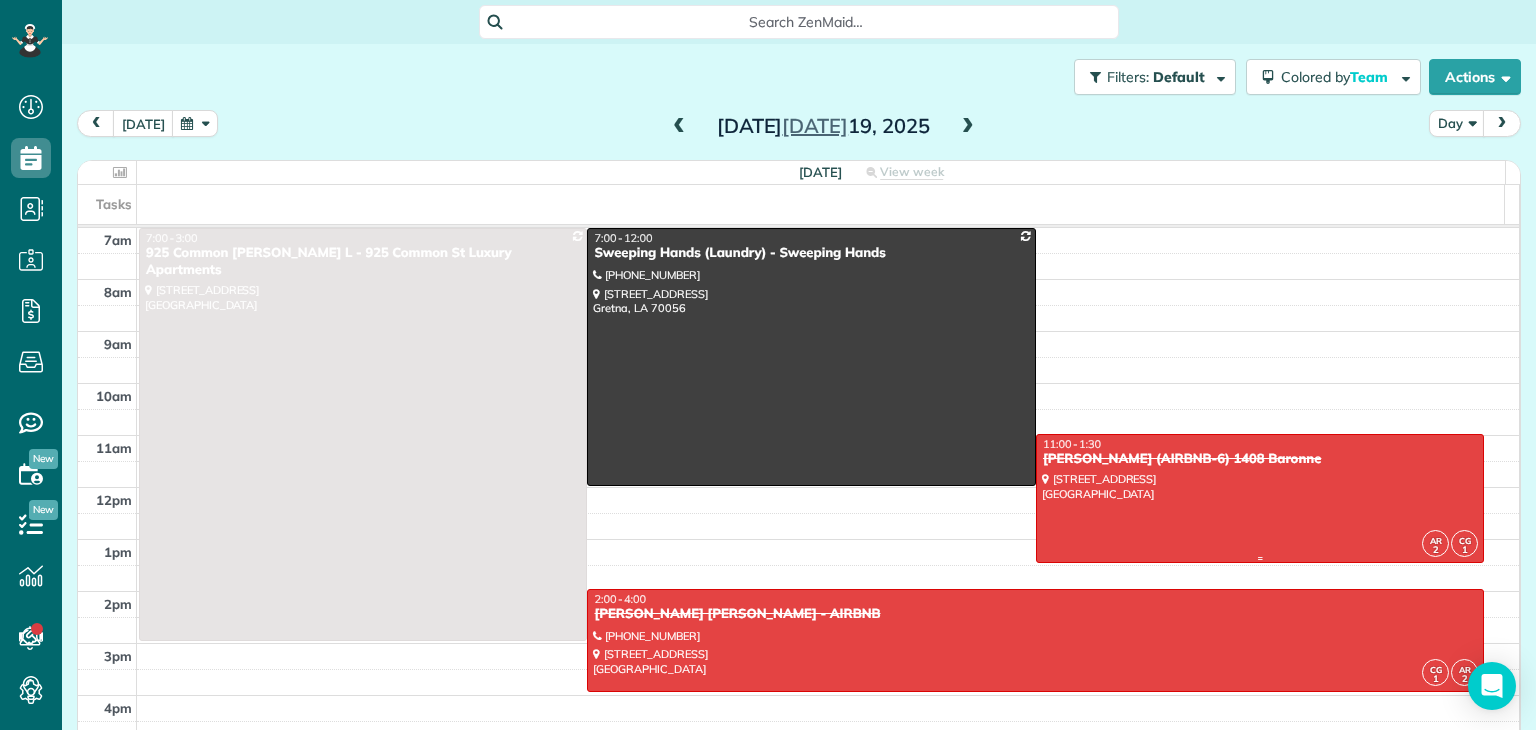 click at bounding box center (1260, 498) 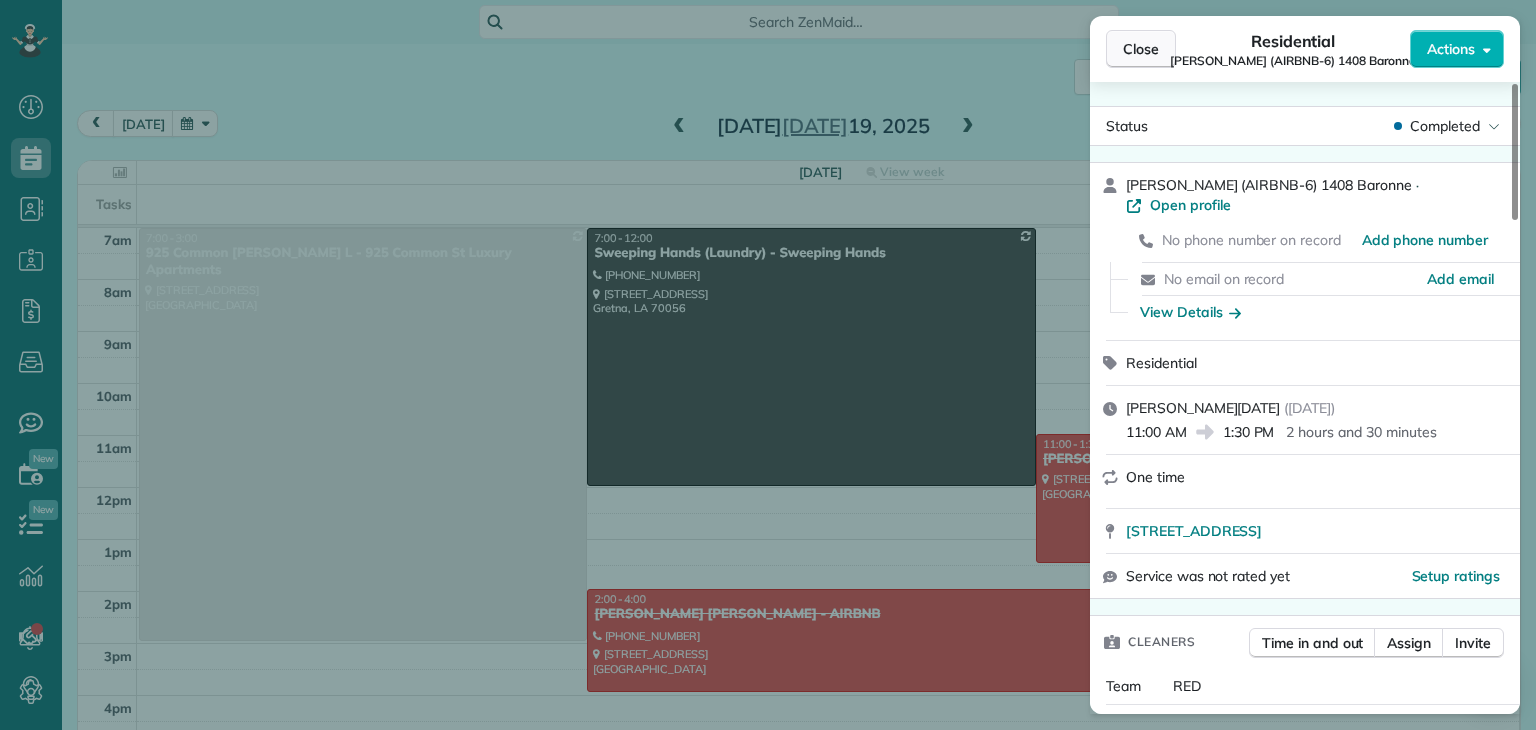 drag, startPoint x: 1126, startPoint y: 35, endPoint x: 1126, endPoint y: 52, distance: 17 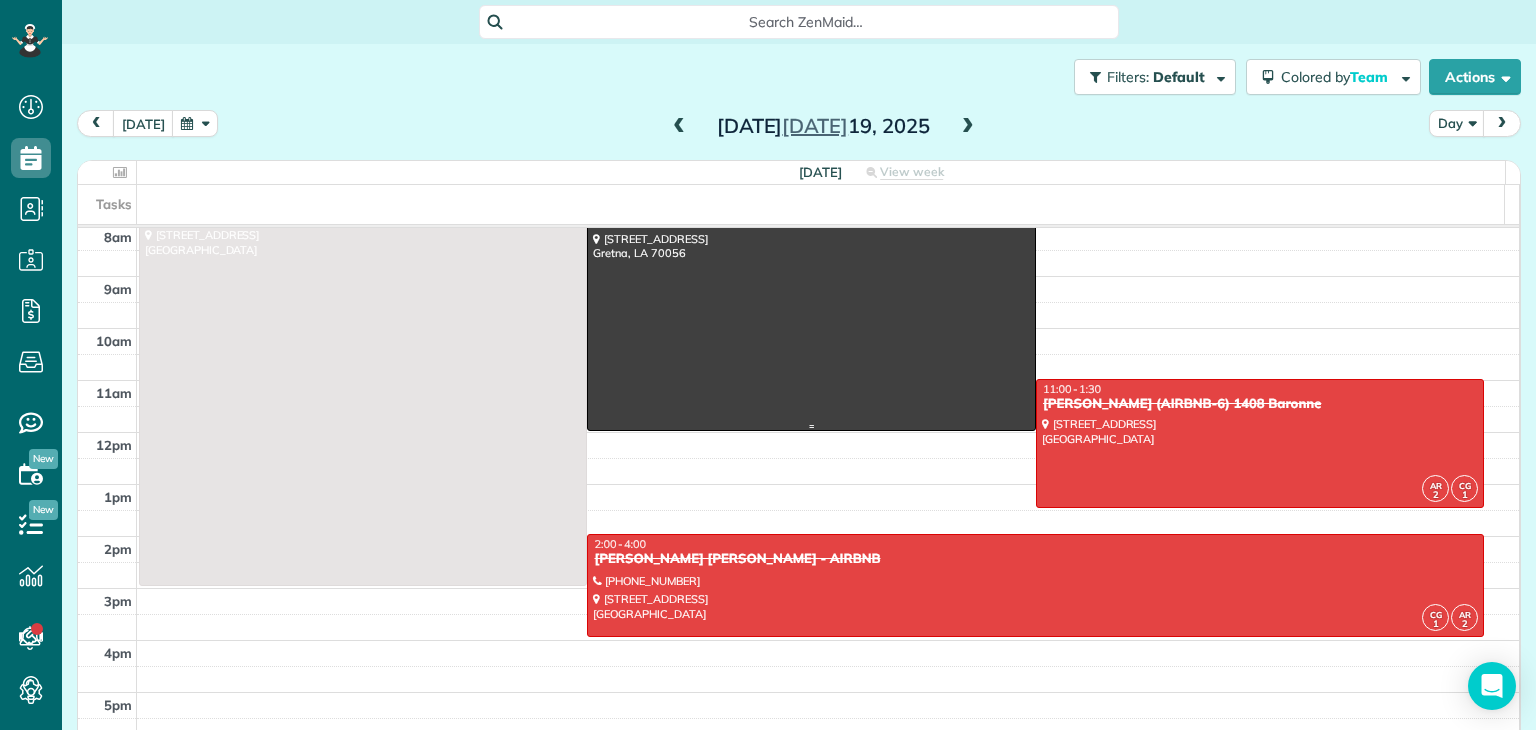scroll, scrollTop: 100, scrollLeft: 0, axis: vertical 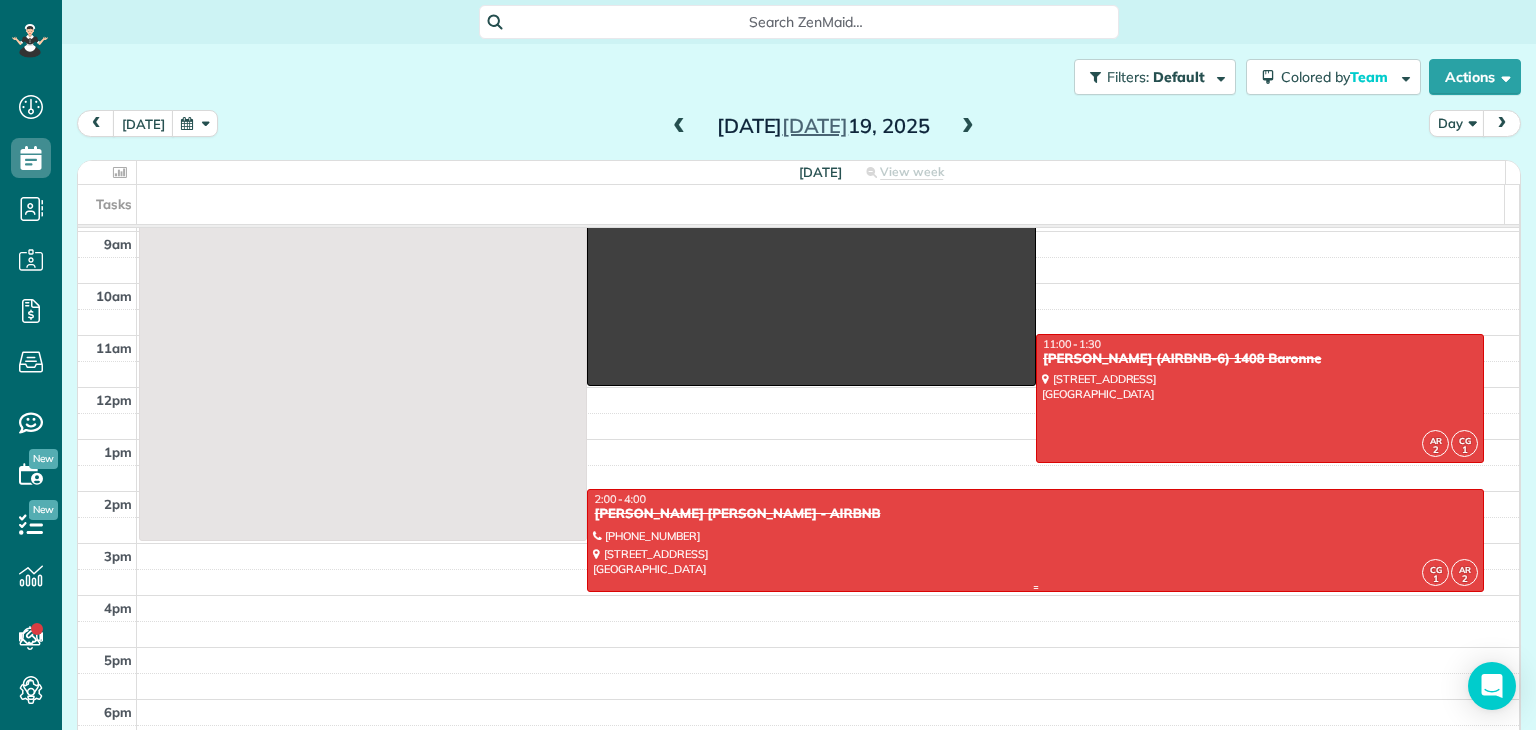 click at bounding box center (1035, 540) 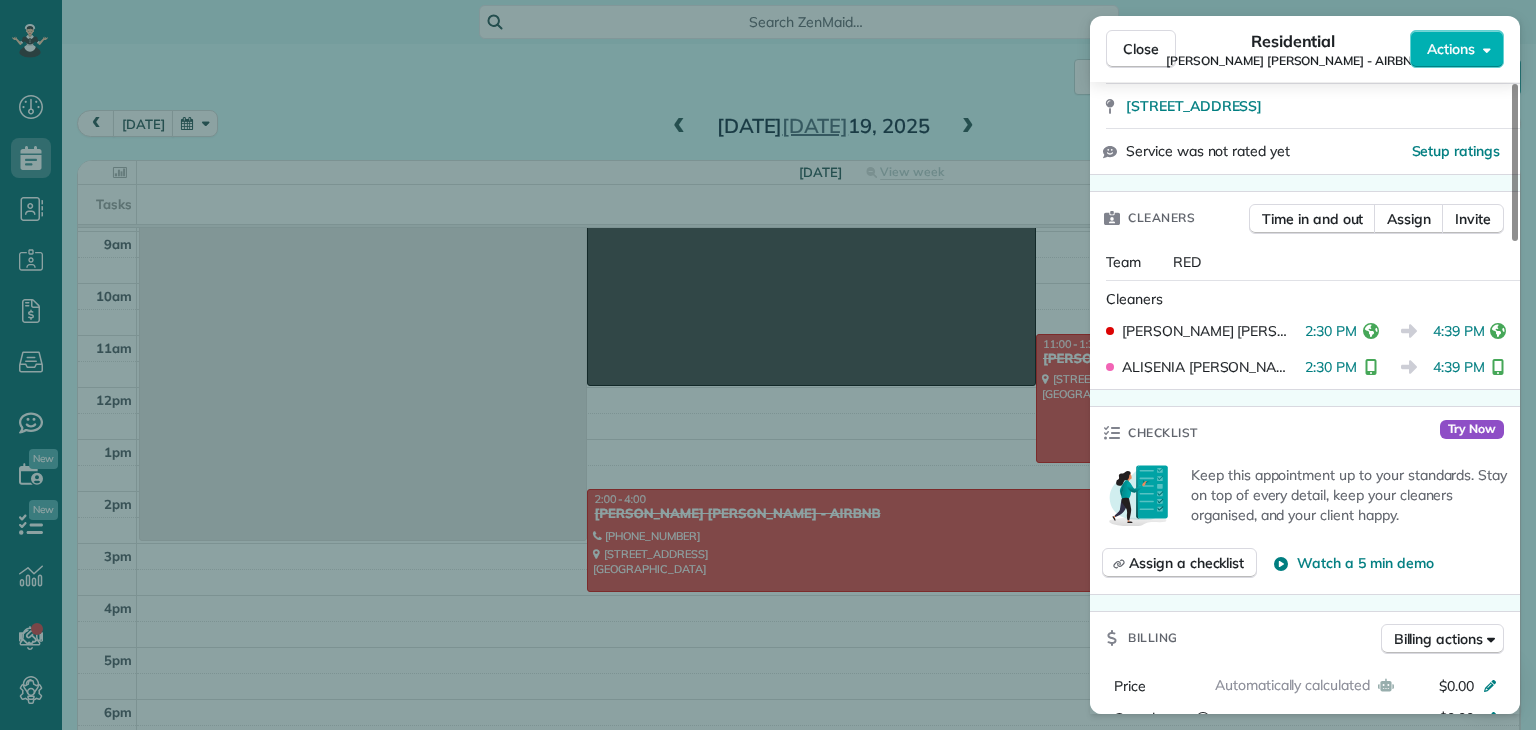 scroll, scrollTop: 700, scrollLeft: 0, axis: vertical 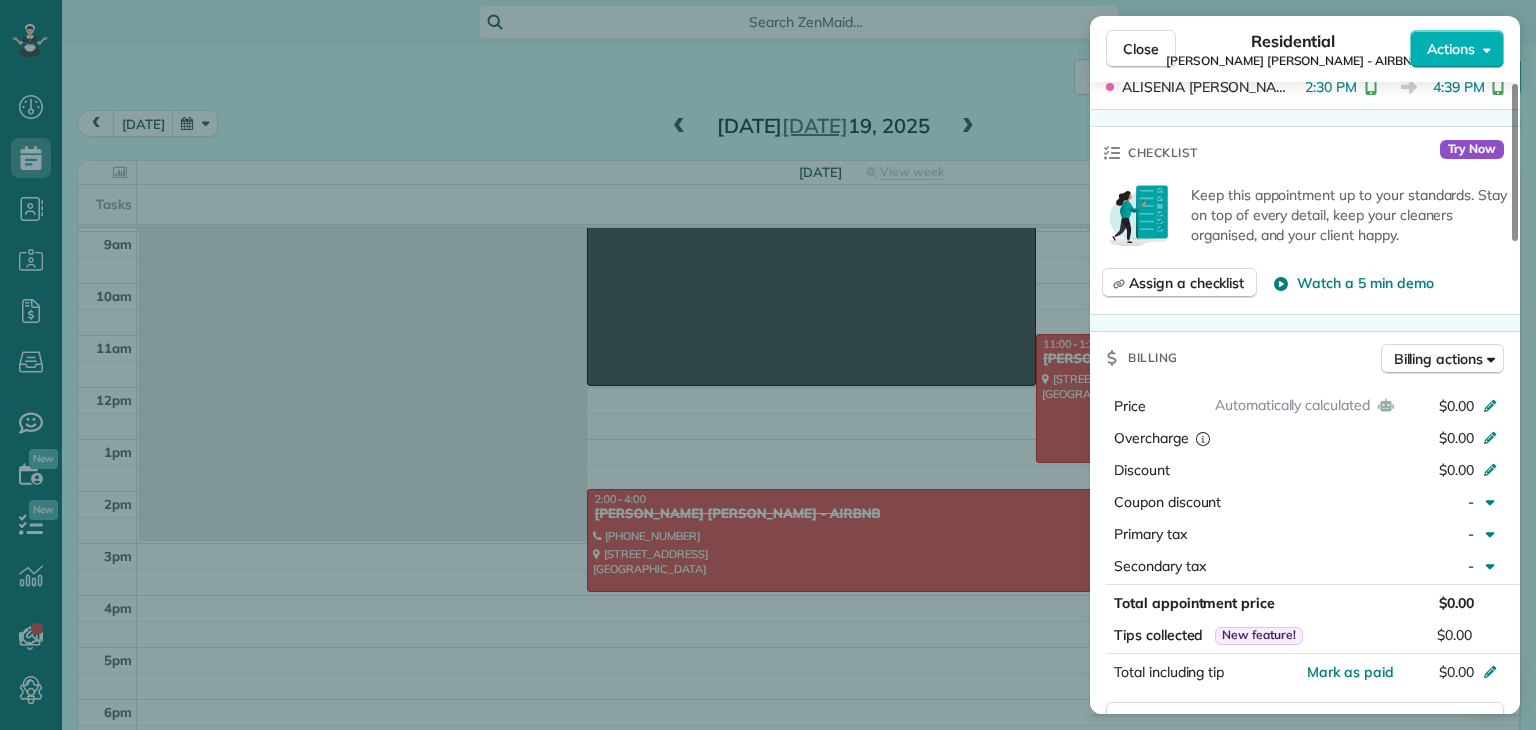 click on "Close Residential Levy Barnes - AIRBNB Actions Status Completed Levy Barnes - AIRBNB · Open profile Mobile (925) 218-1808 Copy lbarnes@mtgdyngroup.com Copy View Details Residential sábado, julio 19, 2025 ( 2 days ago ) 2:00 PM 4:00 PM 2 hours and 0 minutes One time 2333 Joliet Street New Orleans LA 70118 Service was not rated yet Setup ratings Cleaners Time in and out Assign Invite Team RED Cleaners CLAUDIA   GUTIERREZ 2:30 PM 4:39 PM ALISENIA   RAMIREZ 2:30 PM 4:39 PM Checklist Try Now Keep this appointment up to your standards. Stay on top of every detail, keep your cleaners organised, and your client happy. Assign a checklist Watch a 5 min demo Billing Billing actions Automatically calculated Price $0.00 Overcharge $0.00 Discount $0.00 Coupon discount - Primary tax - Secondary tax - Total appointment price $0.00 Tips collected New feature! $0.00 Mark as paid Total including tip $0.00 Get paid online in no-time! Send an invoice and reward your cleaners with tips Charge customer credit card Work items 1 3" at bounding box center (768, 365) 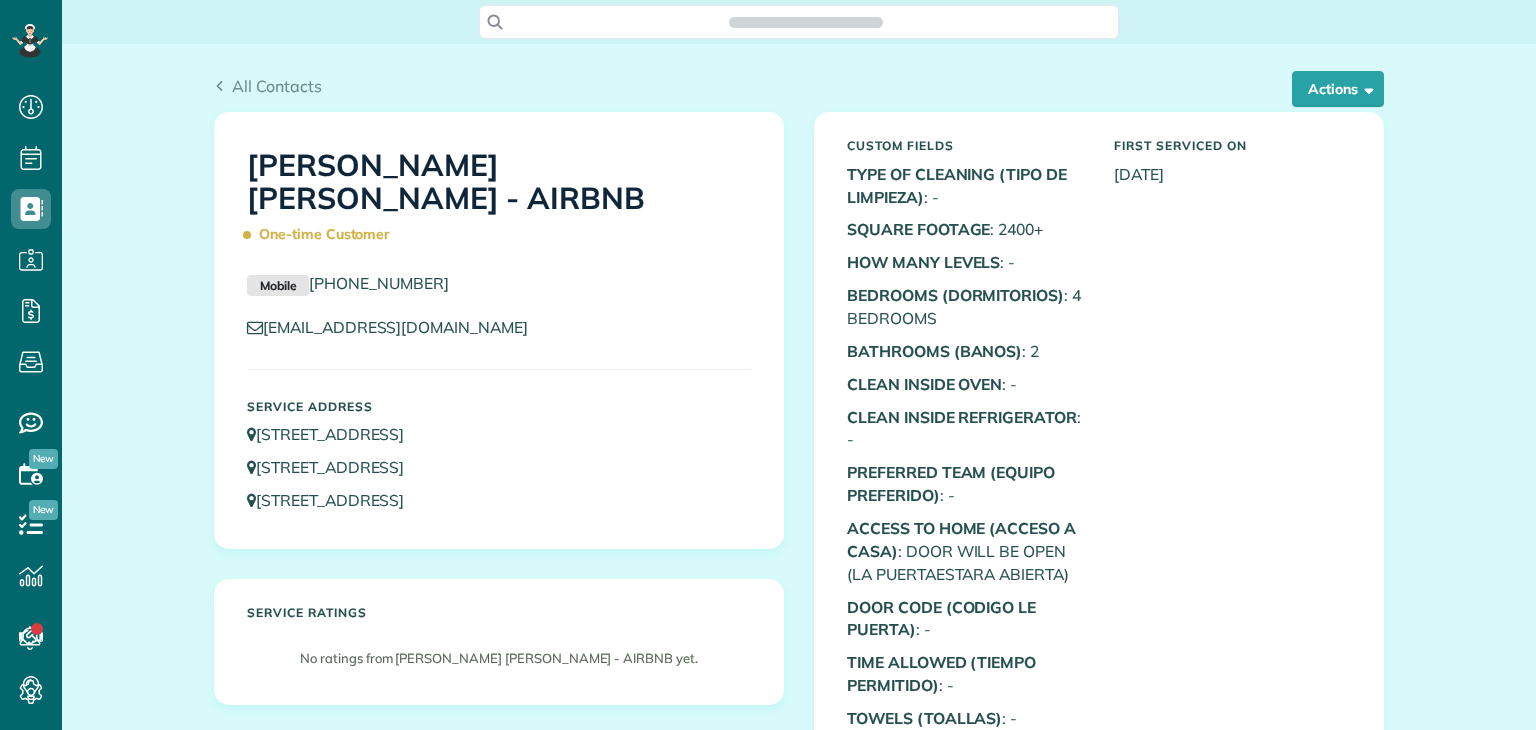 scroll, scrollTop: 0, scrollLeft: 0, axis: both 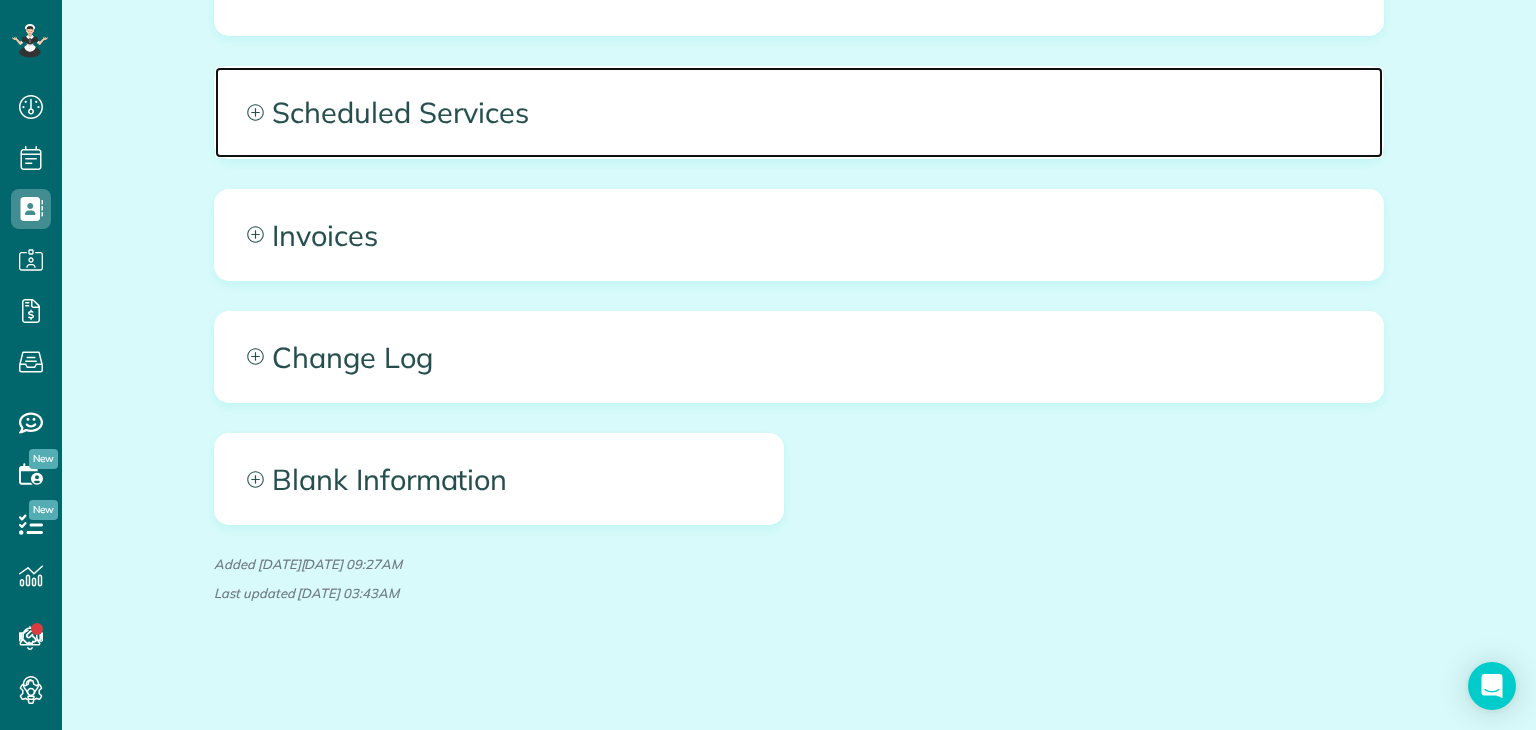 click on "Scheduled Services" at bounding box center (799, 112) 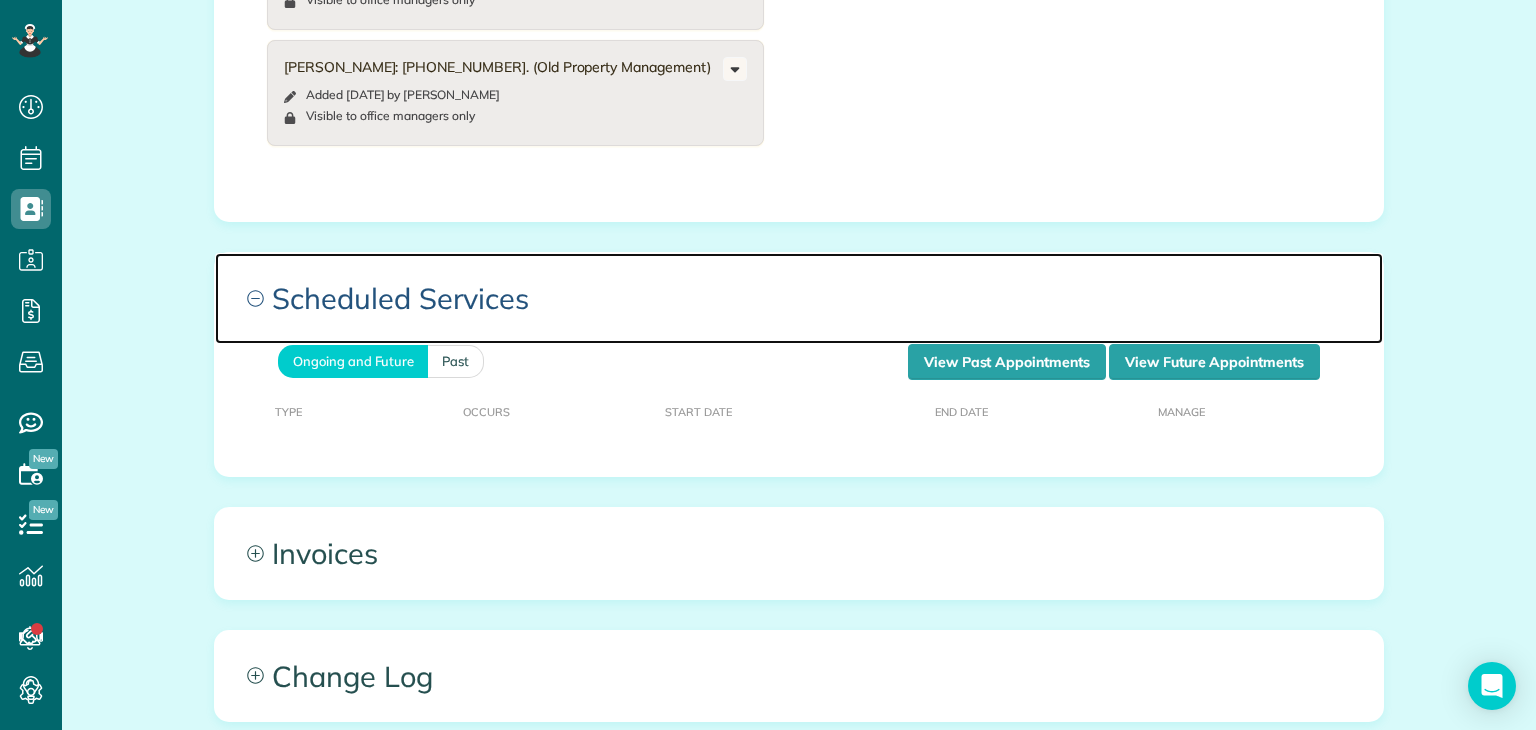 scroll, scrollTop: 1316, scrollLeft: 0, axis: vertical 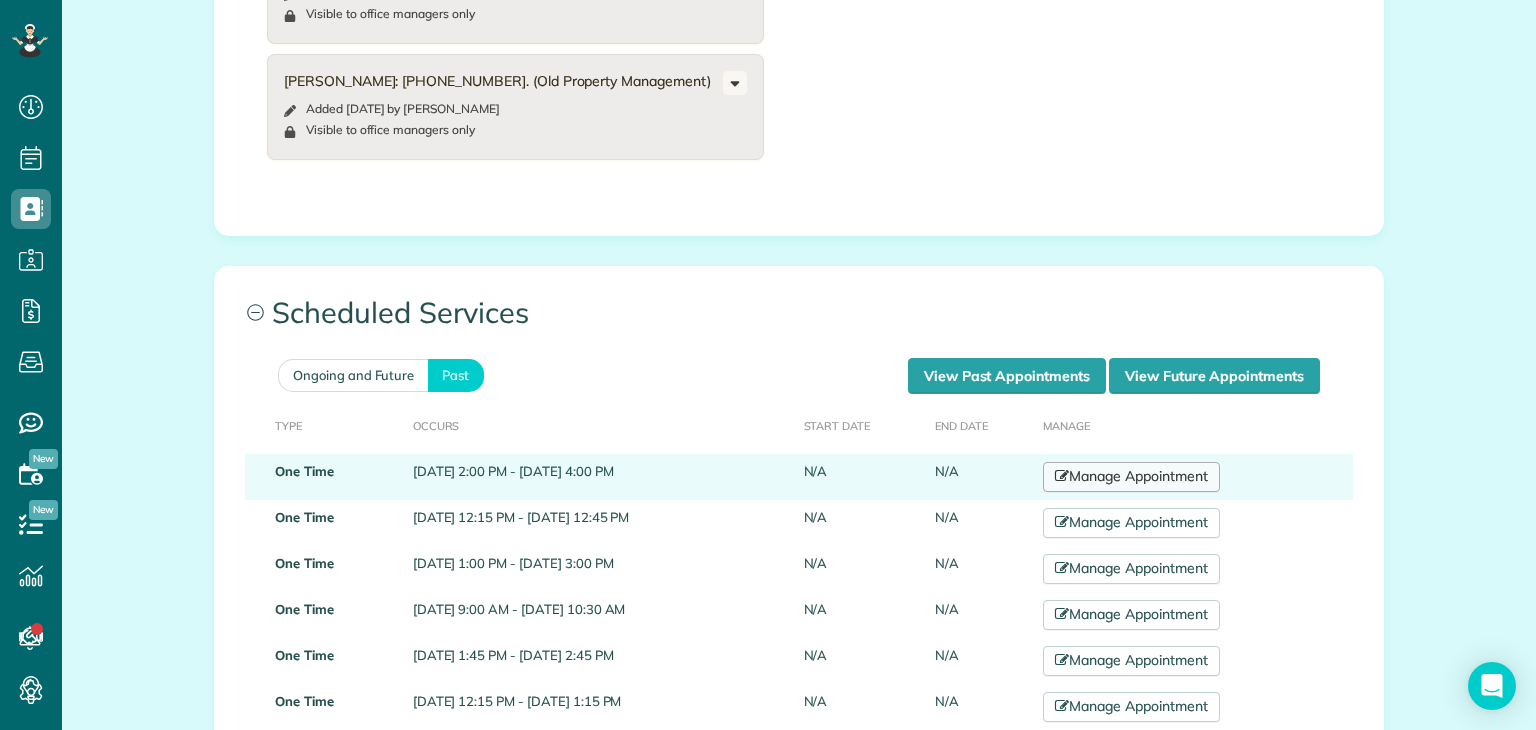 click on "Manage Appointment" at bounding box center (1131, 477) 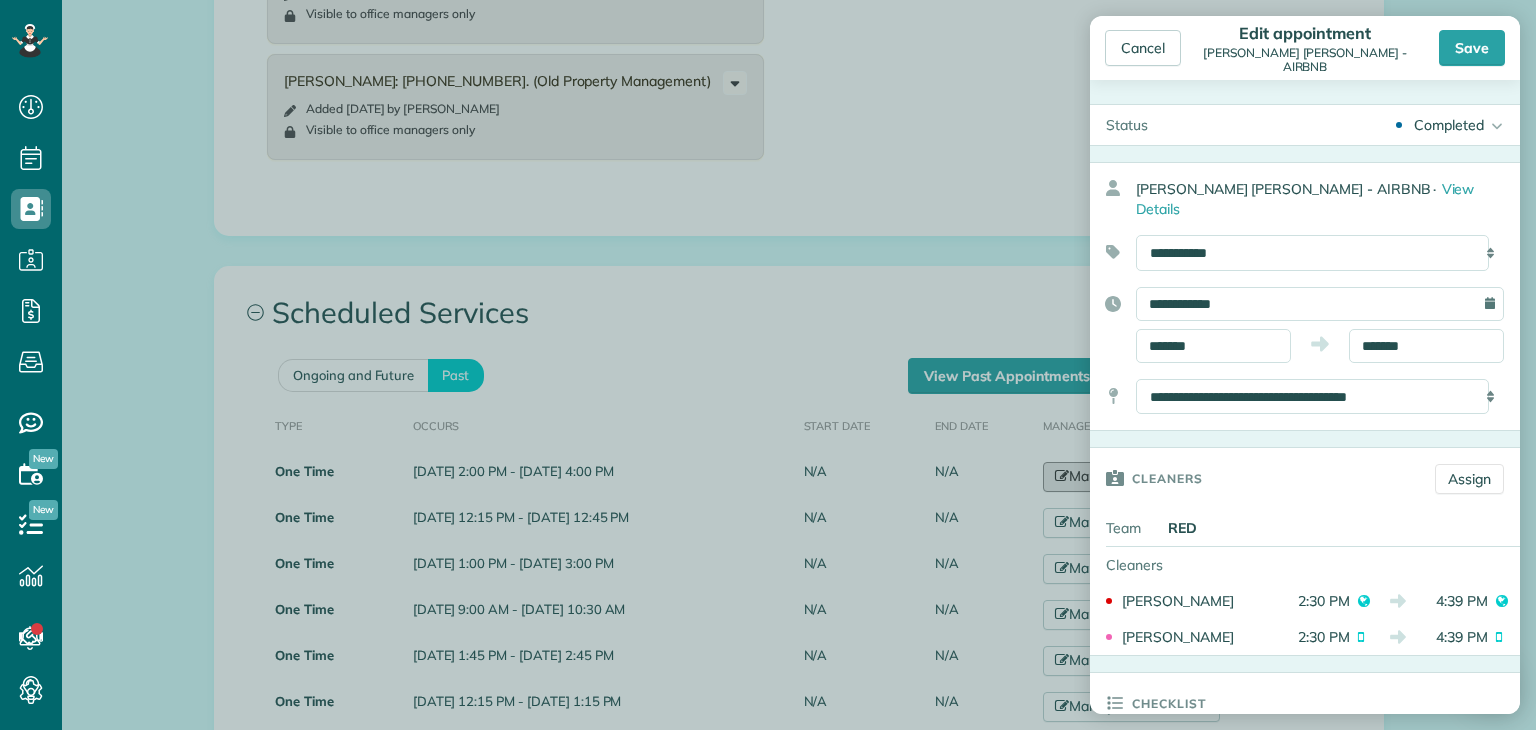 scroll, scrollTop: 300, scrollLeft: 0, axis: vertical 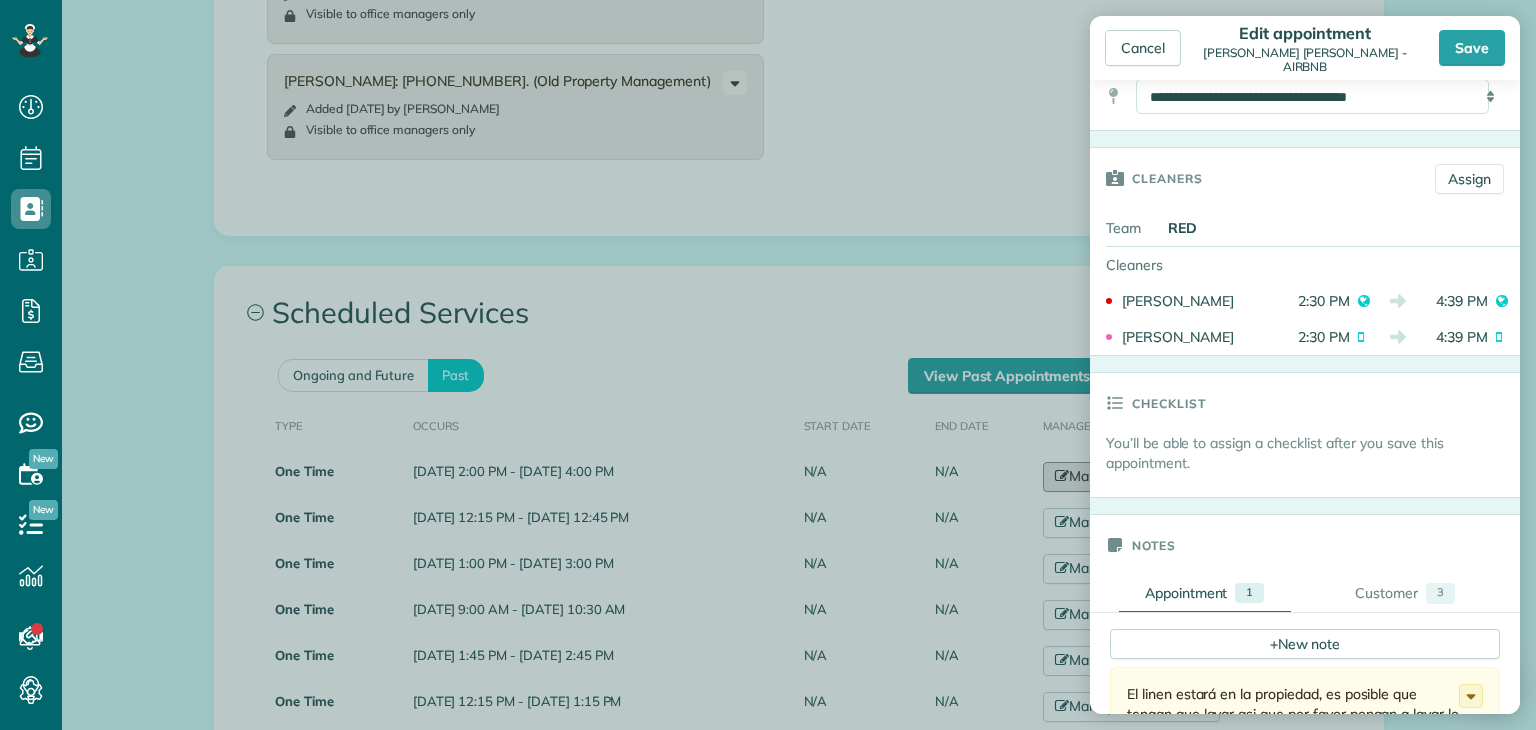 click on "Dashboard
Scheduling
Calendar View
List View
Dispatch View - Weekly scheduling (Beta)" at bounding box center (768, 365) 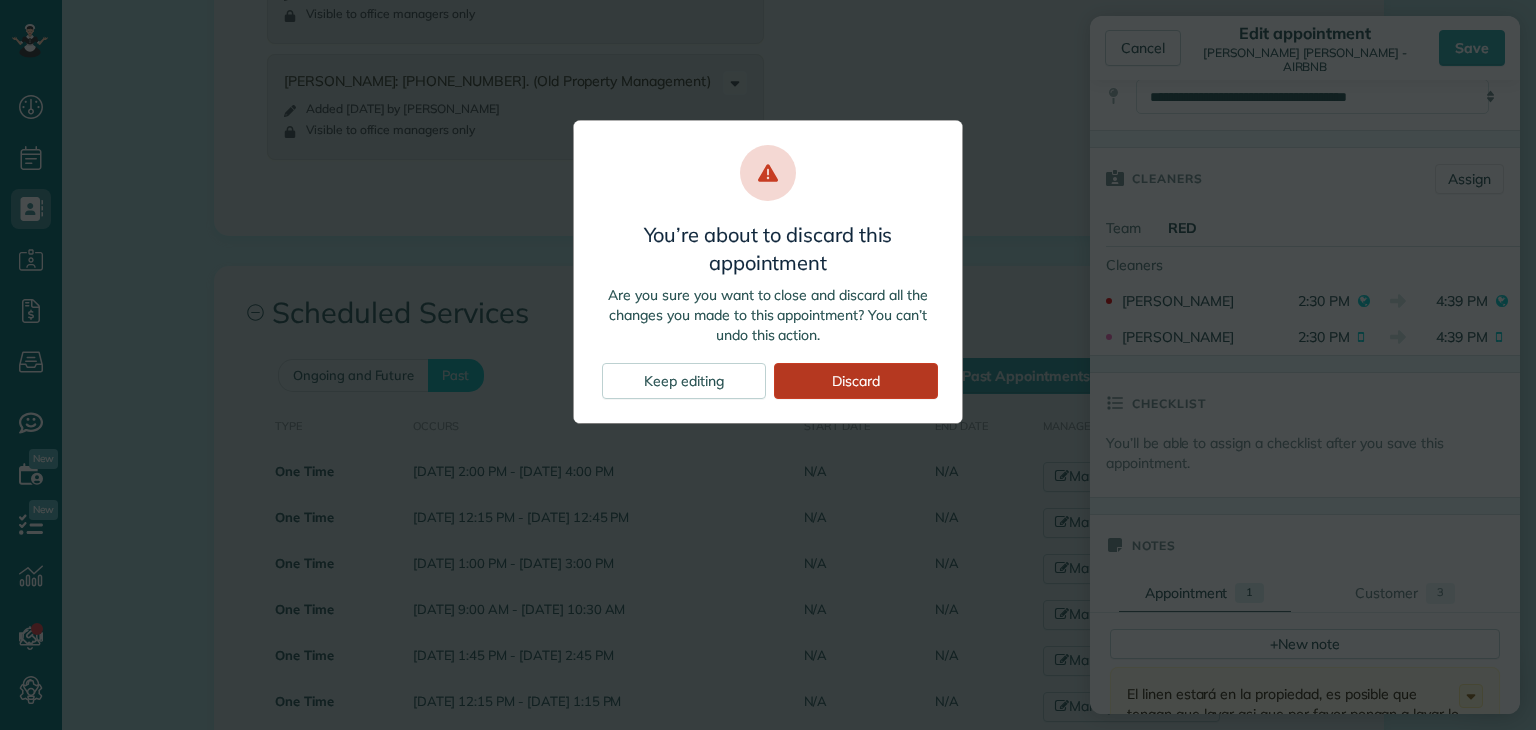 click on "Discard" at bounding box center [856, 381] 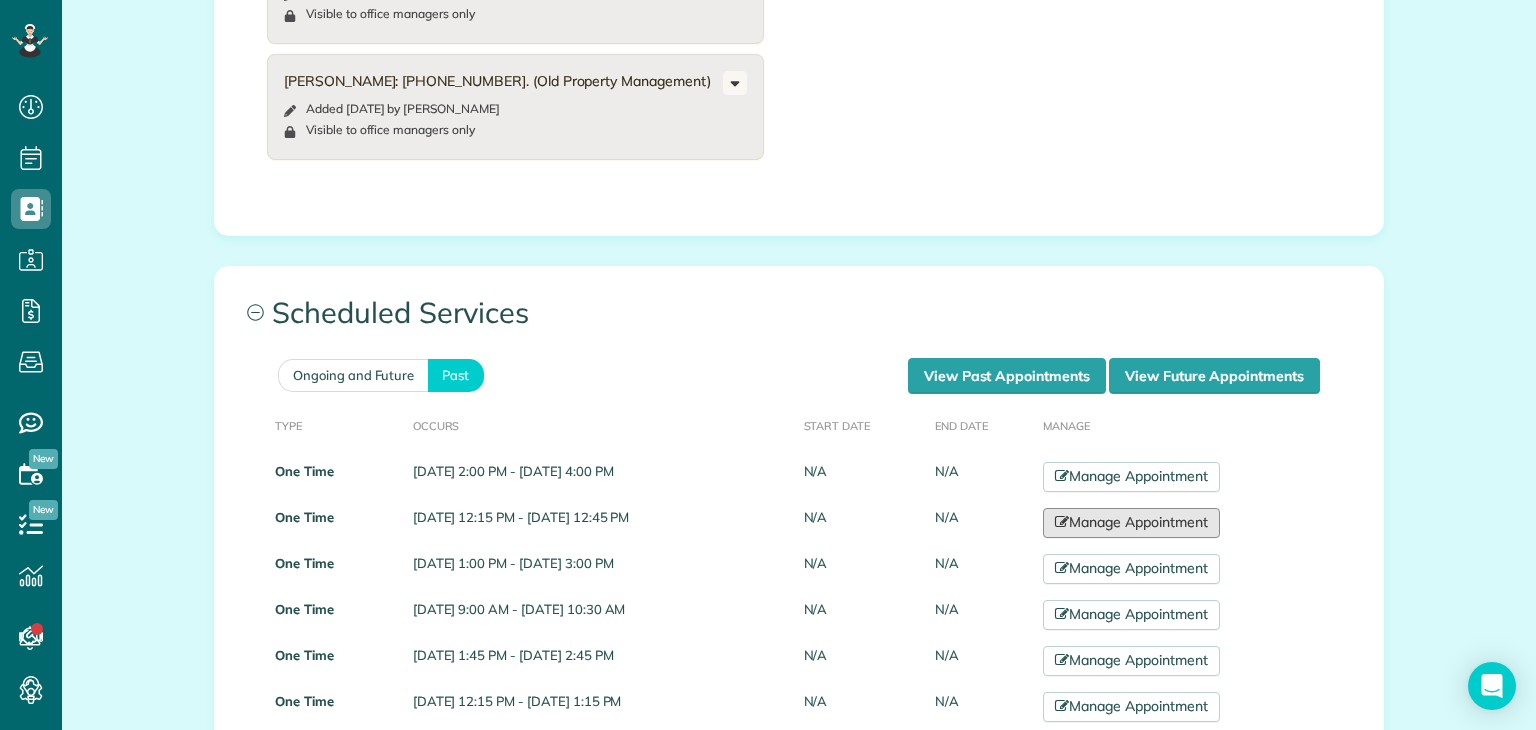 click on "Manage Appointment" at bounding box center (1131, 523) 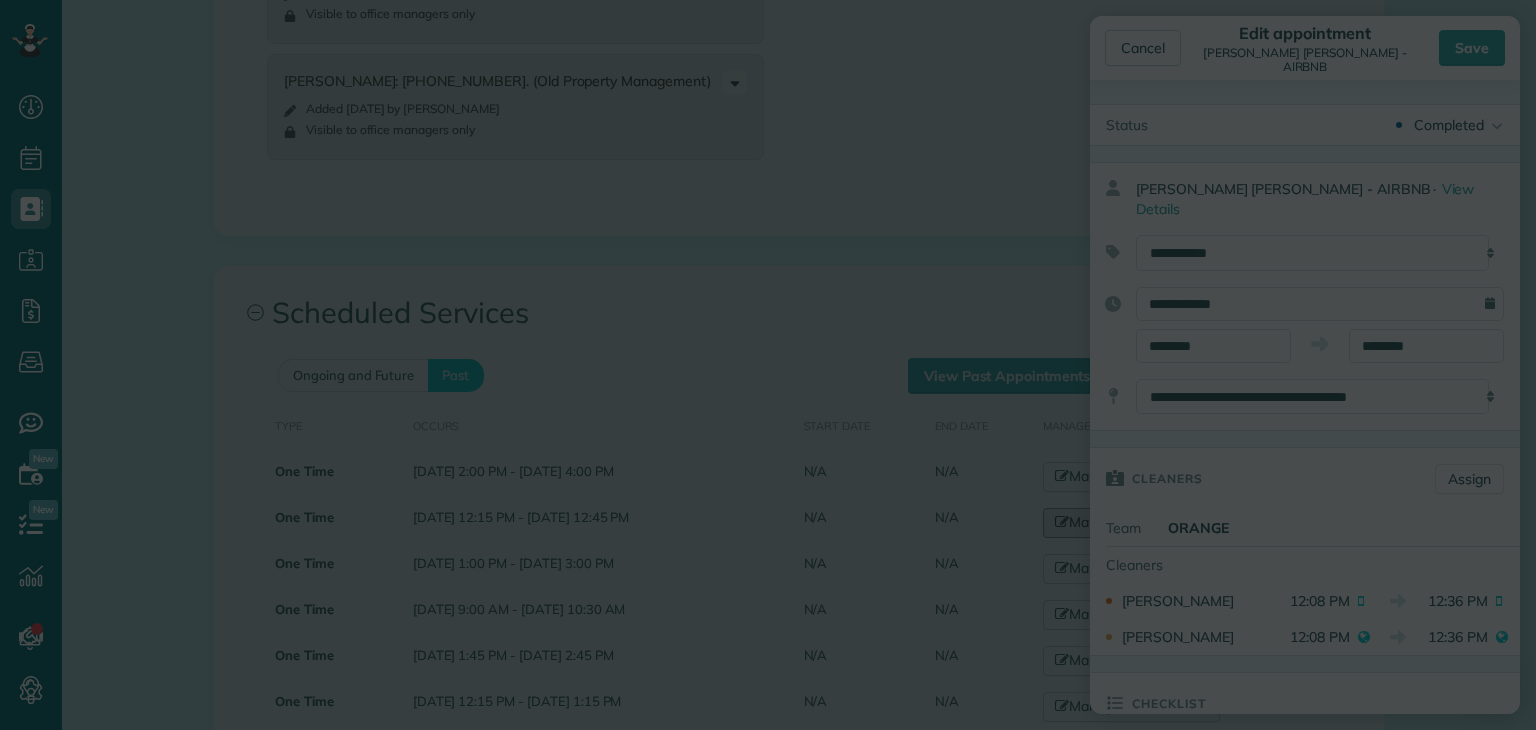 drag, startPoint x: 699, startPoint y: 418, endPoint x: 709, endPoint y: 422, distance: 10.770329 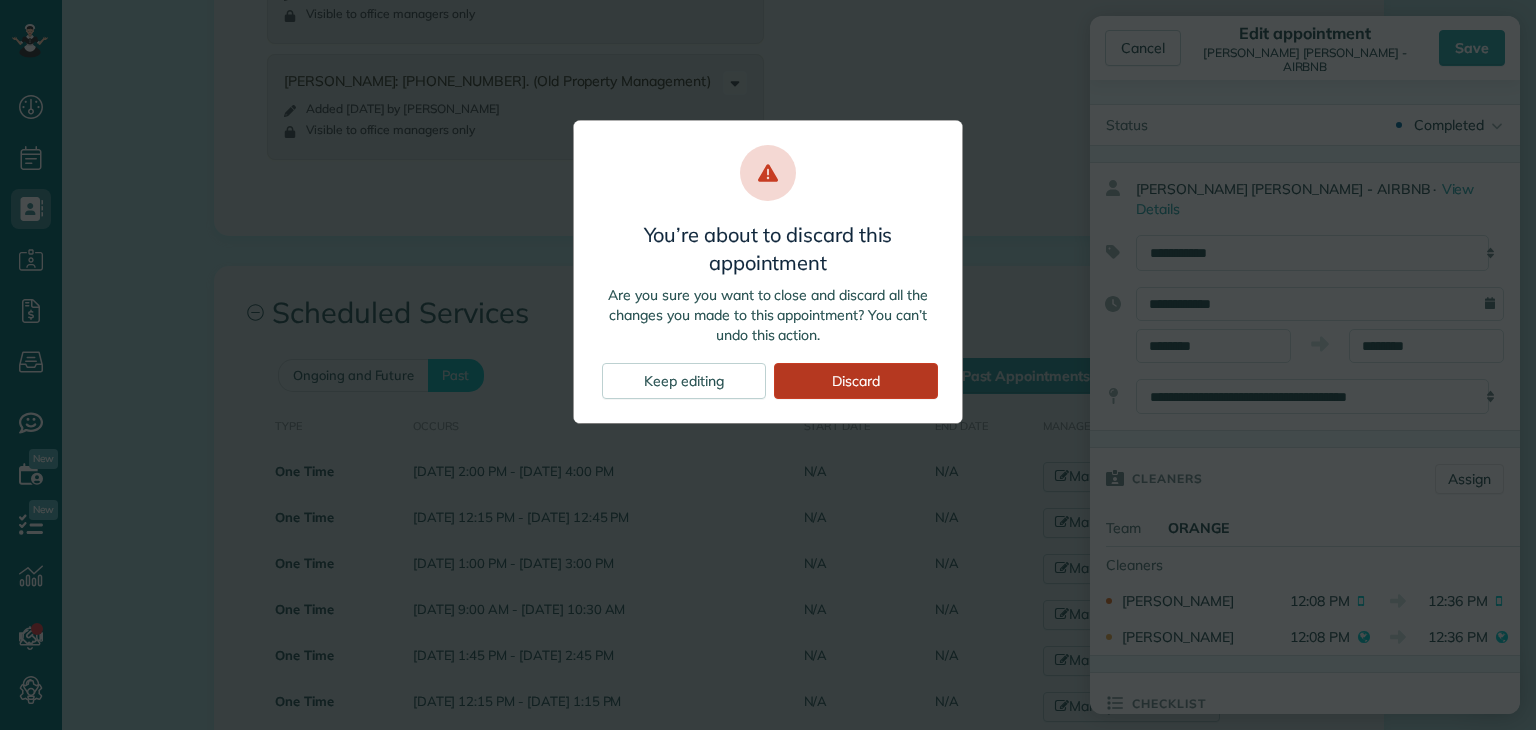 click on "Discard" at bounding box center (856, 381) 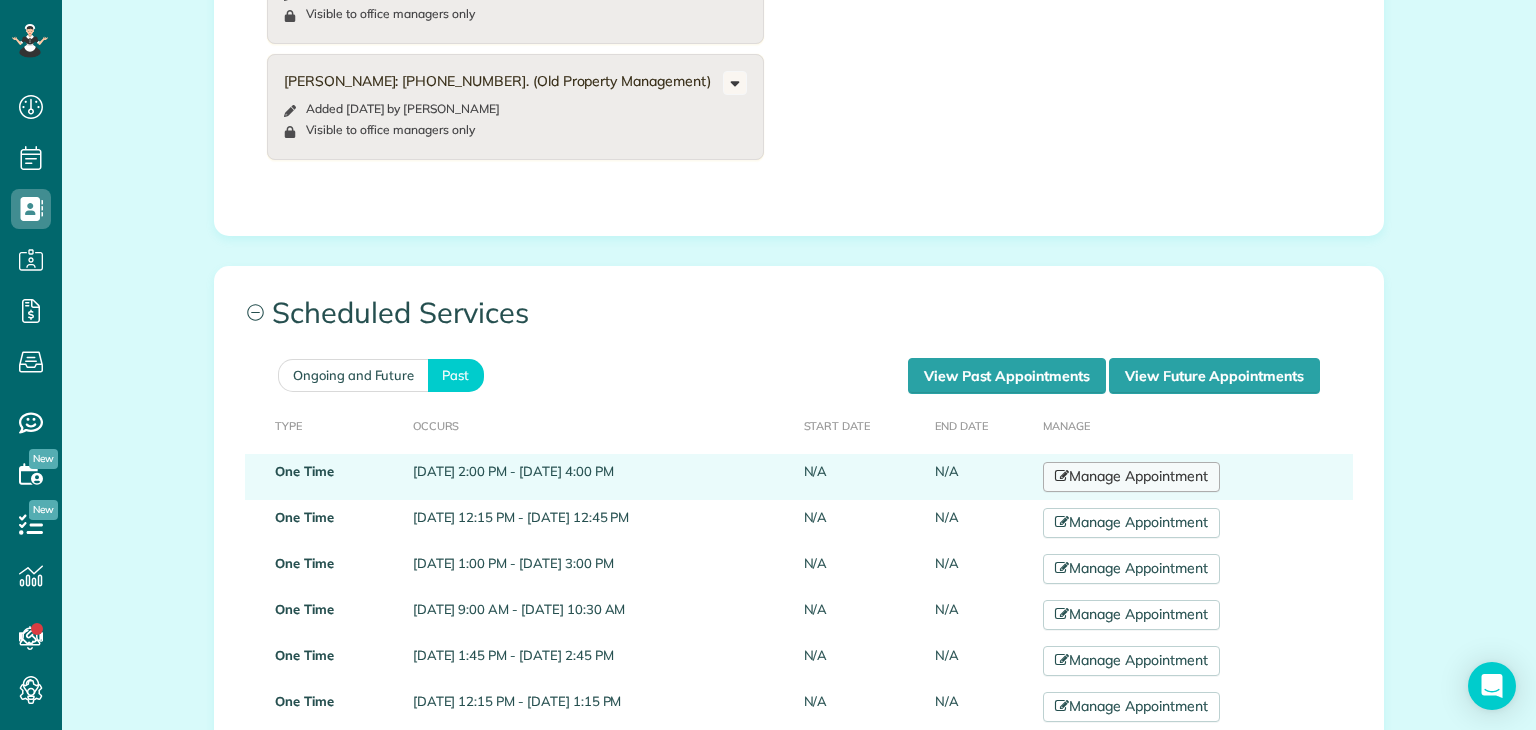 click on "Manage Appointment" at bounding box center (1131, 477) 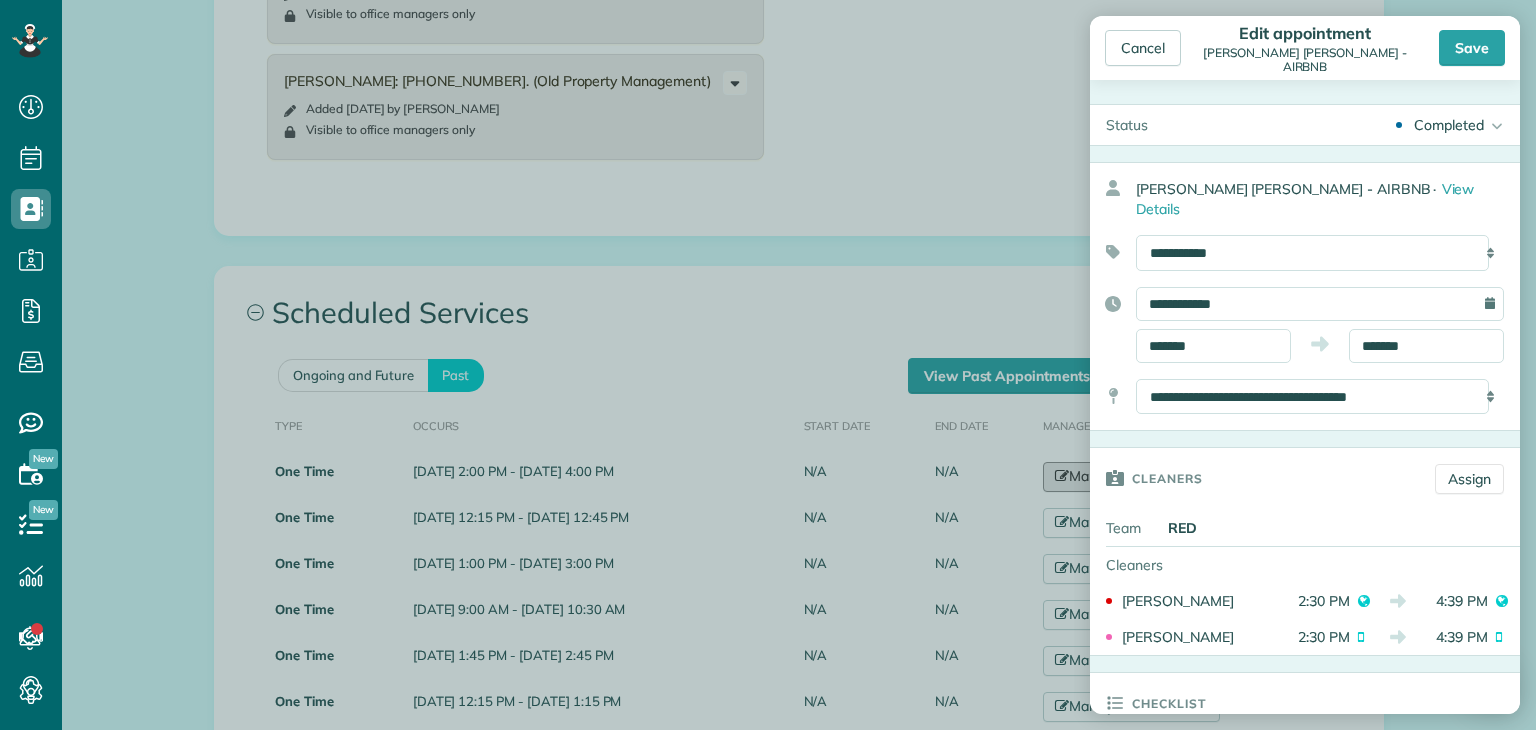click on "Dashboard
Scheduling
Calendar View
List View
Dispatch View - Weekly scheduling (Beta)" at bounding box center [768, 365] 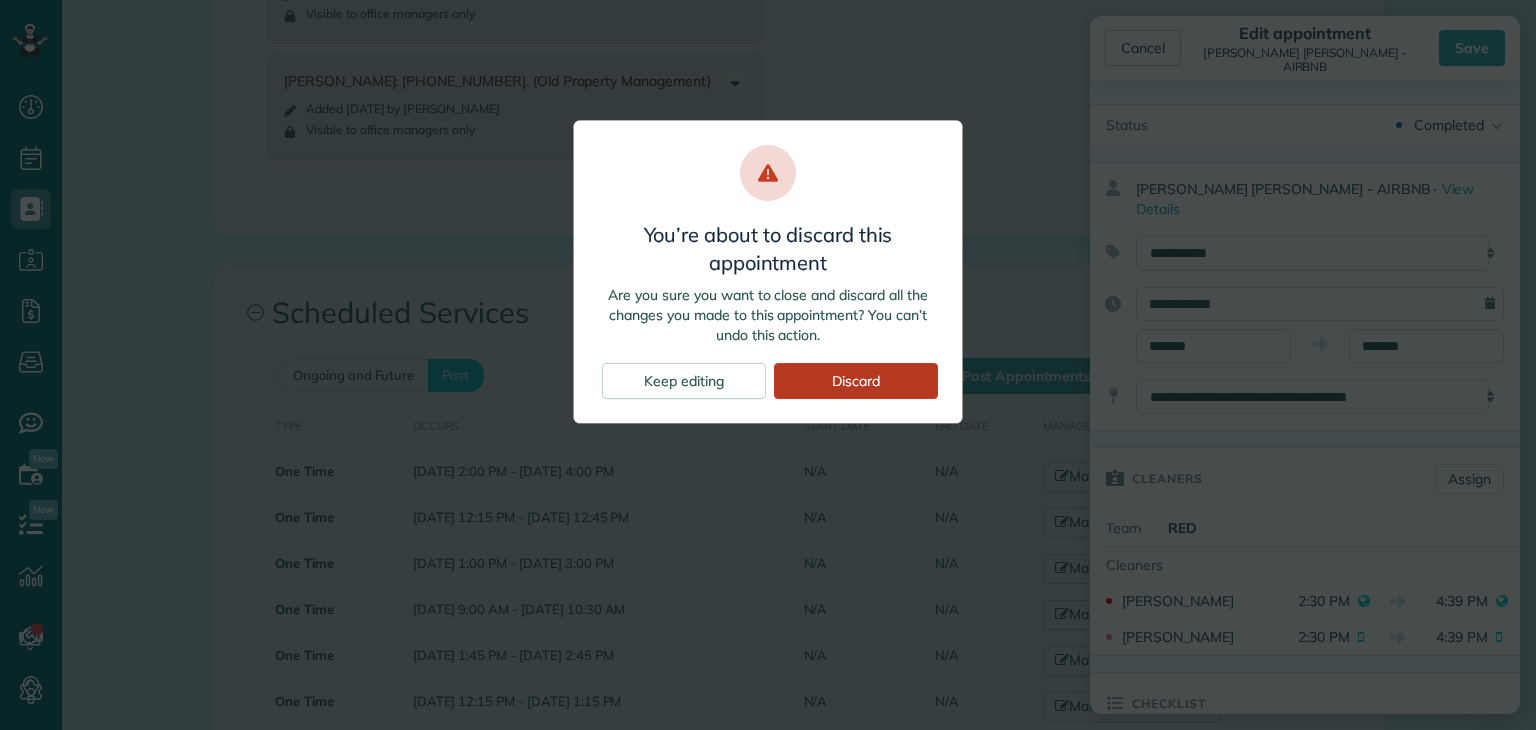 click on "Discard" at bounding box center (856, 381) 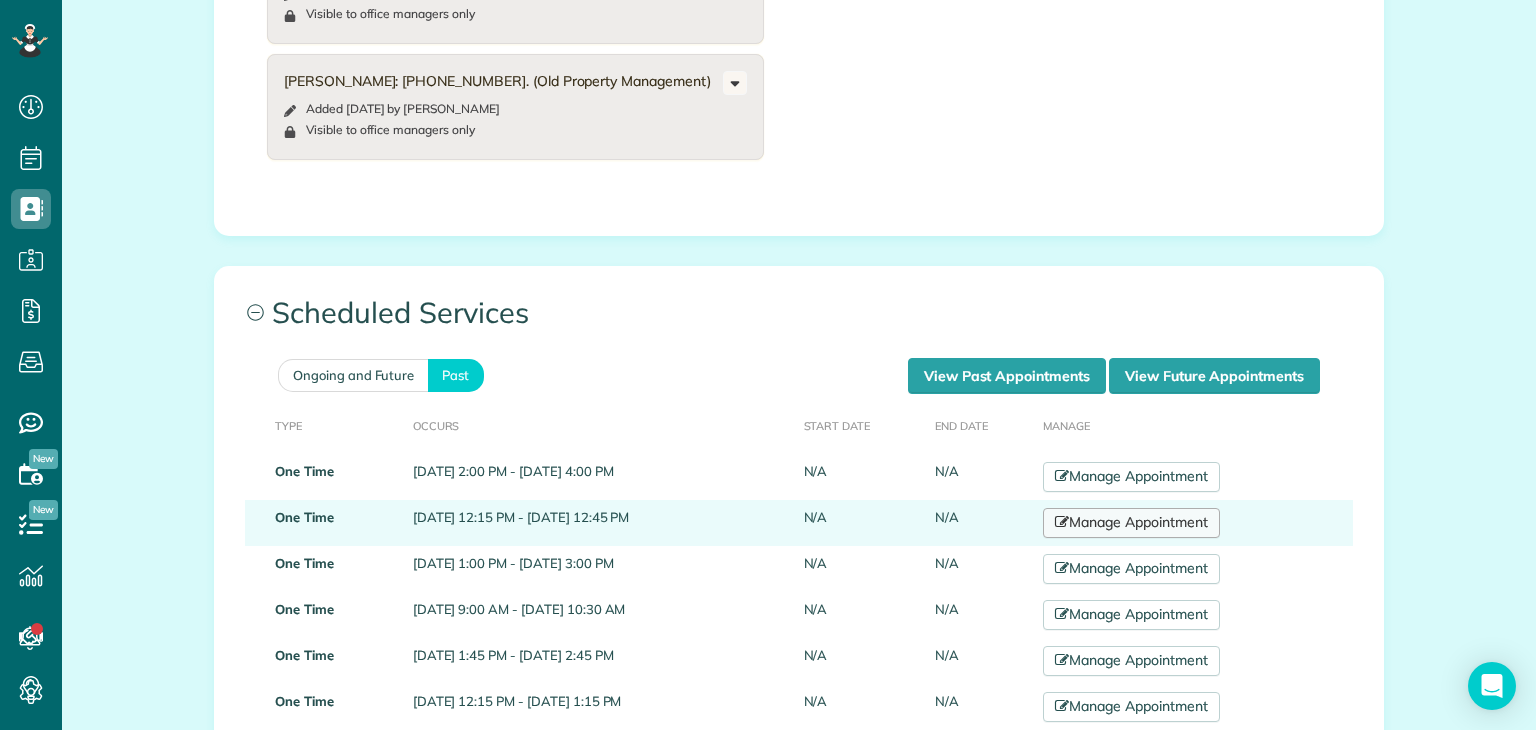click on "Manage Appointment" at bounding box center [1131, 523] 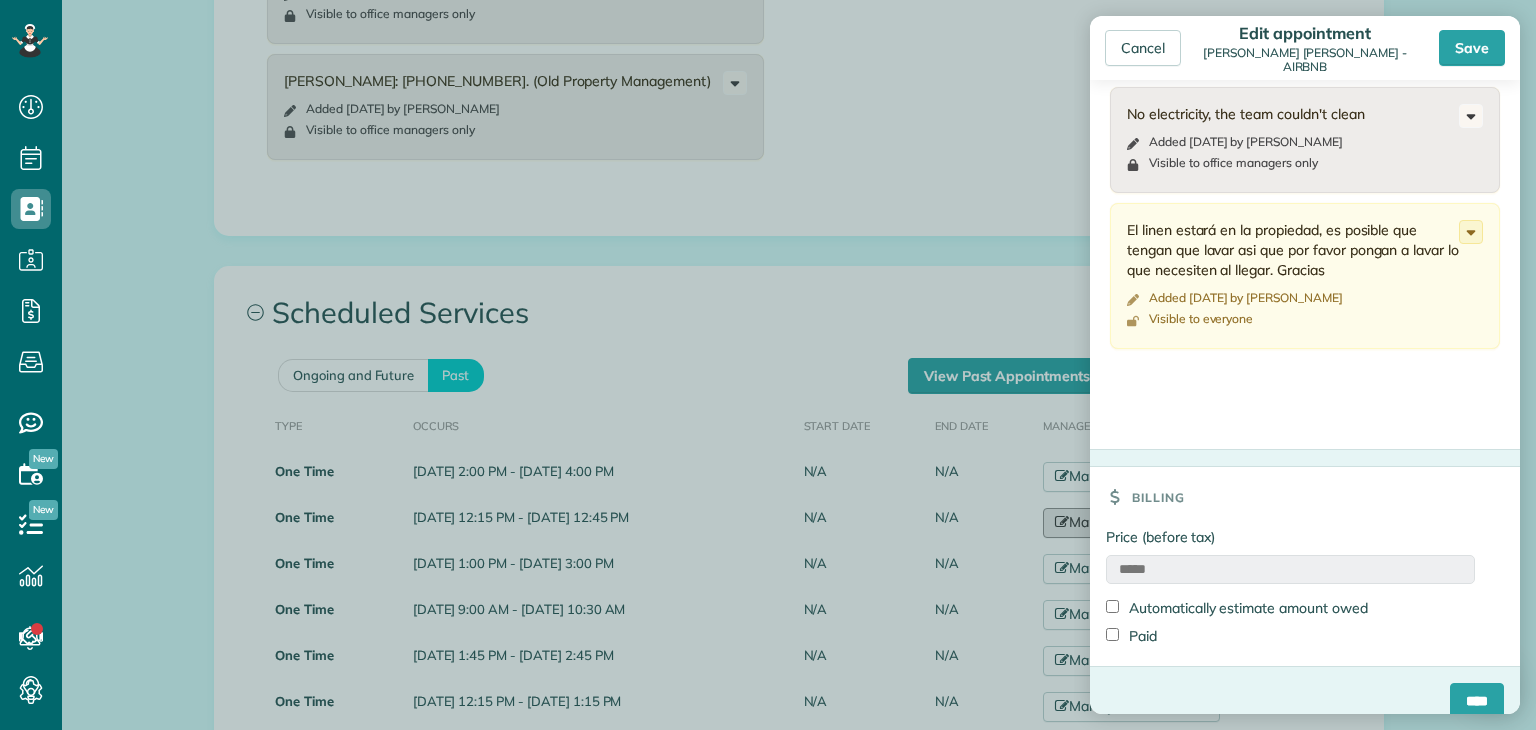 scroll, scrollTop: 880, scrollLeft: 0, axis: vertical 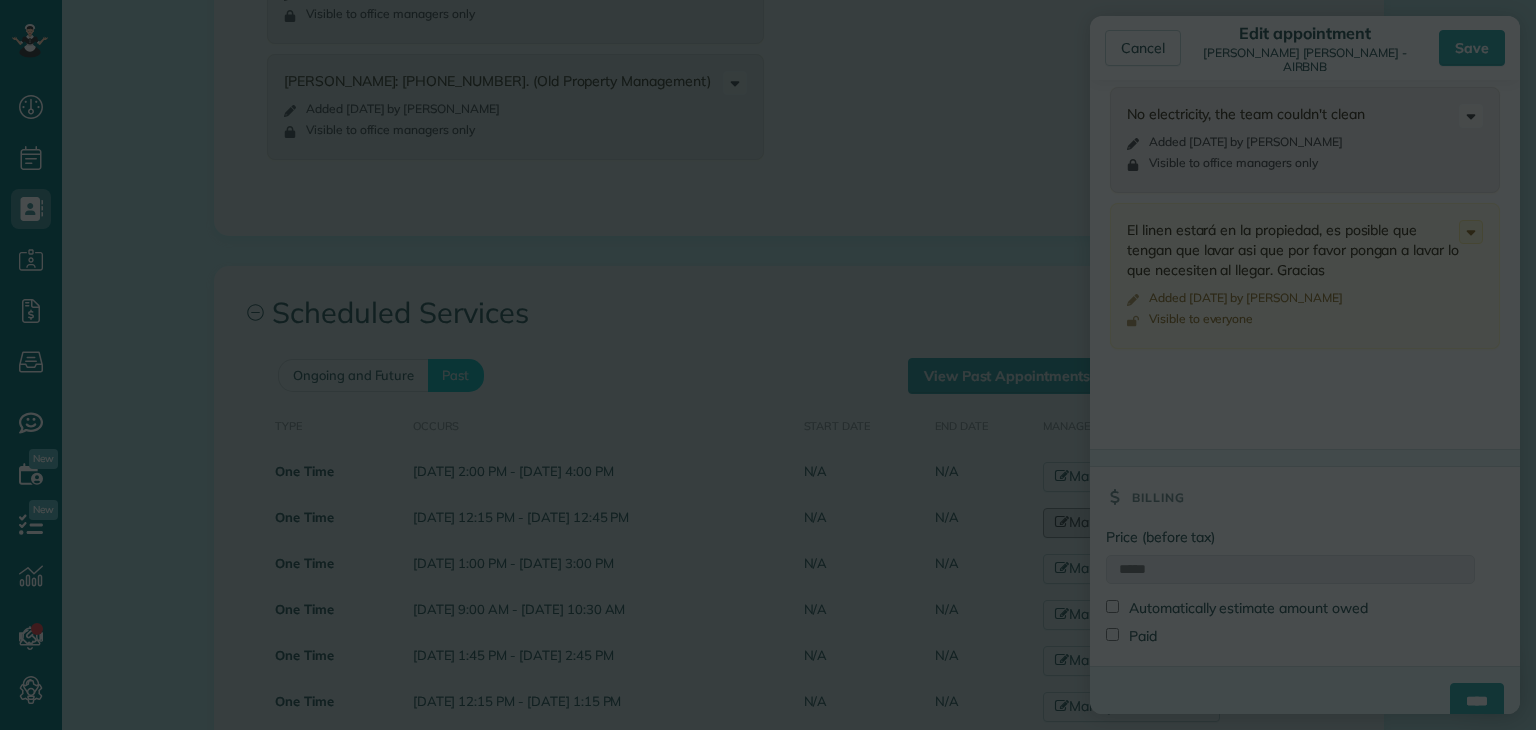 click on "Dashboard
Scheduling
Calendar View
List View
Dispatch View - Weekly scheduling (Beta)" at bounding box center (768, 365) 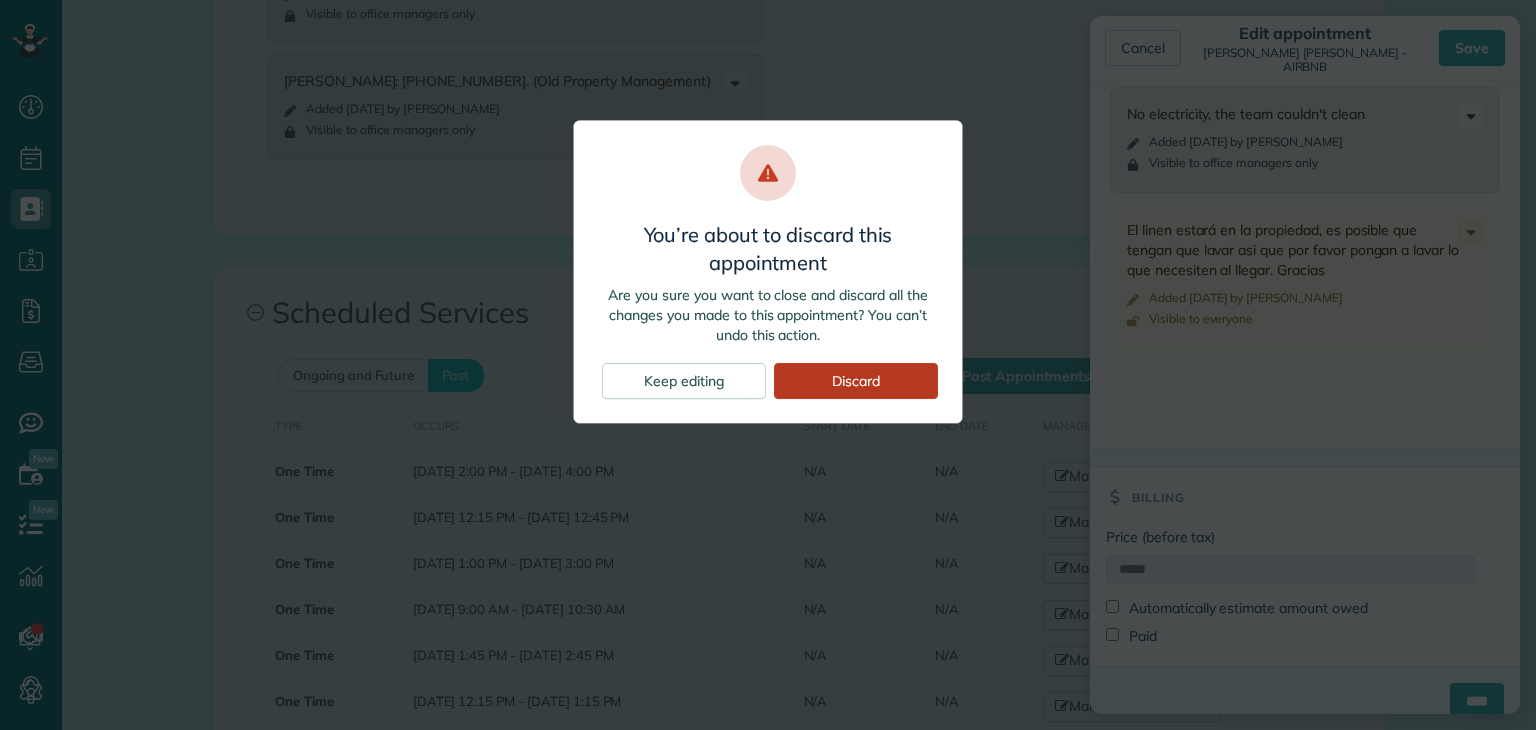 click on "Discard" at bounding box center (856, 381) 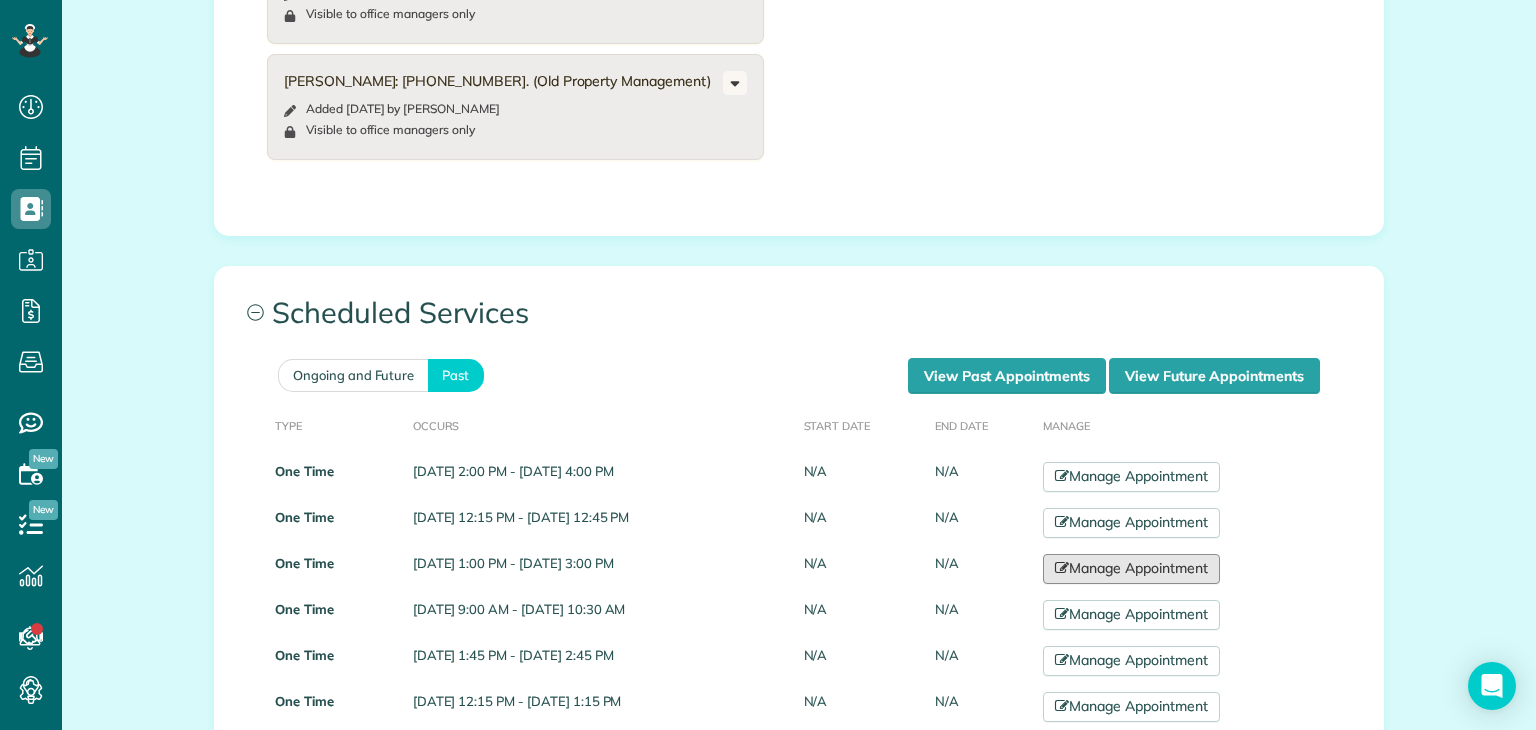 click on "Manage Appointment" at bounding box center [1131, 569] 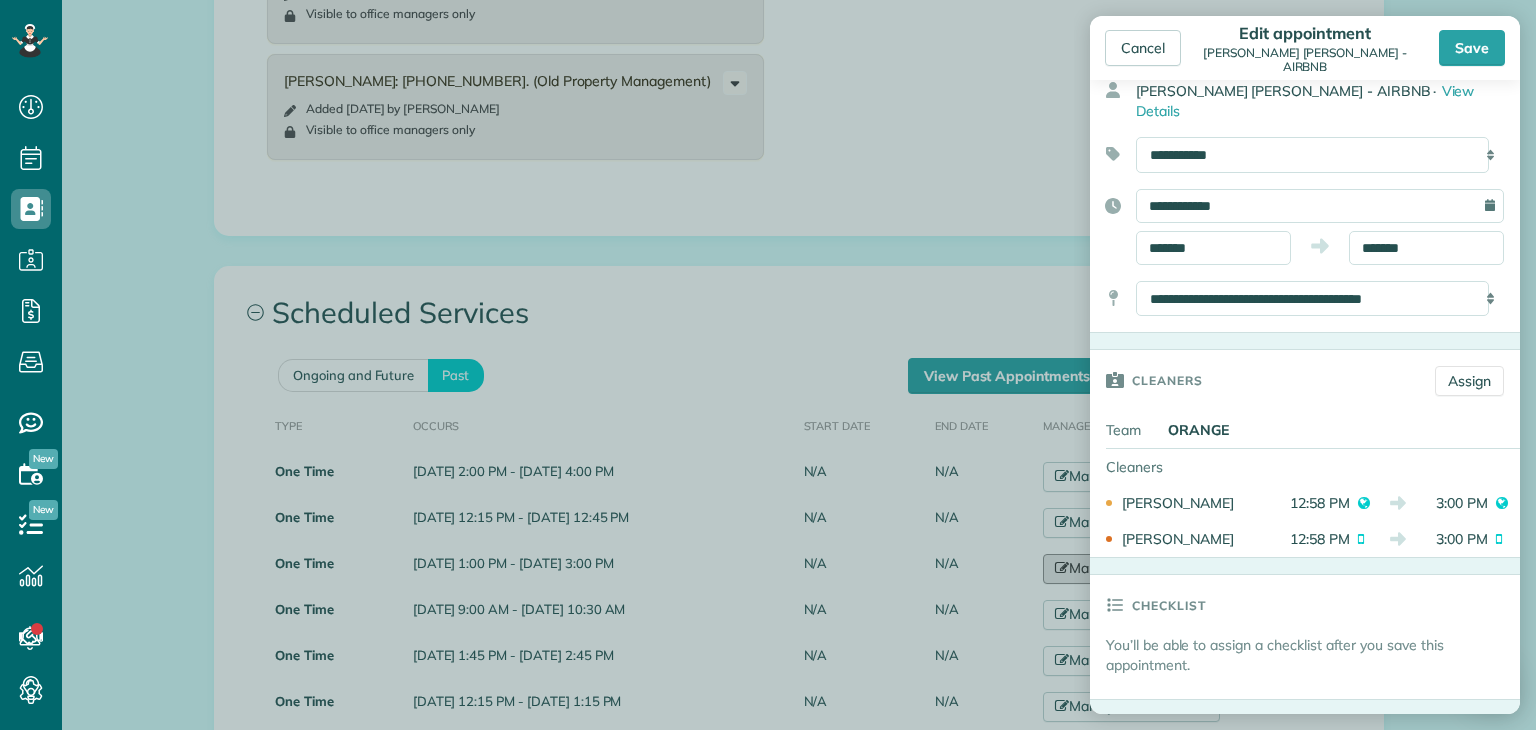 scroll, scrollTop: 74, scrollLeft: 0, axis: vertical 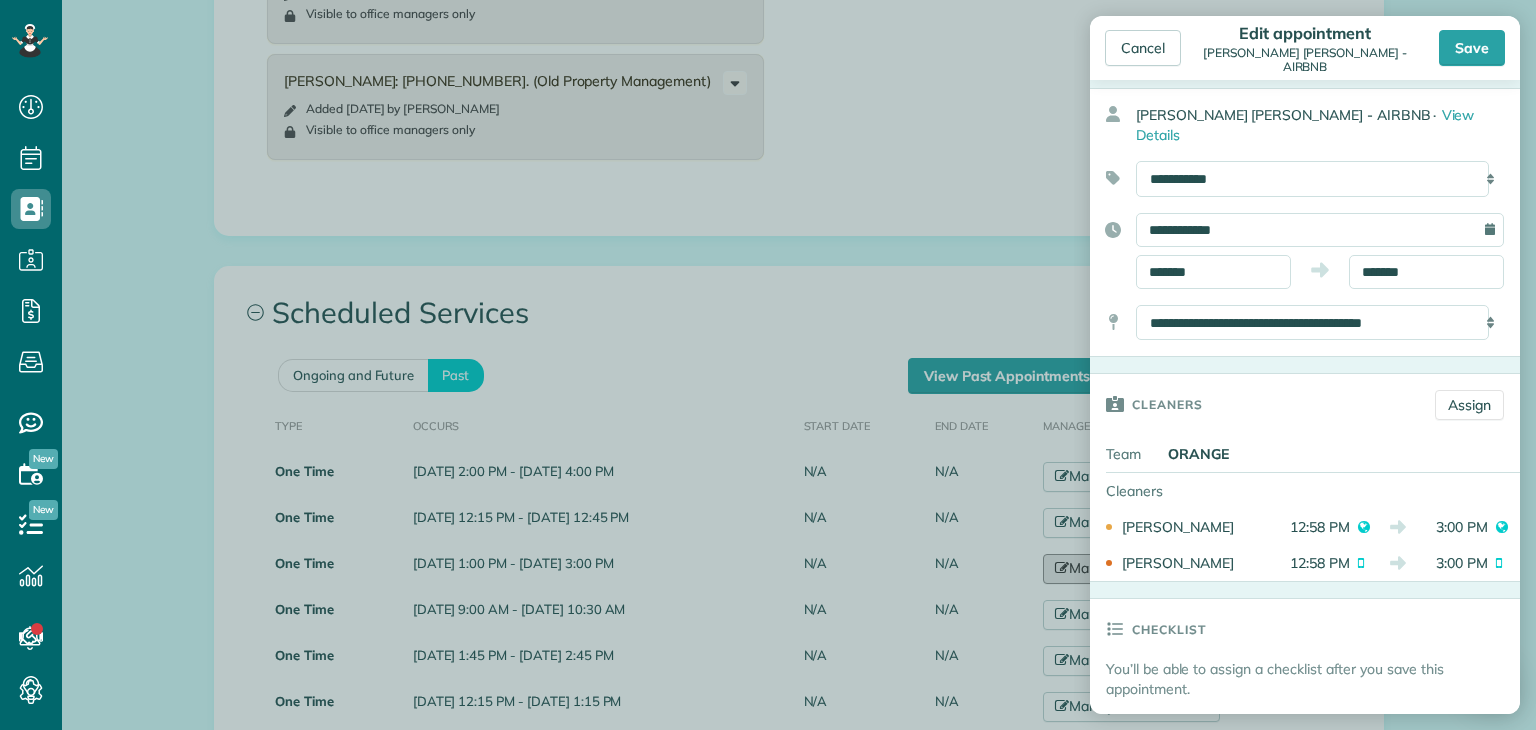 click on "Dashboard
Scheduling
Calendar View
List View
Dispatch View - Weekly scheduling (Beta)" at bounding box center [768, 365] 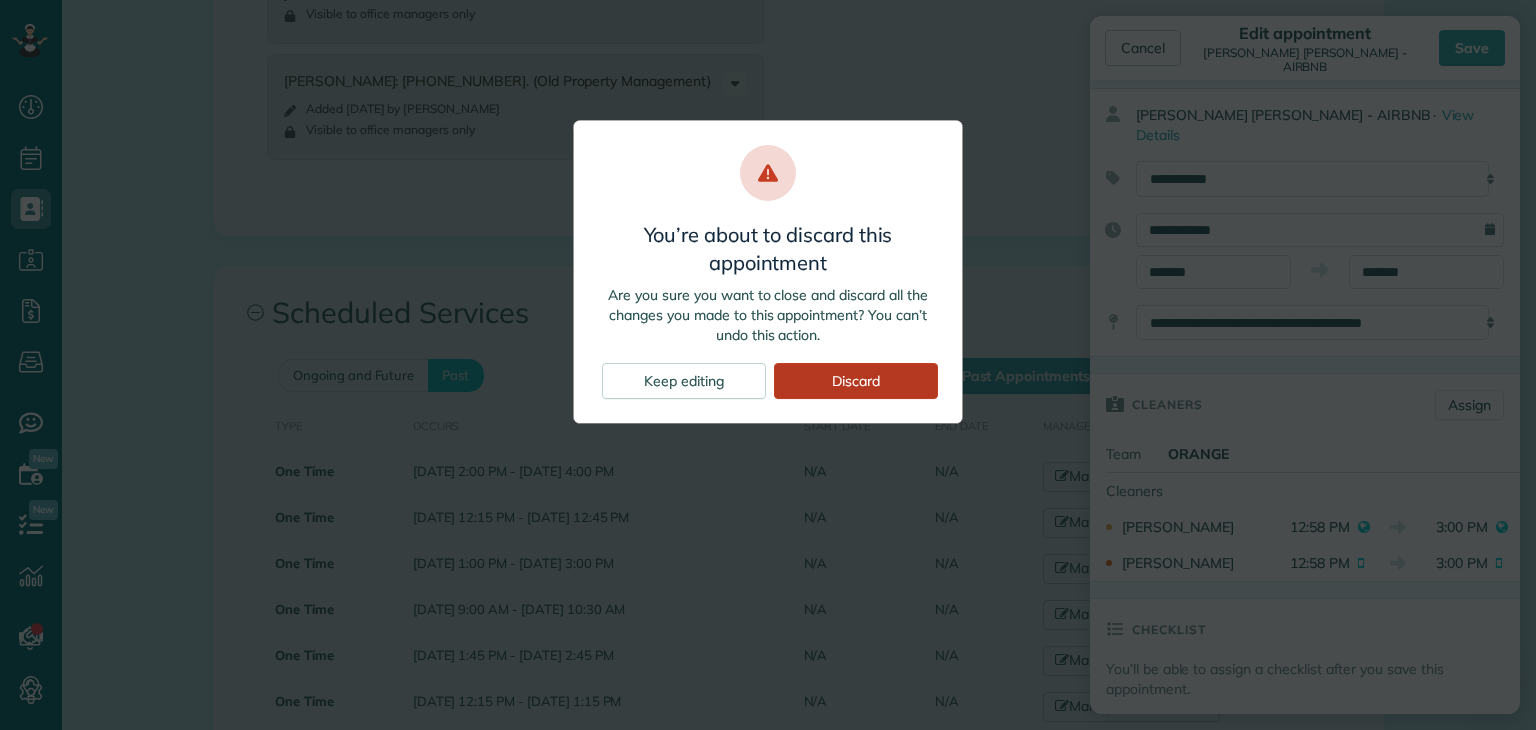 click on "Discard" at bounding box center [856, 381] 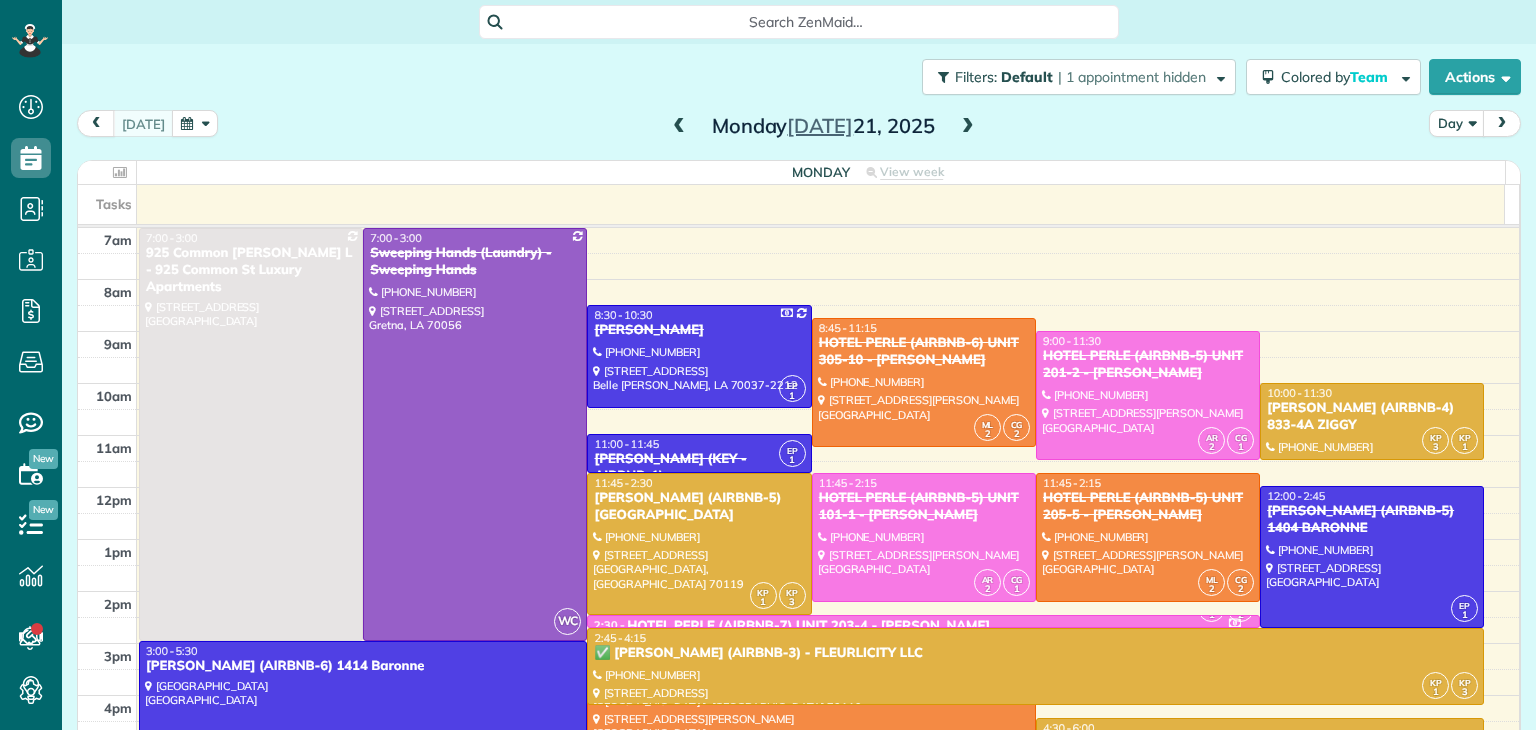 scroll, scrollTop: 0, scrollLeft: 0, axis: both 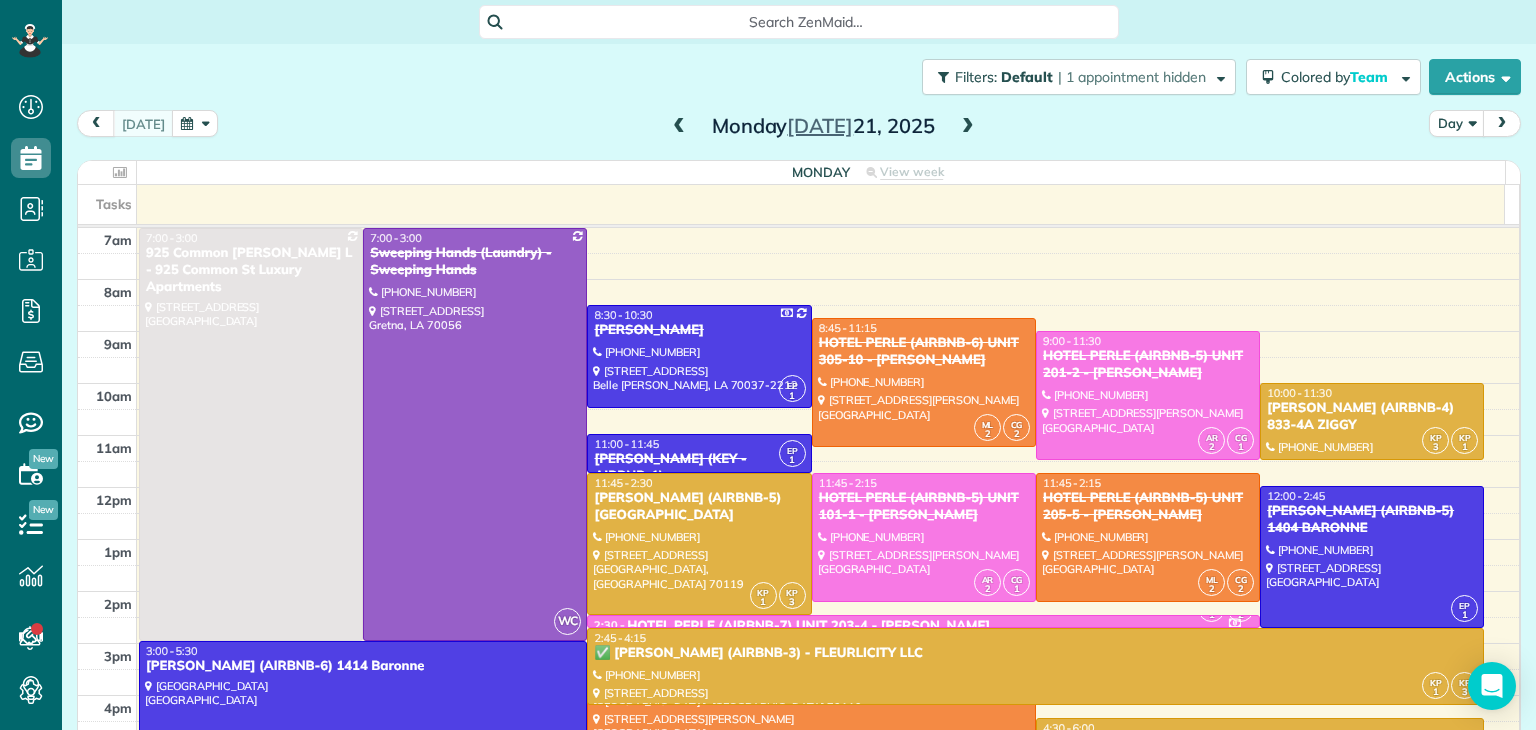 click at bounding box center (679, 127) 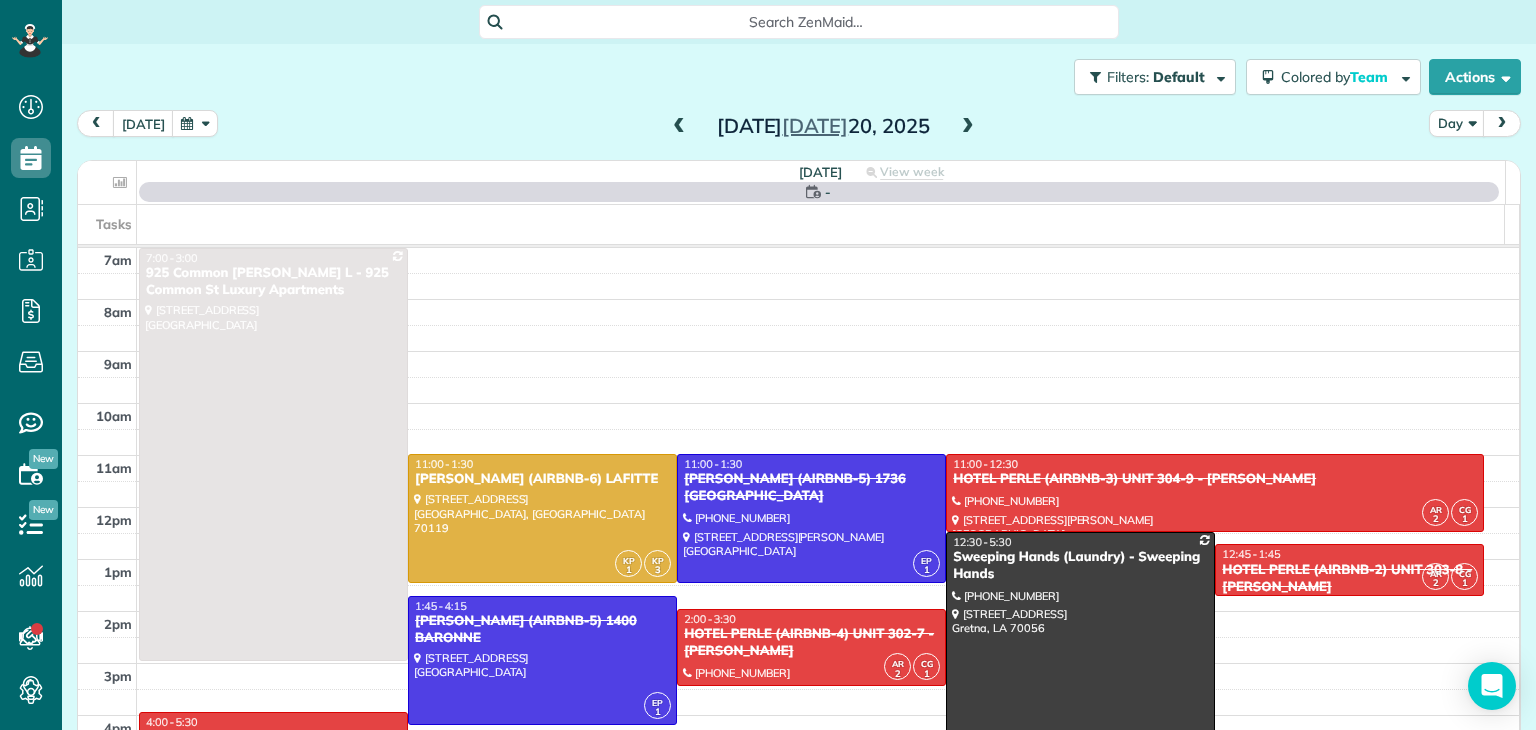 click at bounding box center (679, 127) 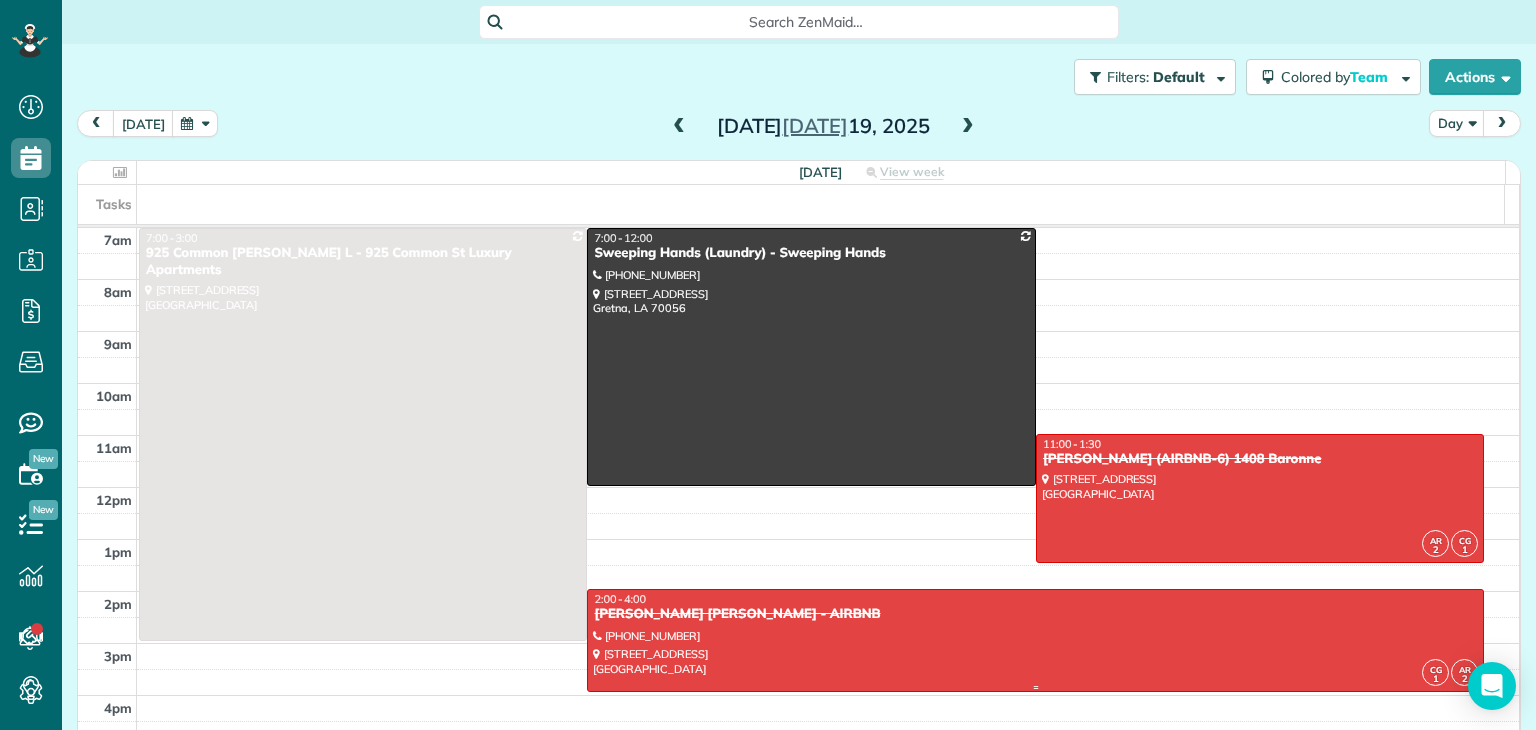 click at bounding box center (1035, 640) 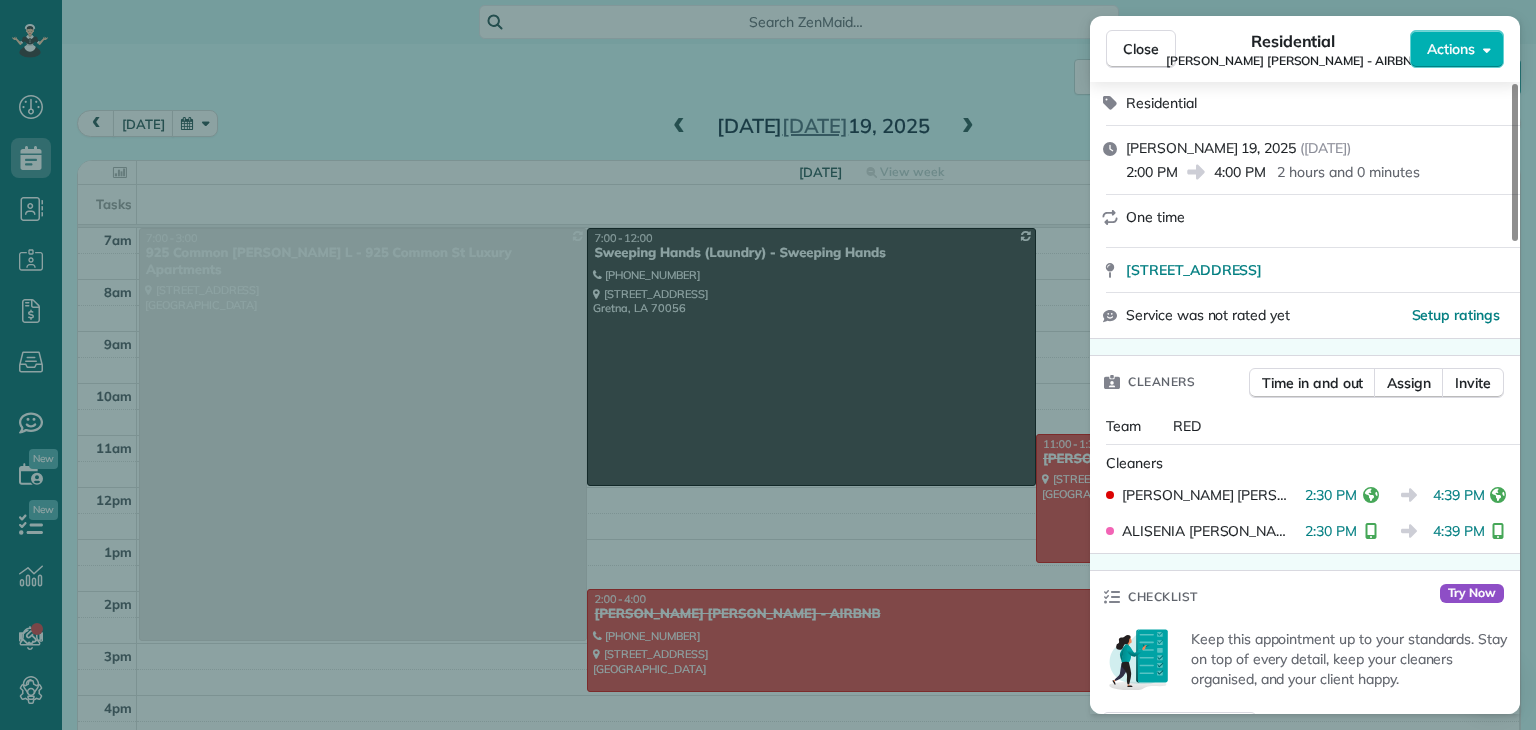 scroll, scrollTop: 800, scrollLeft: 0, axis: vertical 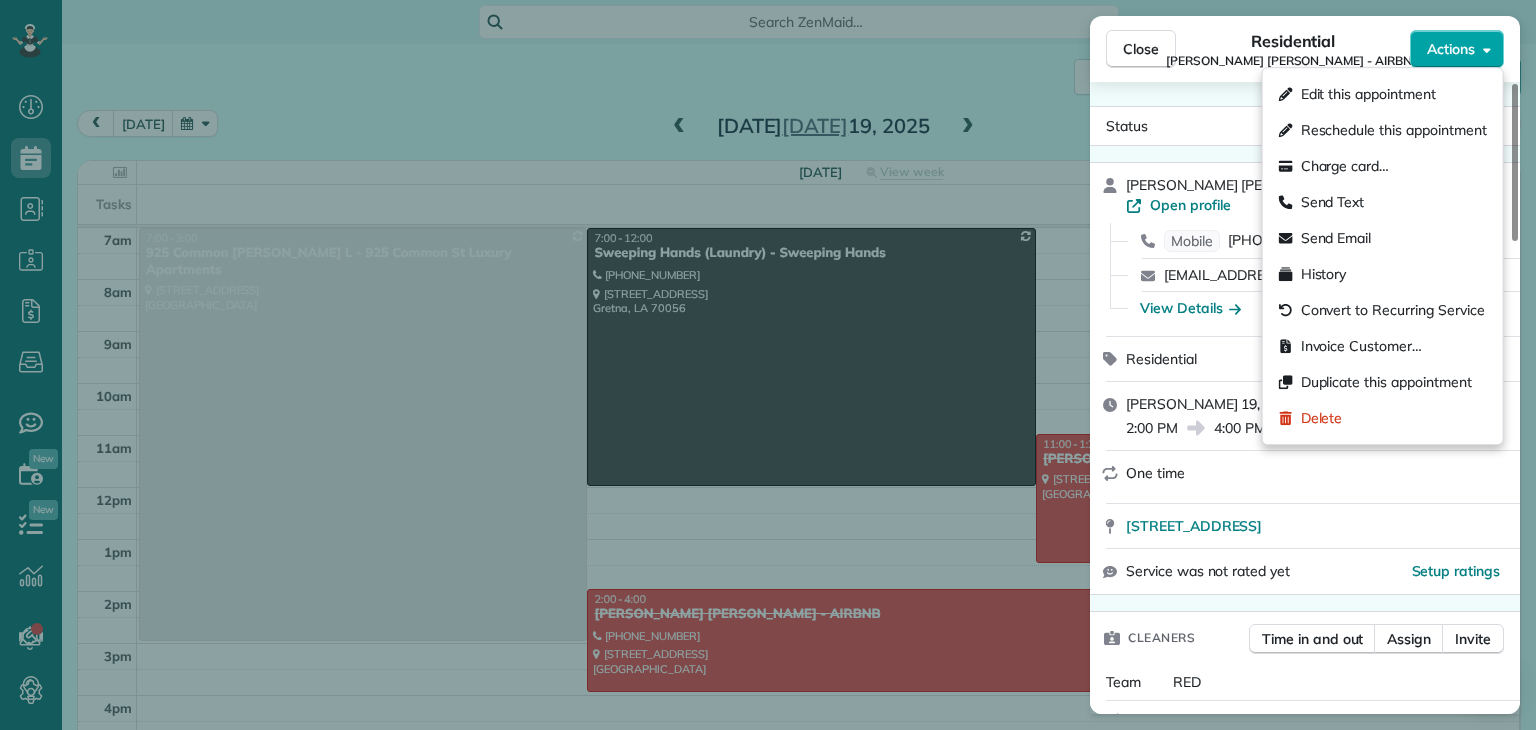 click on "Actions" at bounding box center (1451, 49) 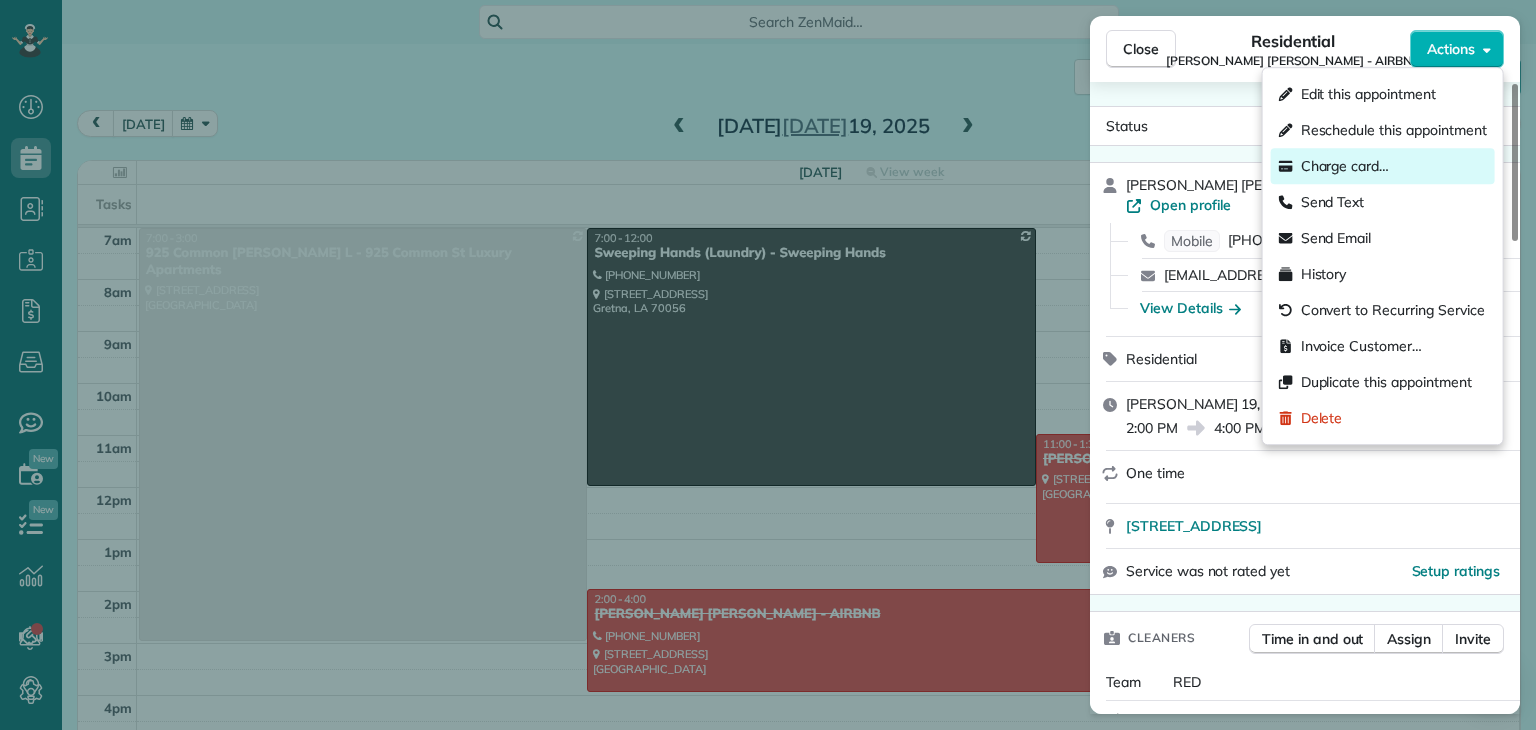 click on "Charge card…" at bounding box center [1345, 166] 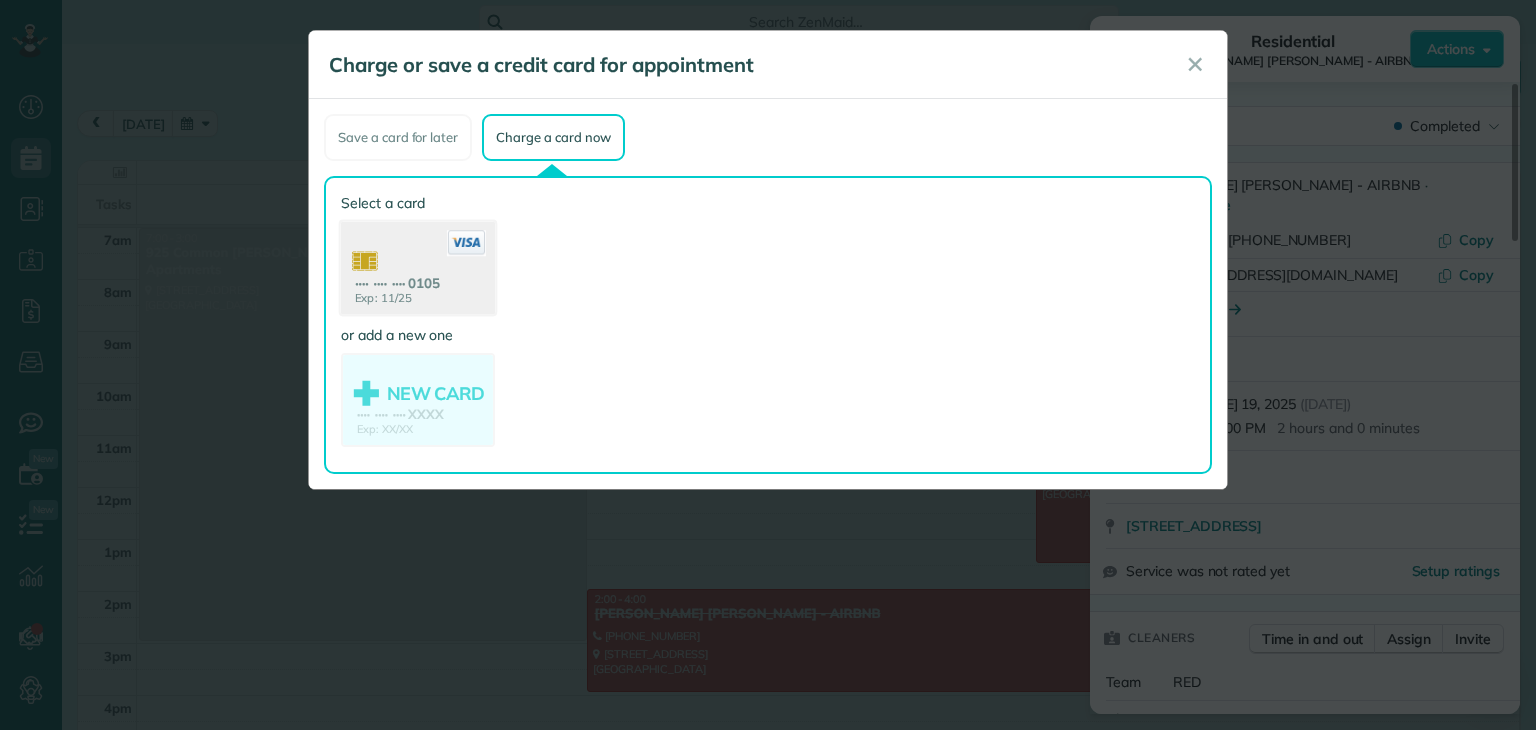 click 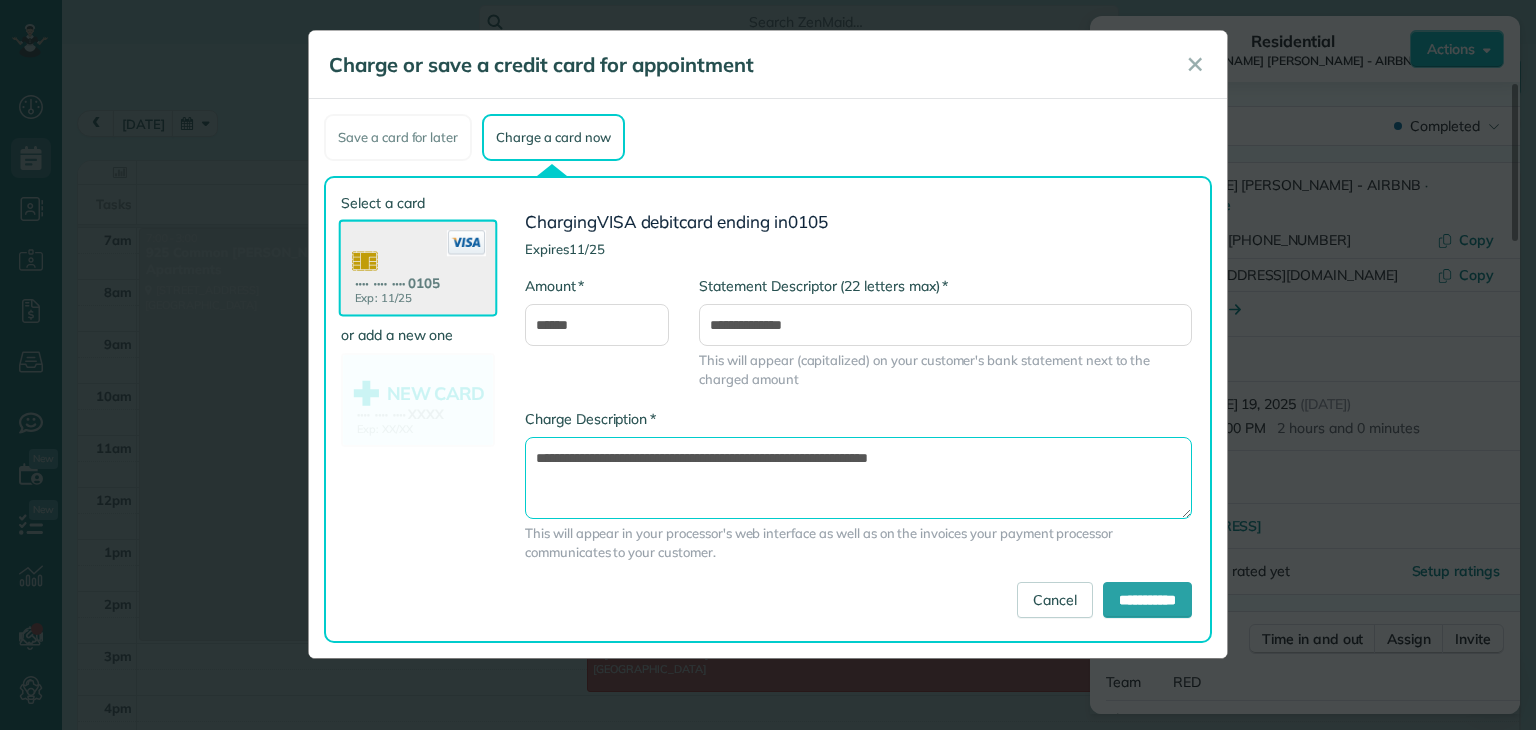 click on "**********" at bounding box center [858, 478] 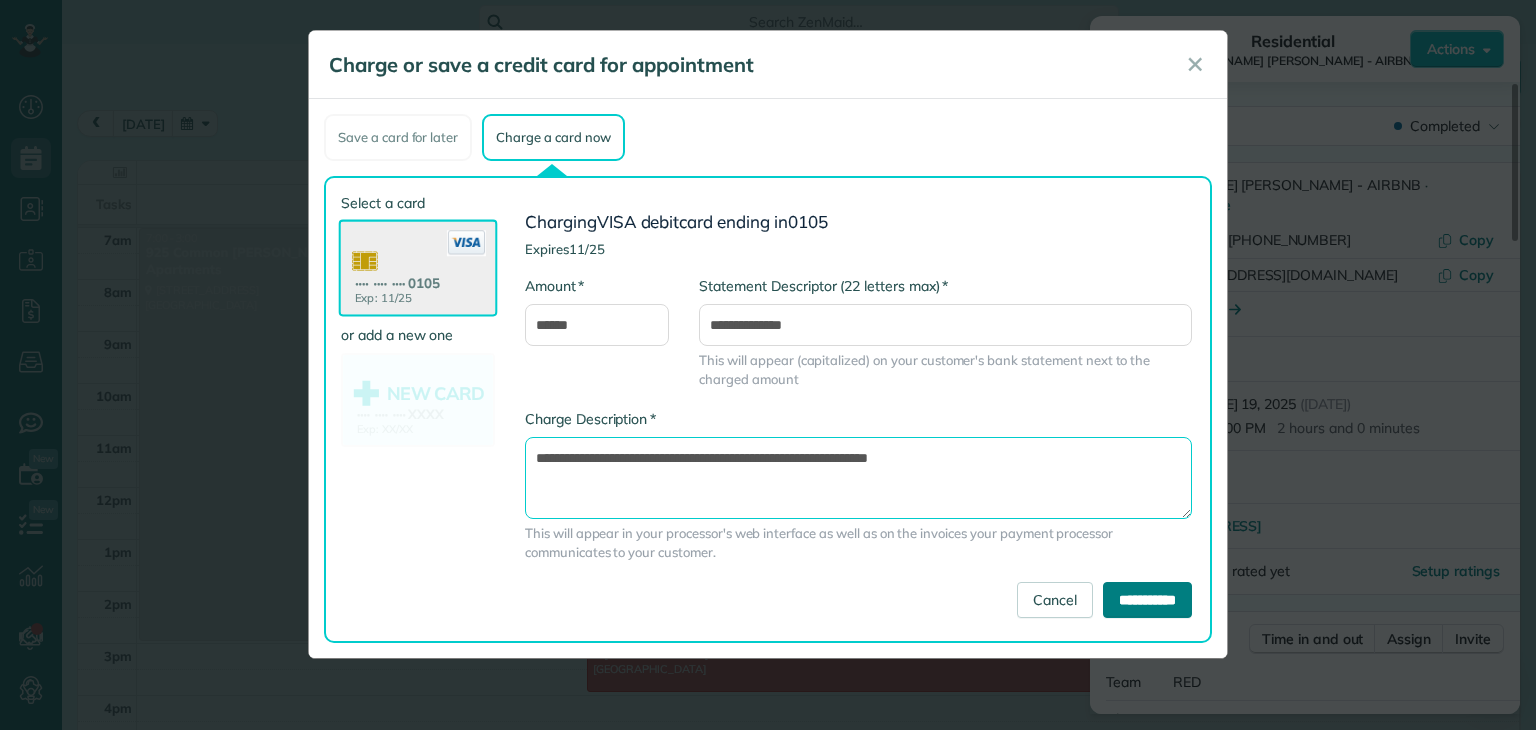 type on "**********" 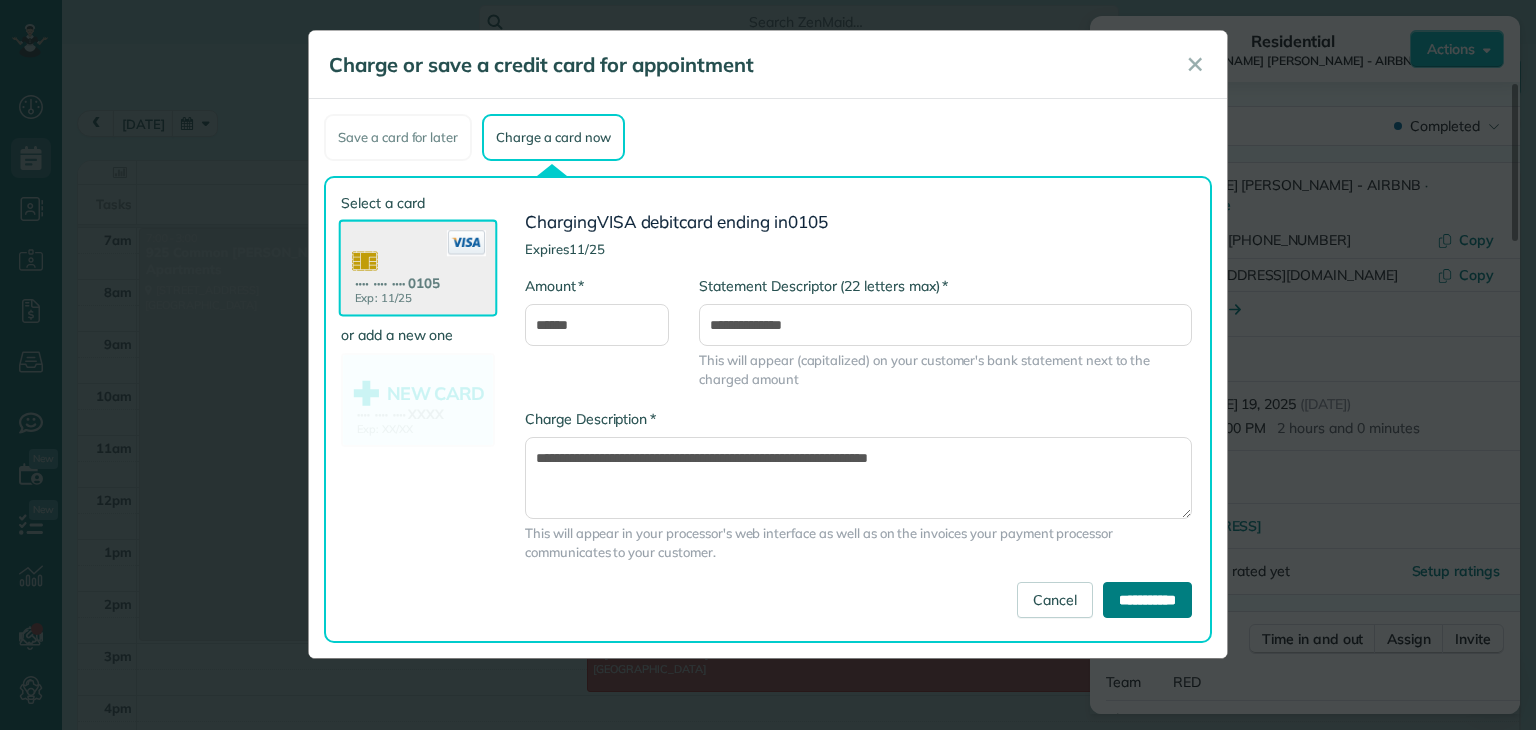 click on "**********" at bounding box center [1147, 600] 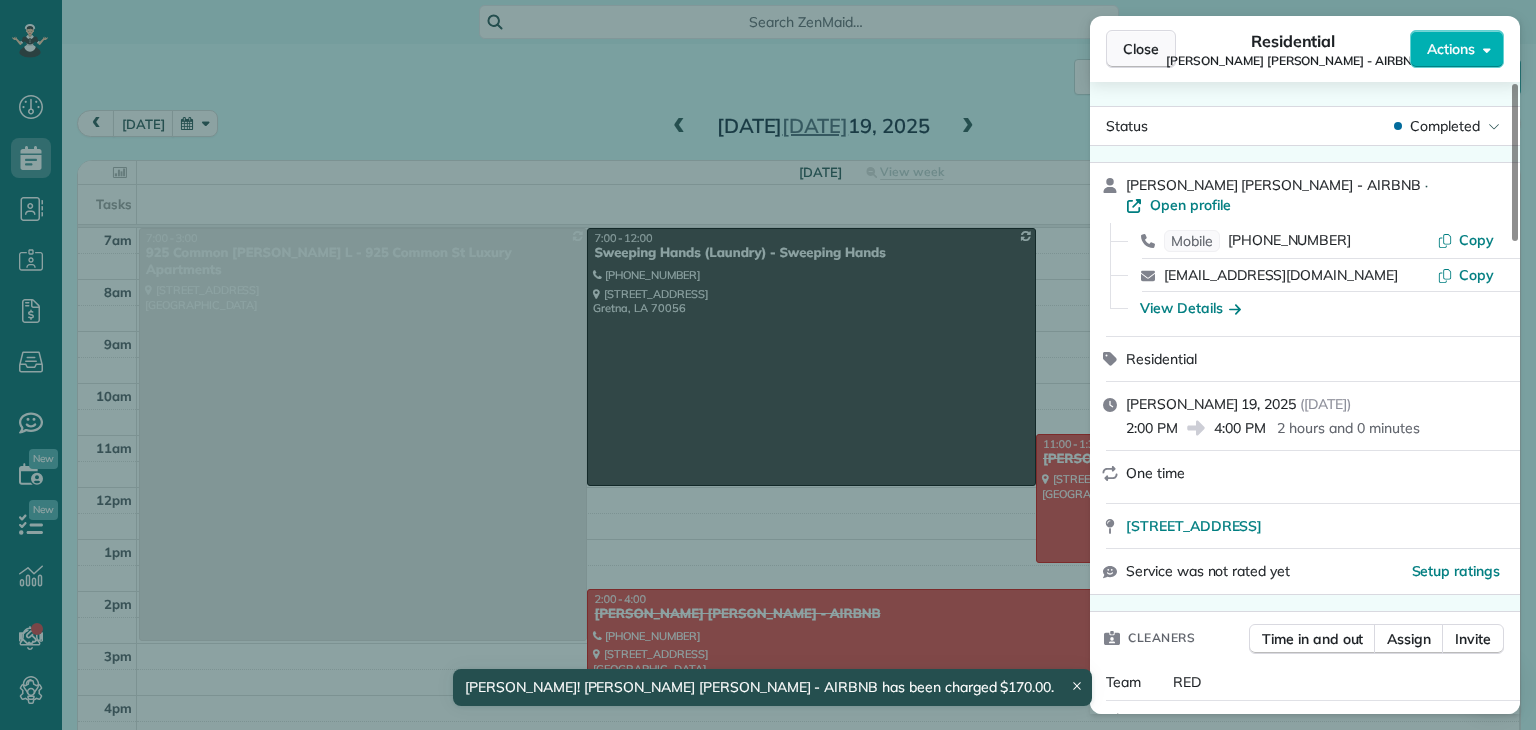 click on "Close" at bounding box center [1141, 49] 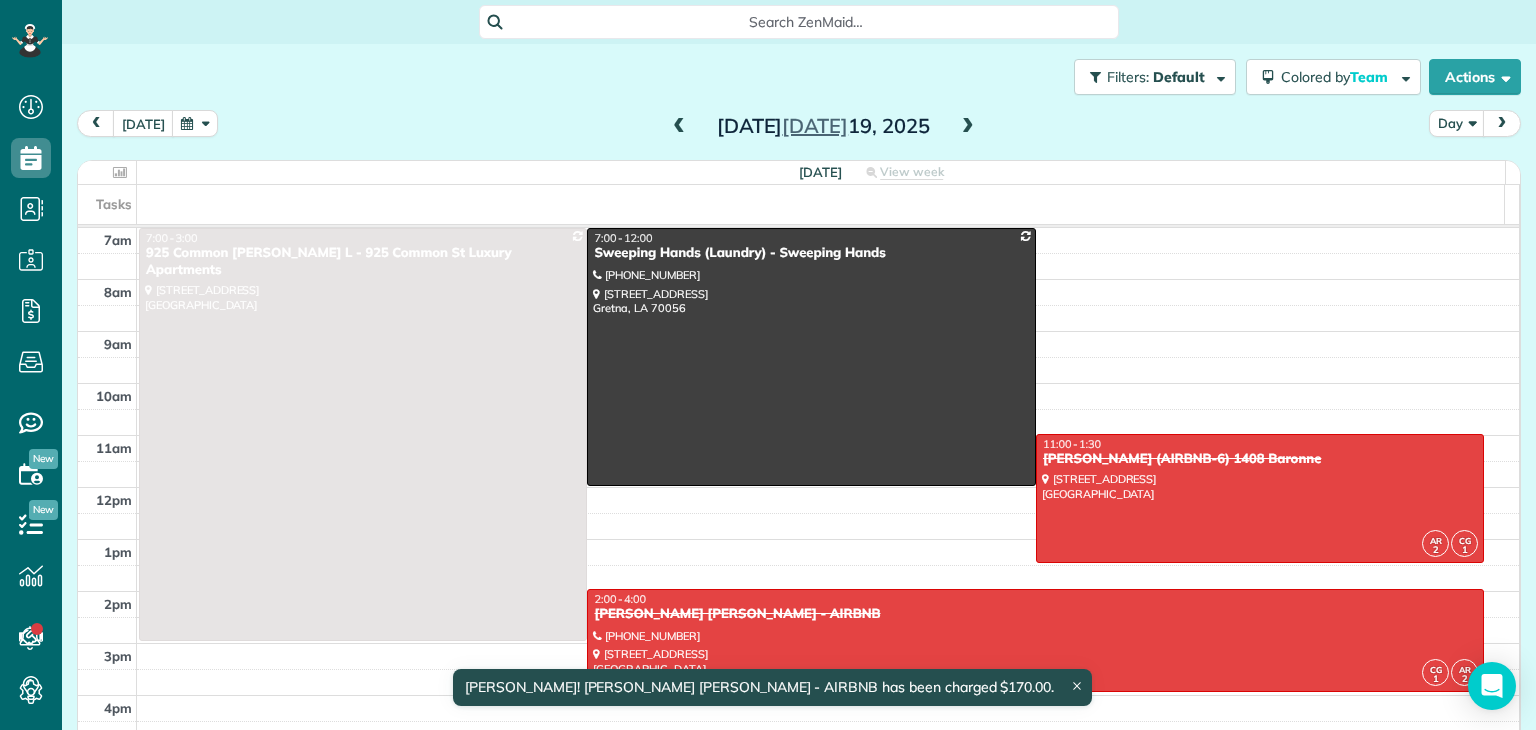 click at bounding box center [968, 127] 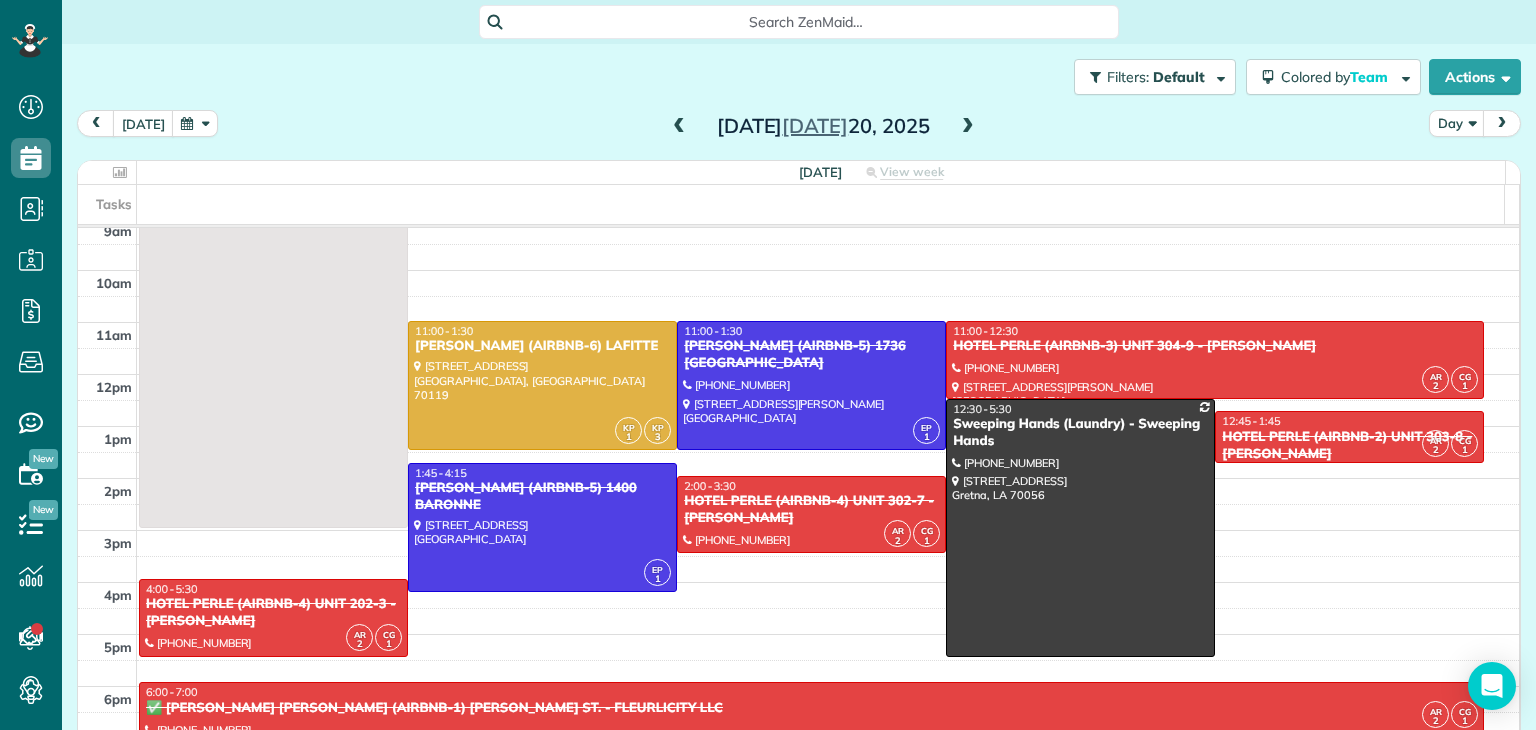 scroll, scrollTop: 200, scrollLeft: 0, axis: vertical 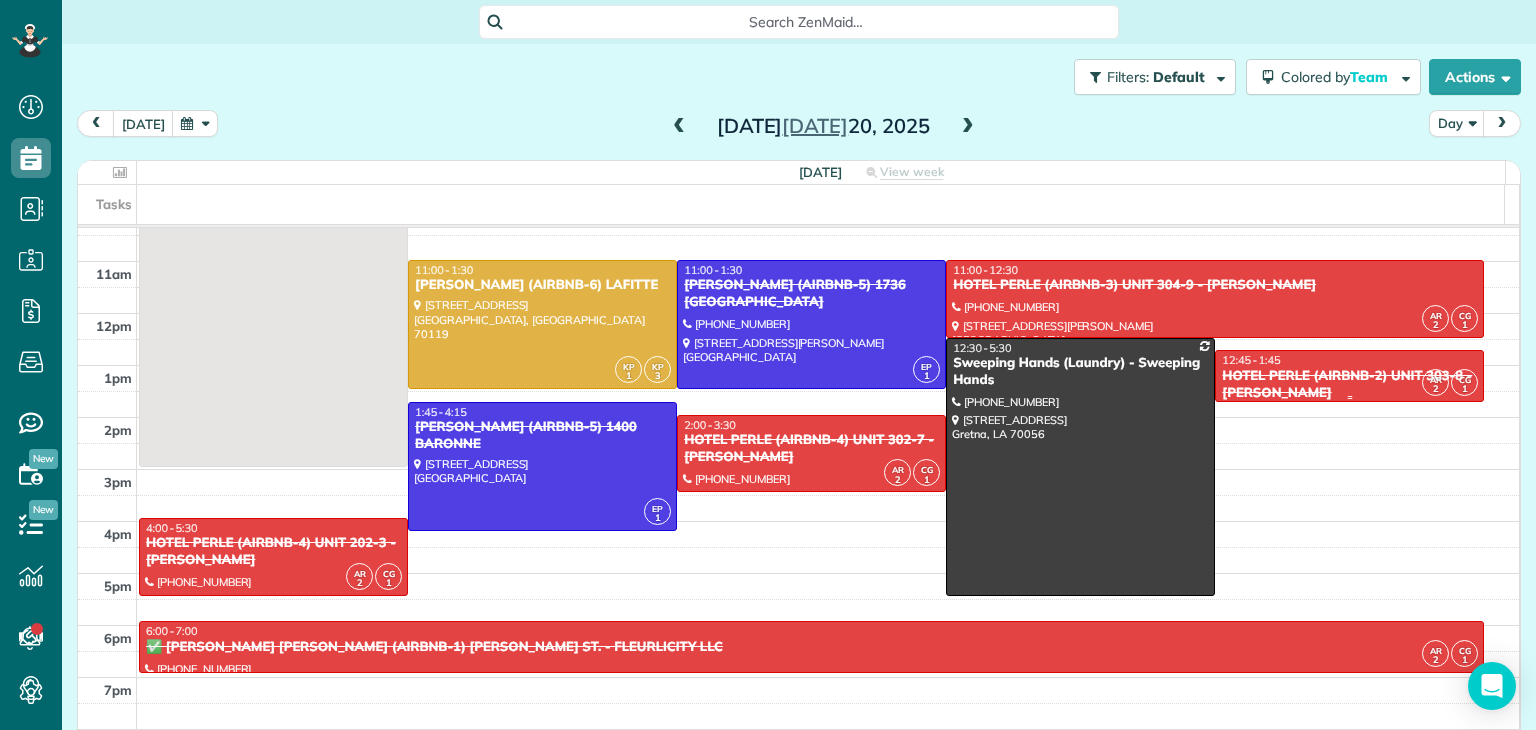 click on "HOTEL PERLE (AIRBNB-2) UNIT 303-8 - NICK BRUNO" at bounding box center (1349, 385) 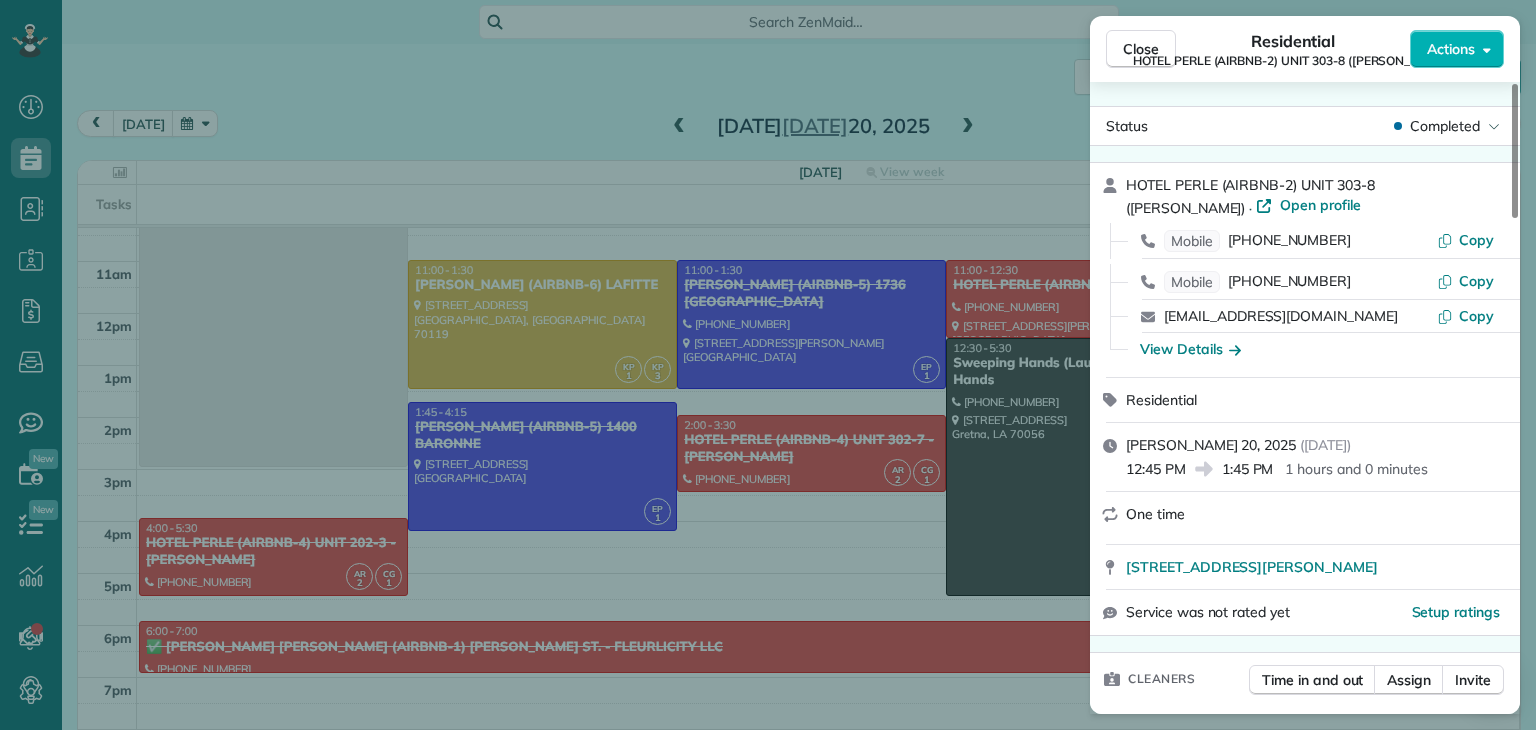 click on "Close Residential HOTEL PERLE (AIRBNB-2) UNIT 303-8 (NICK BRUNO) Actions Status Completed HOTEL PERLE (AIRBNB-2) UNIT 303-8 (NICK BRUNO) · Open profile Mobile (727) 410-0783 Copy Mobile (504) 215-1676 Copy nbruno@pousadamgmt.com Copy View Details Residential domingo, julio 20, 2025 ( yesterday ) 12:45 PM 1:45 PM 1 hours and 0 minutes One time 757 Saint Charles Avenue New Orleans LA 70130 Service was not rated yet Setup ratings Cleaners Time in and out Assign Invite Team RED Cleaners ALISENIA   RAMIREZ 12:45 PM 1:48 PM CLAUDIA   GUTIERREZ 12:45 PM 1:46 PM Checklist Try Now Keep this appointment up to your standards. Stay on top of every detail, keep your cleaners organised, and your client happy. Assign a checklist Watch a 5 min demo Billing Billing actions Price $150.00 Overcharge $0.00 Discount $0.00 Coupon discount - Primary tax - Secondary tax - Total appointment price $150.00 Tips collected New feature! $0.00 Unpaid Mark as paid Total including tip $150.00 Get paid online in no-time! Work items Notes 3 5" at bounding box center (768, 365) 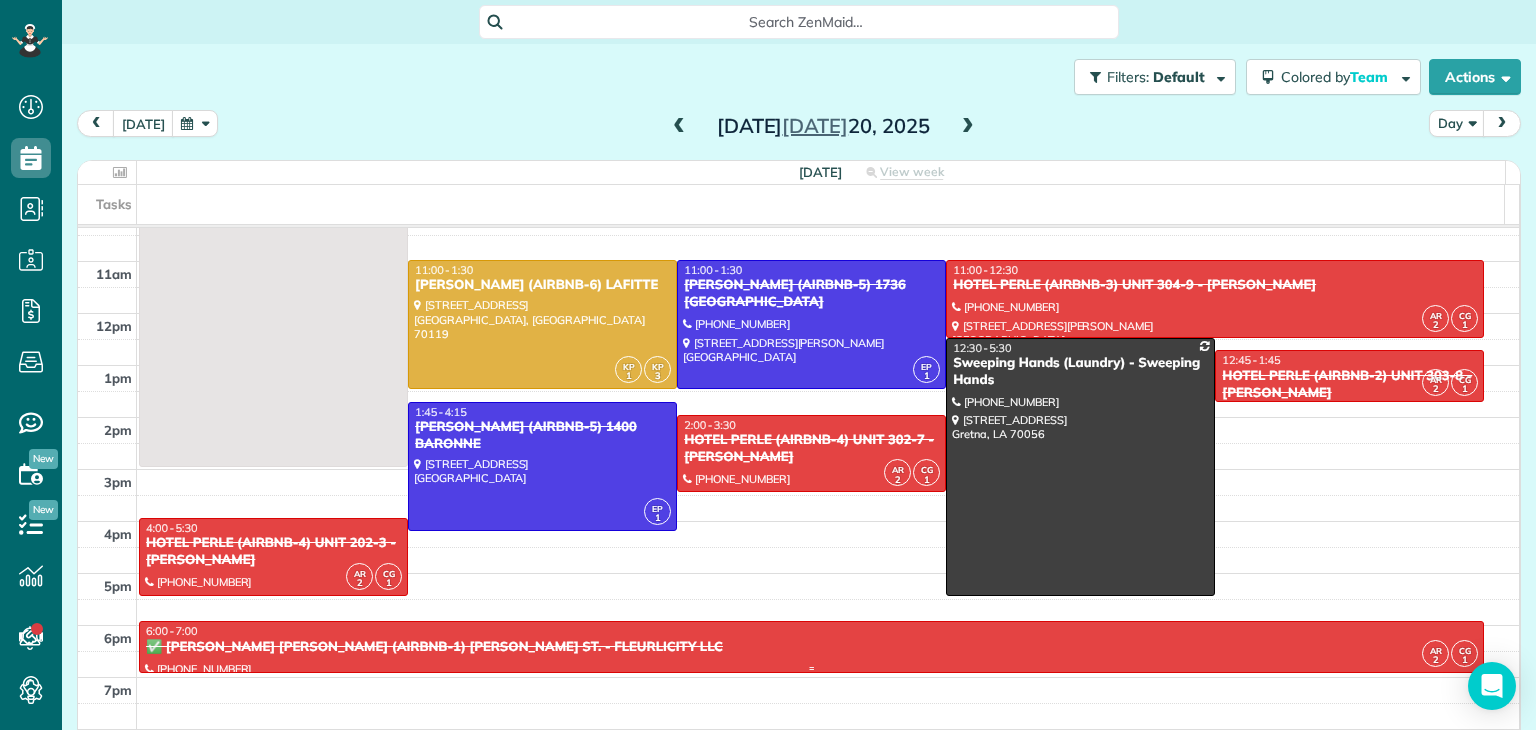 click on "✅ LENO KNOX (AIRBNB-1) PAUL MORPHY ST. - FLEURLICITY LLC" at bounding box center (811, 647) 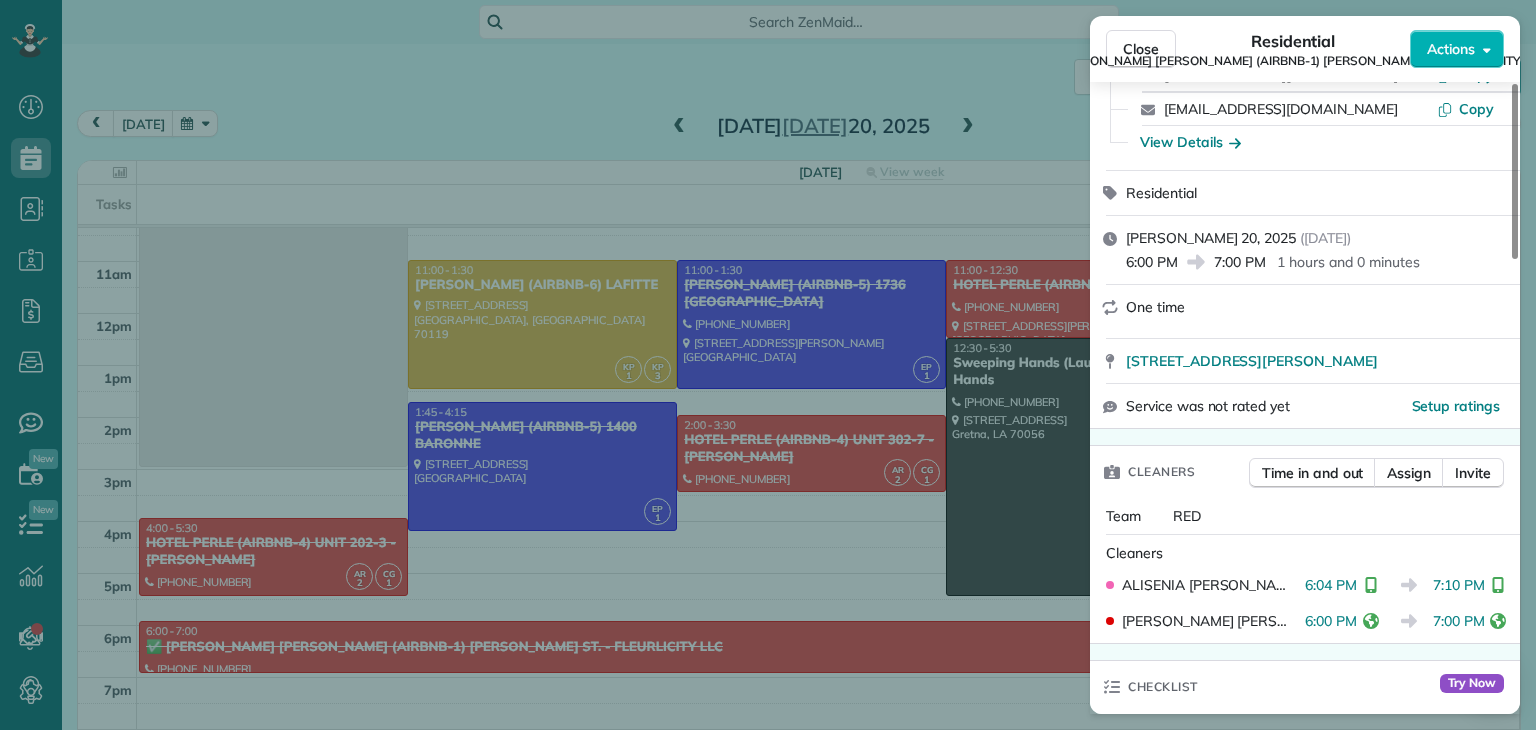 scroll, scrollTop: 0, scrollLeft: 0, axis: both 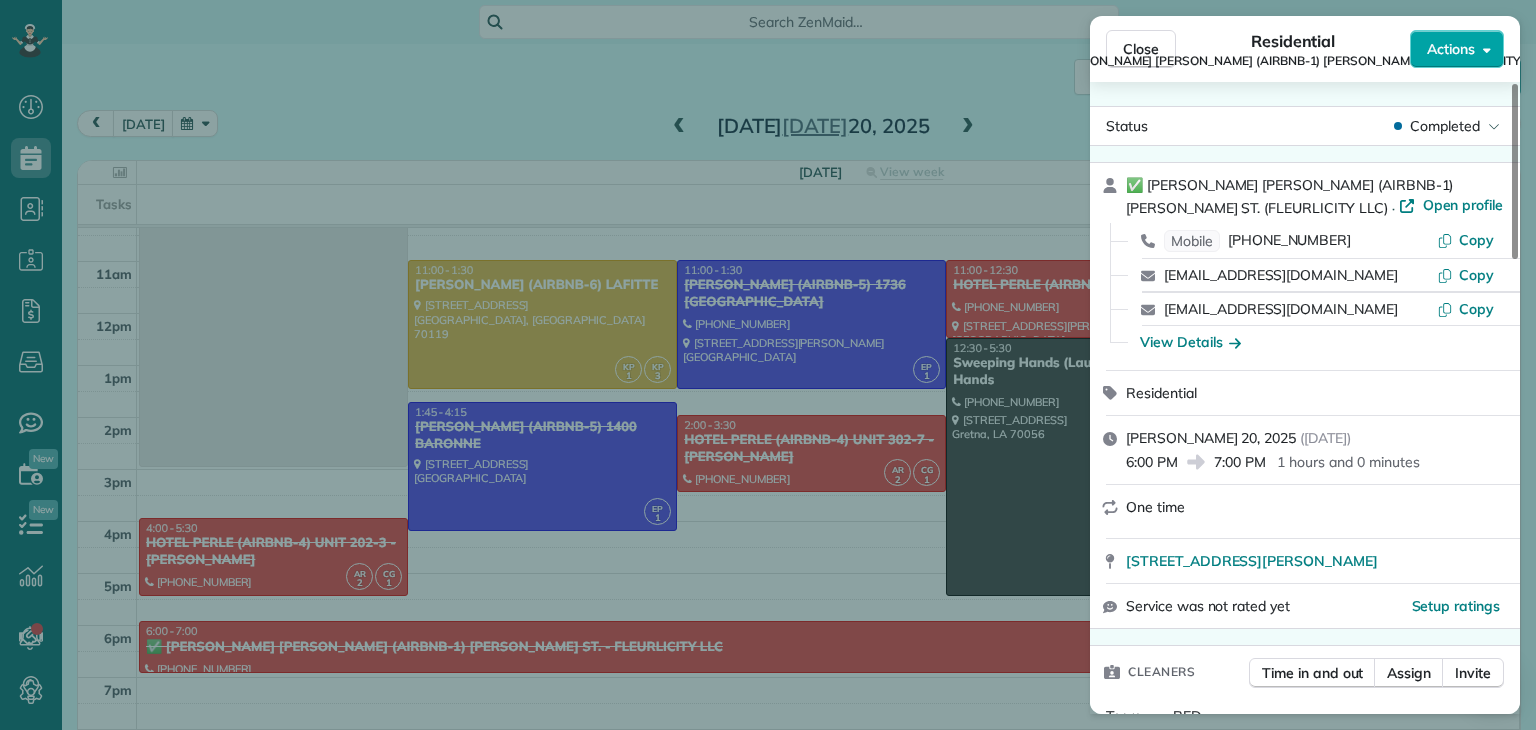 click on "Actions" at bounding box center [1451, 49] 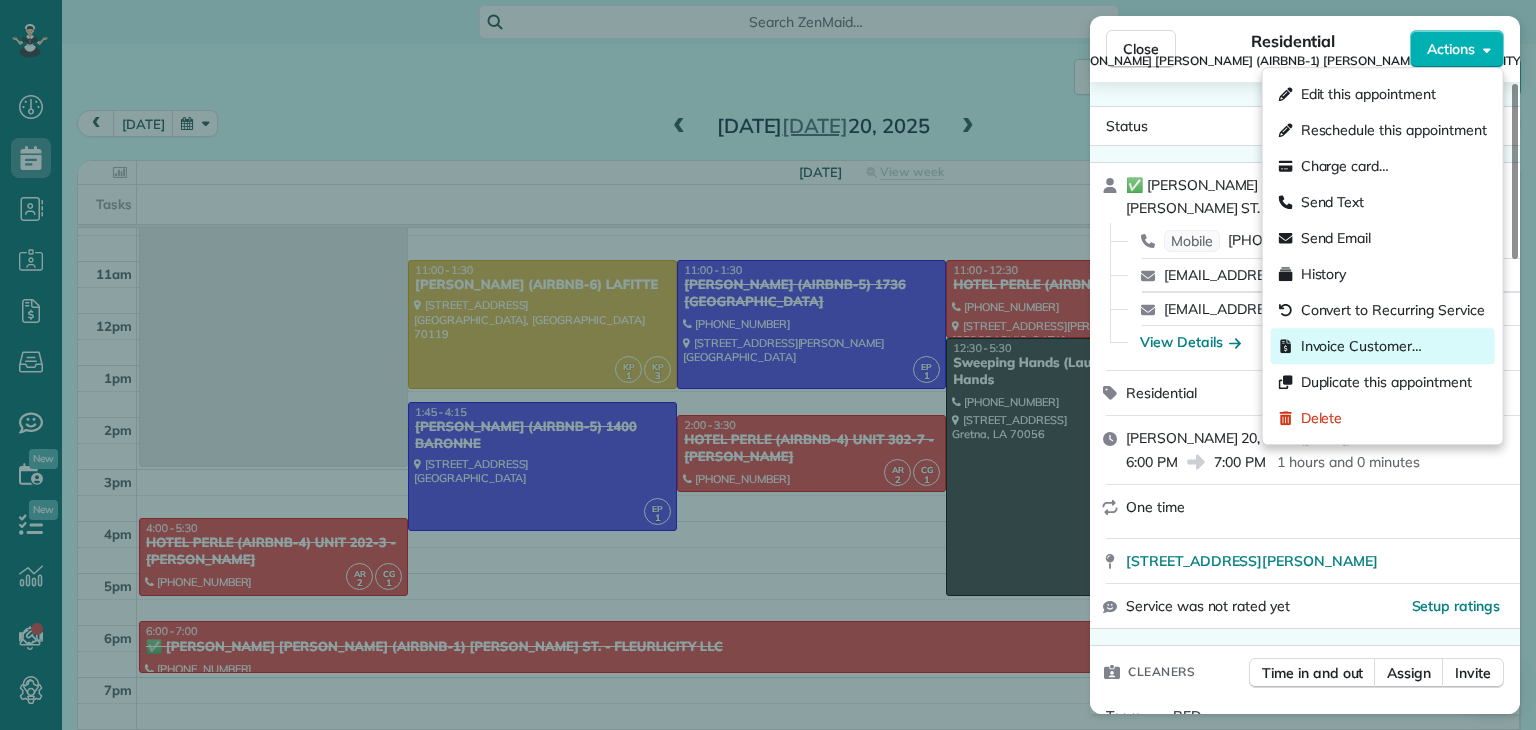 click on "Invoice Customer…" at bounding box center (1361, 346) 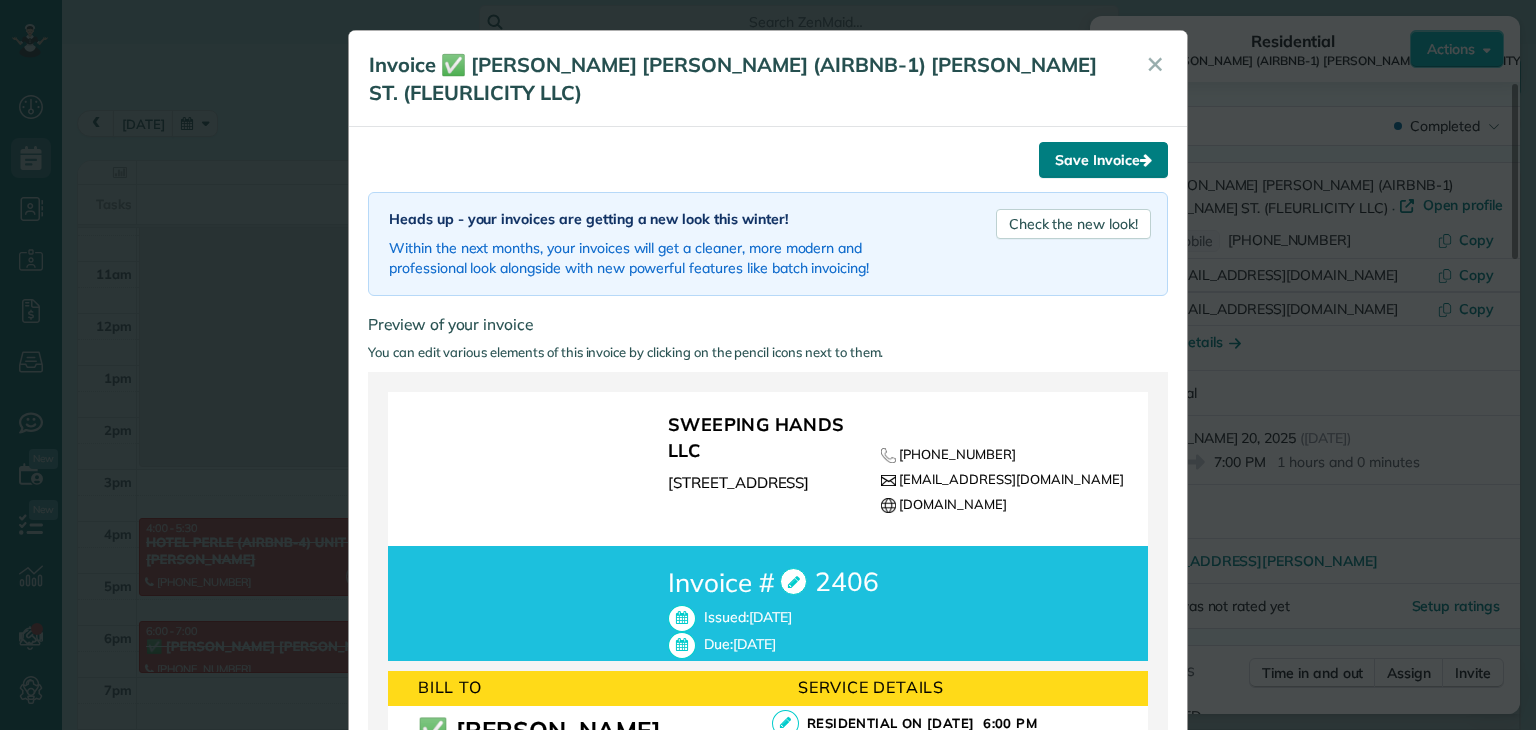 click on "Save Invoice" at bounding box center [1103, 160] 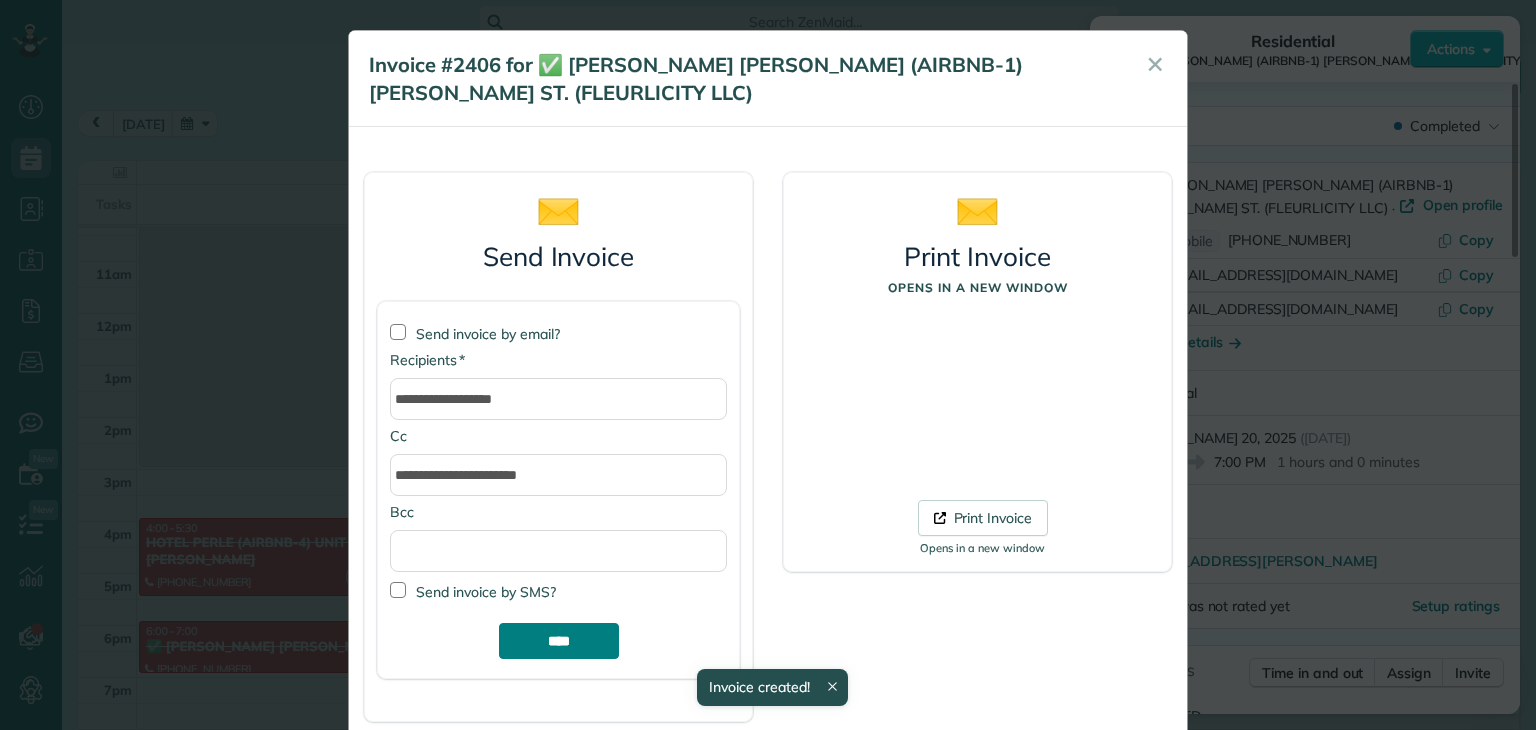 click on "****" at bounding box center [559, 641] 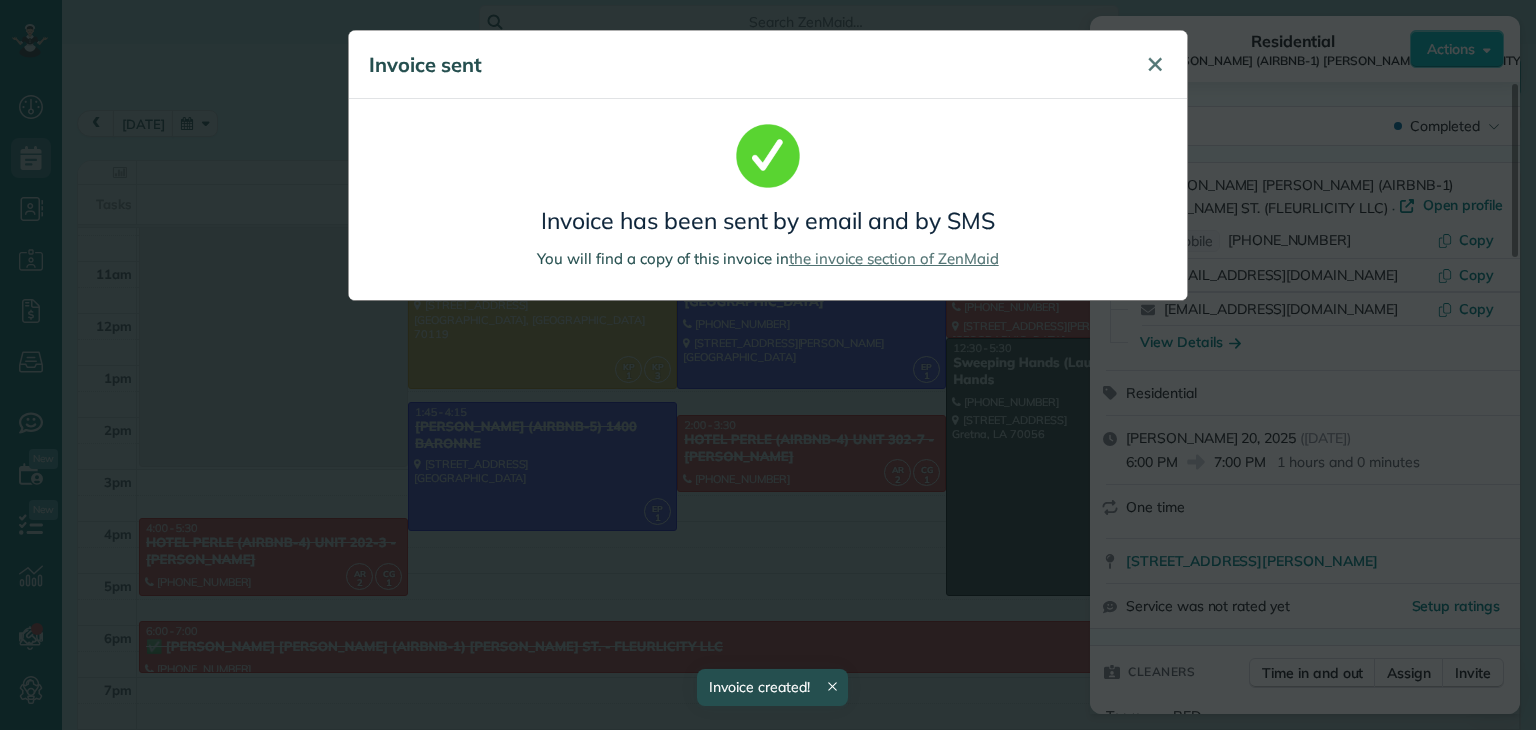 click on "✕" at bounding box center [1155, 64] 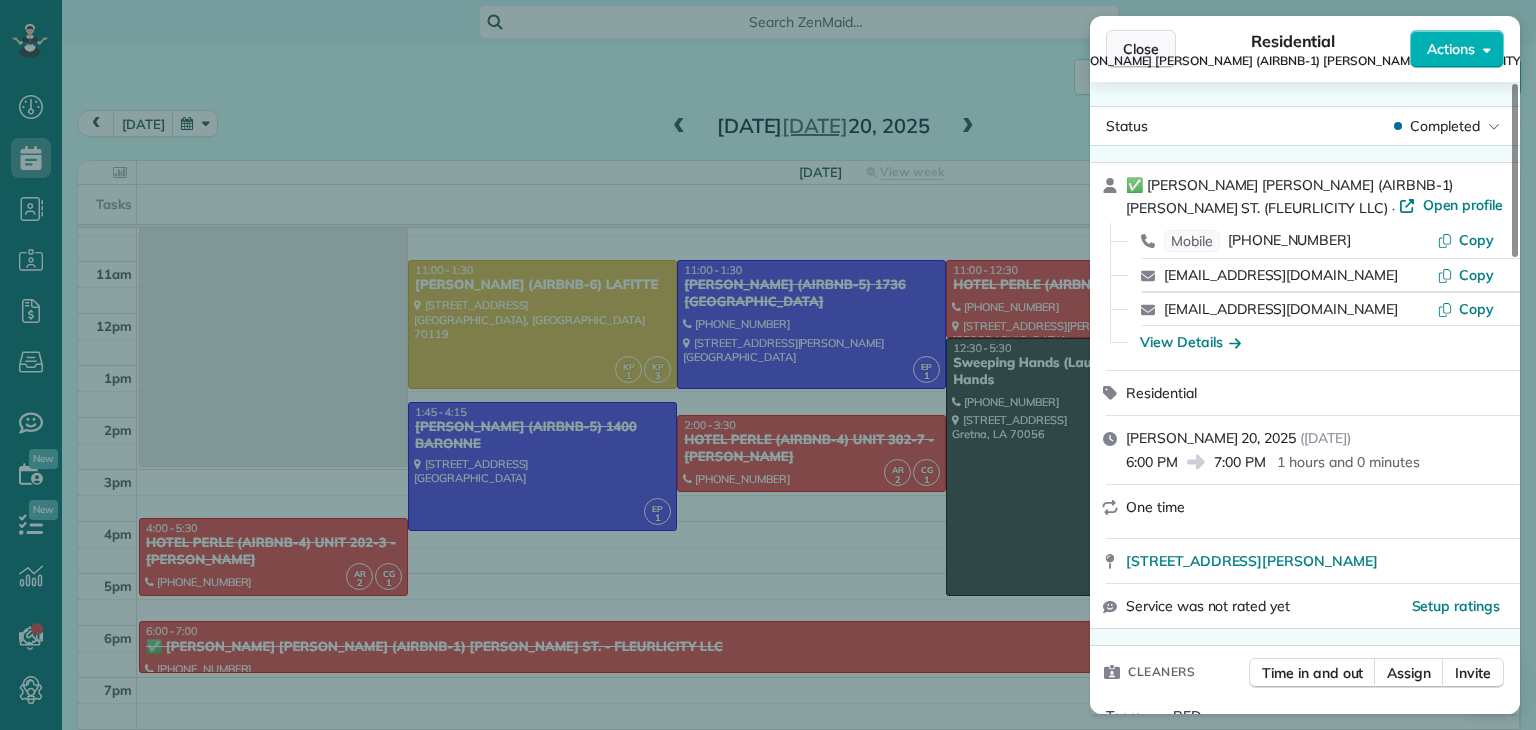 click on "Close" at bounding box center [1141, 49] 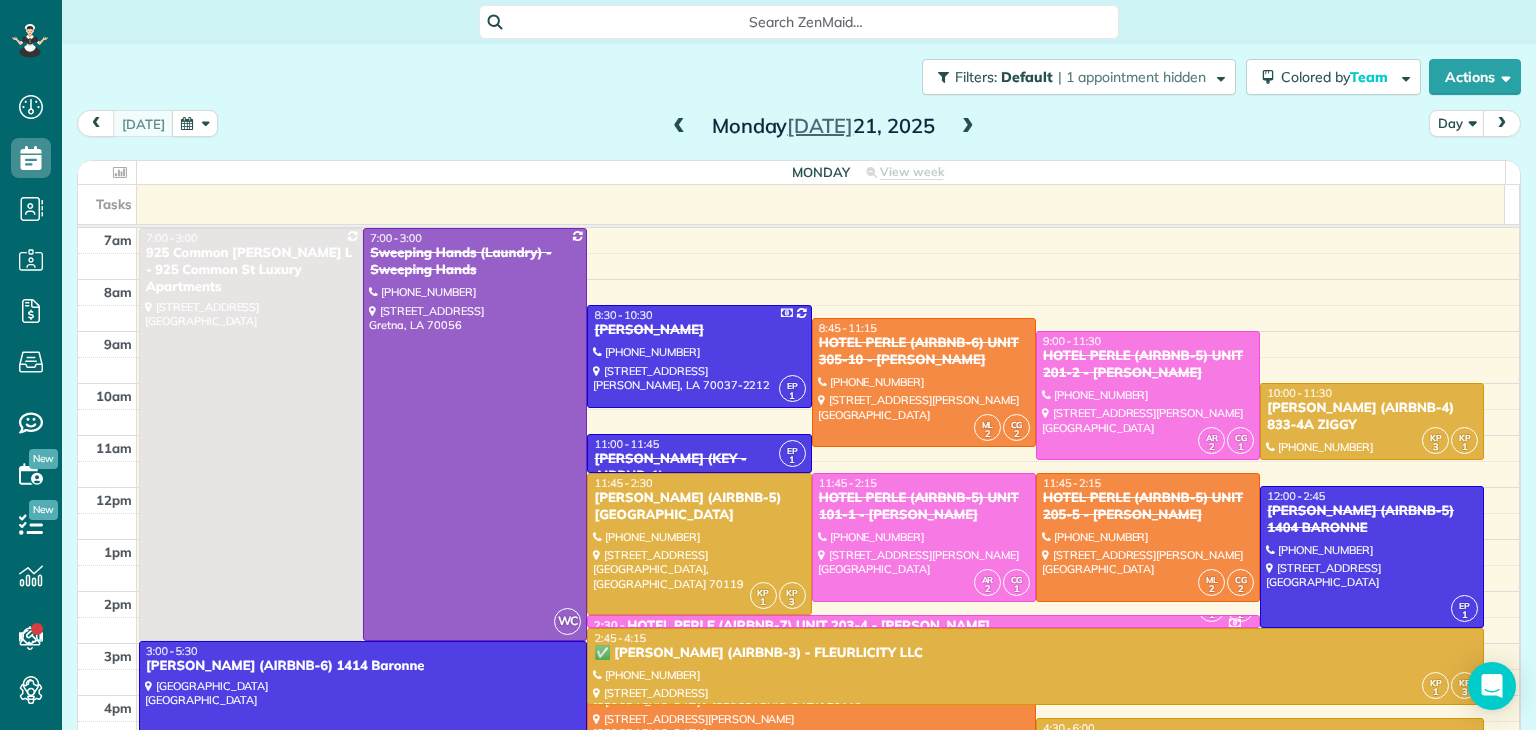 scroll, scrollTop: 0, scrollLeft: 0, axis: both 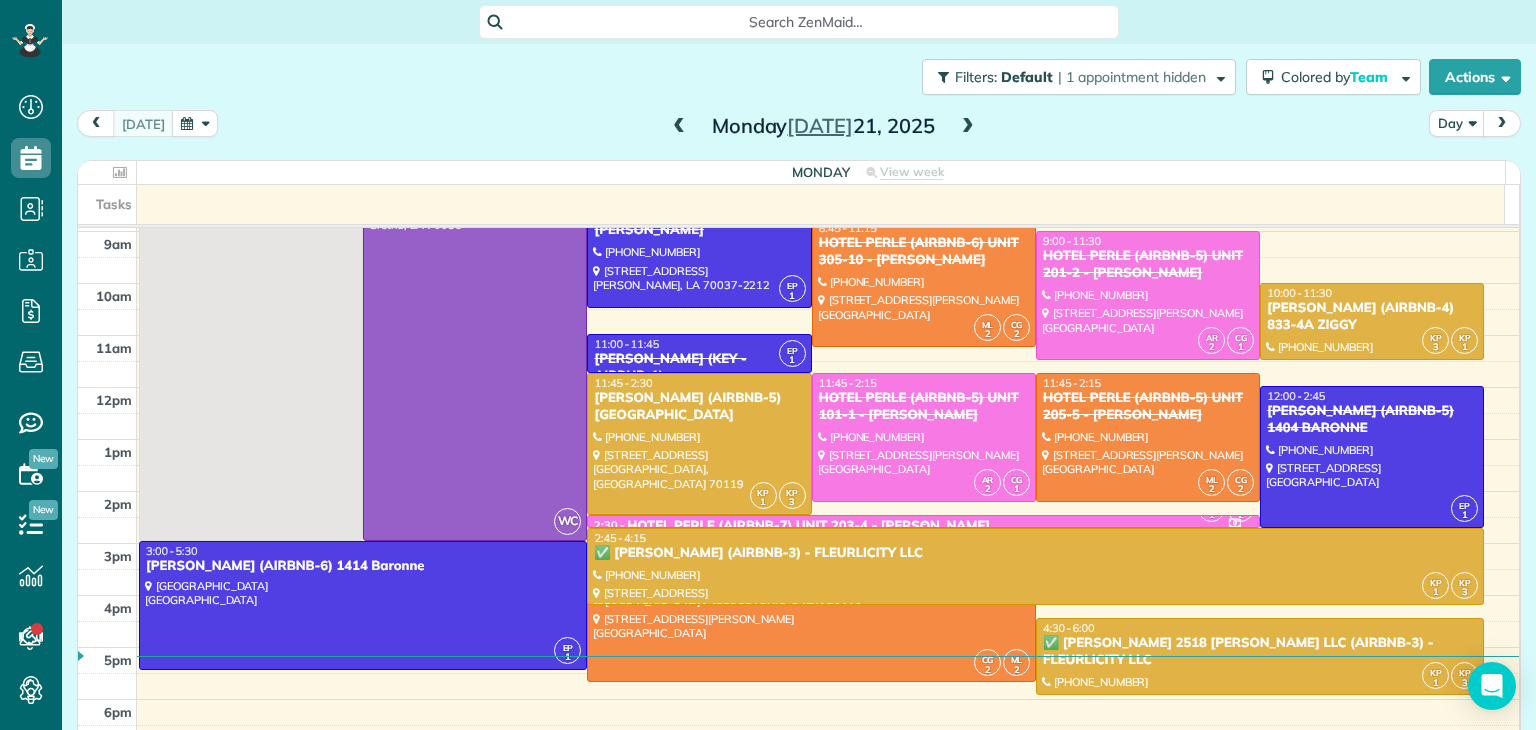 click at bounding box center [923, 523] 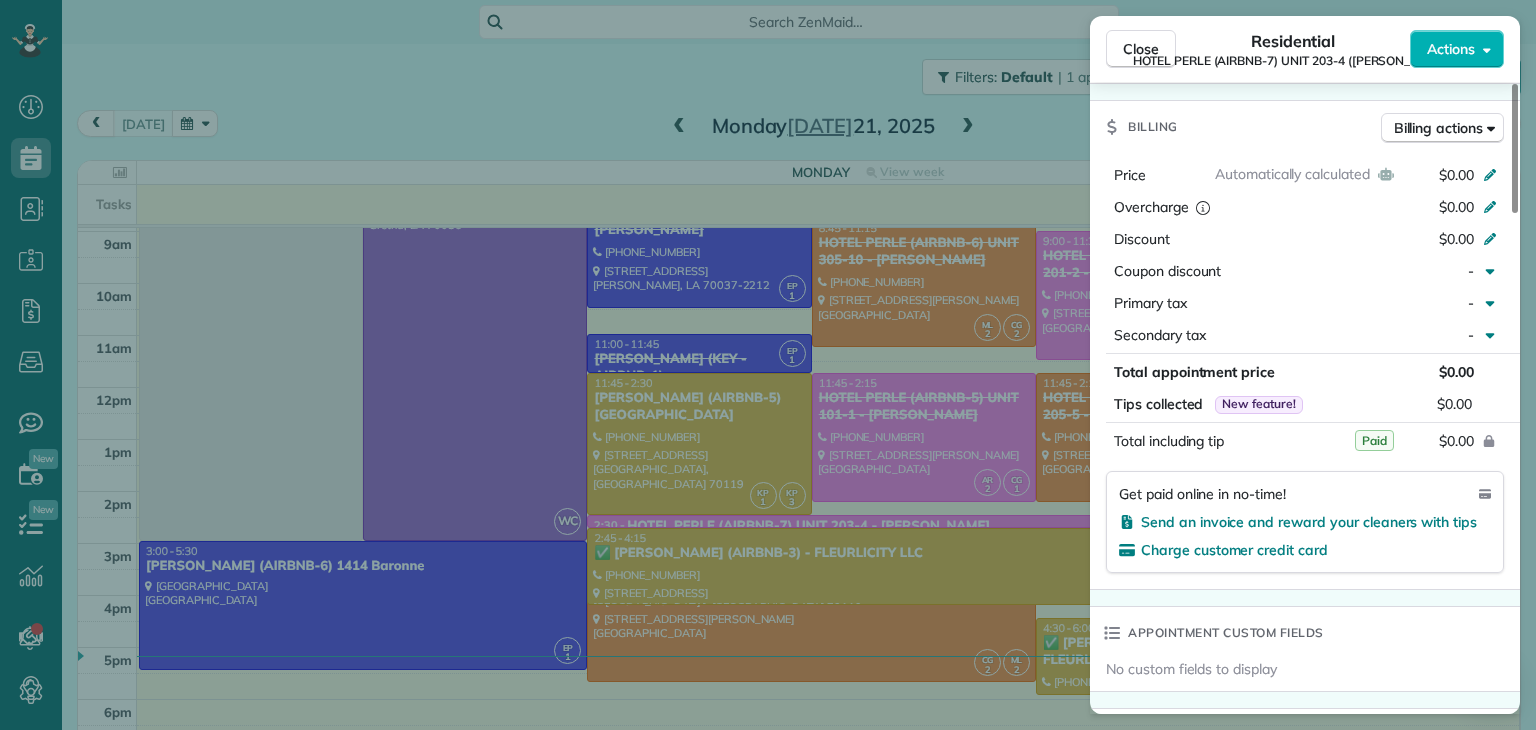 scroll, scrollTop: 1000, scrollLeft: 0, axis: vertical 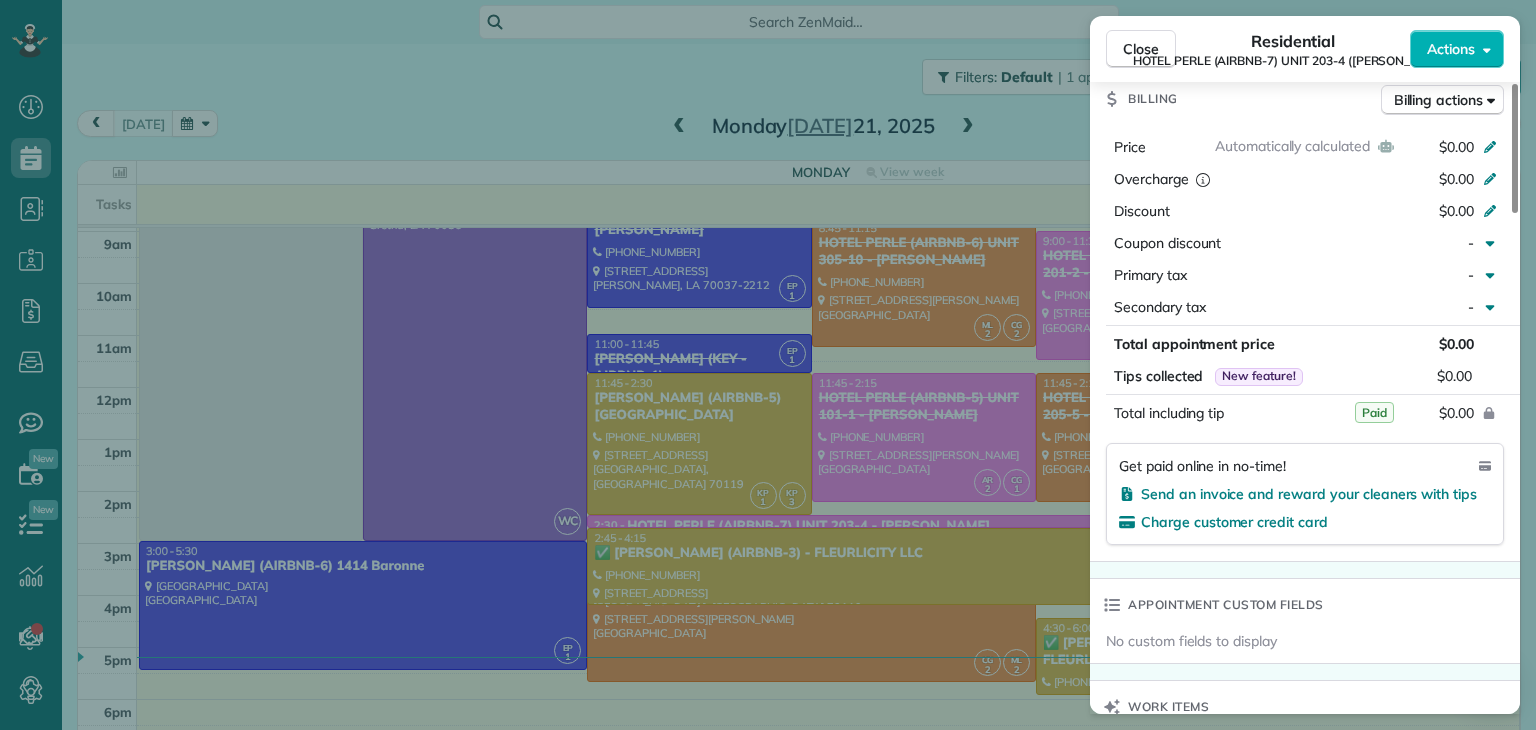 click on "Close Residential HOTEL PERLE (AIRBNB-7) UNIT 203-4 ([PERSON_NAME]) Actions Status Active HOTEL PERLE (AIRBNB-7) UNIT 203-4 ([PERSON_NAME]) · Open profile Mobile [PHONE_NUMBER] Copy Mobile [PHONE_NUMBER] Copy [EMAIL_ADDRESS][DOMAIN_NAME] Copy View Details Residential [DATE] ( [DATE] ) 2:30 PM 2:45 PM 15 minutes One time [STREET_ADDRESS][PERSON_NAME] Service was not rated yet Setup ratings Cleaners Time in and out Assign Invite Team PINK Cleaners [PERSON_NAME] 2:30 PM 2:45 PM ALISENIA   [PERSON_NAME] 2:30 PM 2:45 PM Checklist Try Now Keep this appointment up to your standards. Stay on top of every detail, keep your cleaners organised, and your client happy. Assign a checklist Watch a 5 min demo Billing Billing actions Automatically calculated Price $0.00 Overcharge $0.00 Discount $0.00 Coupon discount - Primary tax - Secondary tax - Total appointment price $0.00 Tips collected New feature! $0.00 Paid Total including tip $0.00 Get paid online in no-time! Charge customer credit card Work items" at bounding box center (768, 365) 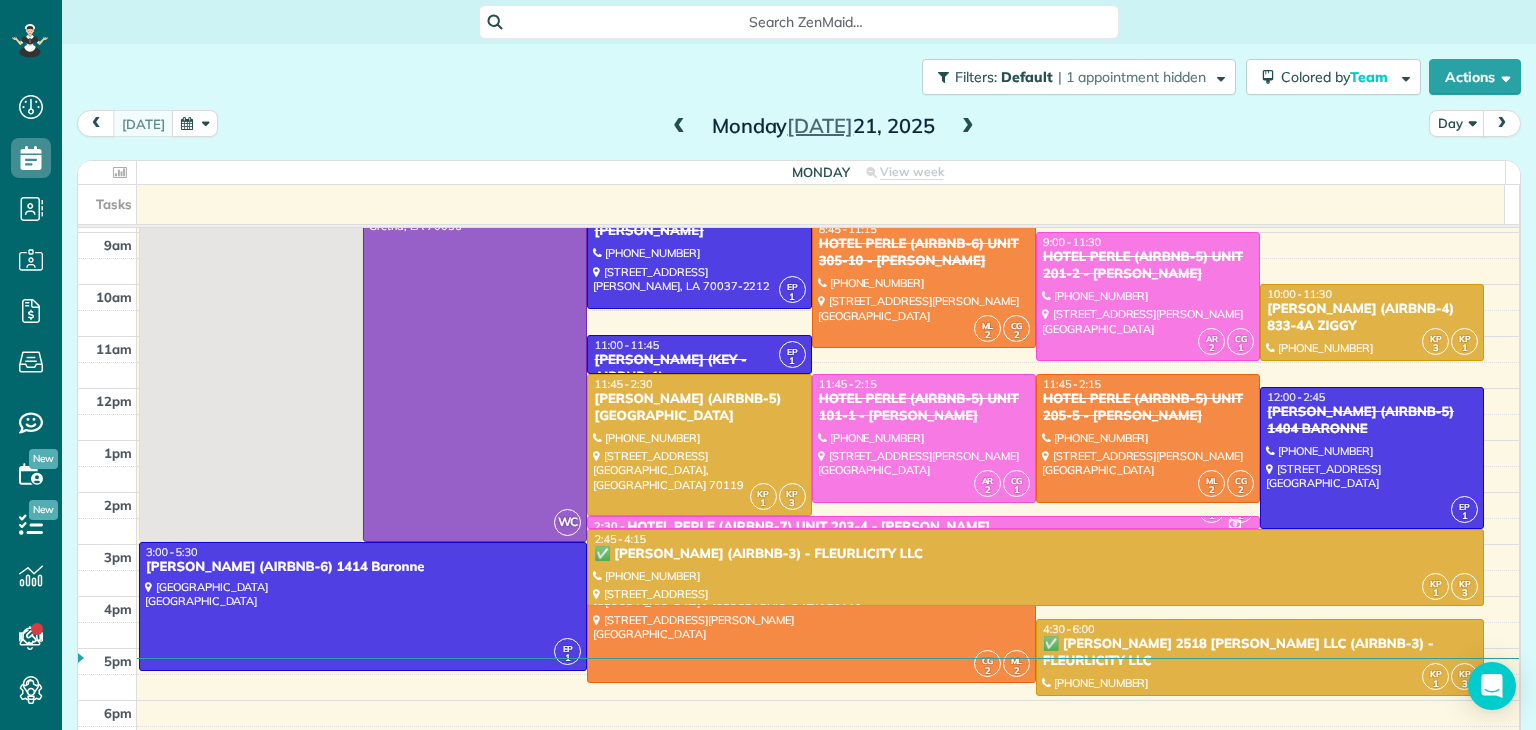 scroll, scrollTop: 100, scrollLeft: 0, axis: vertical 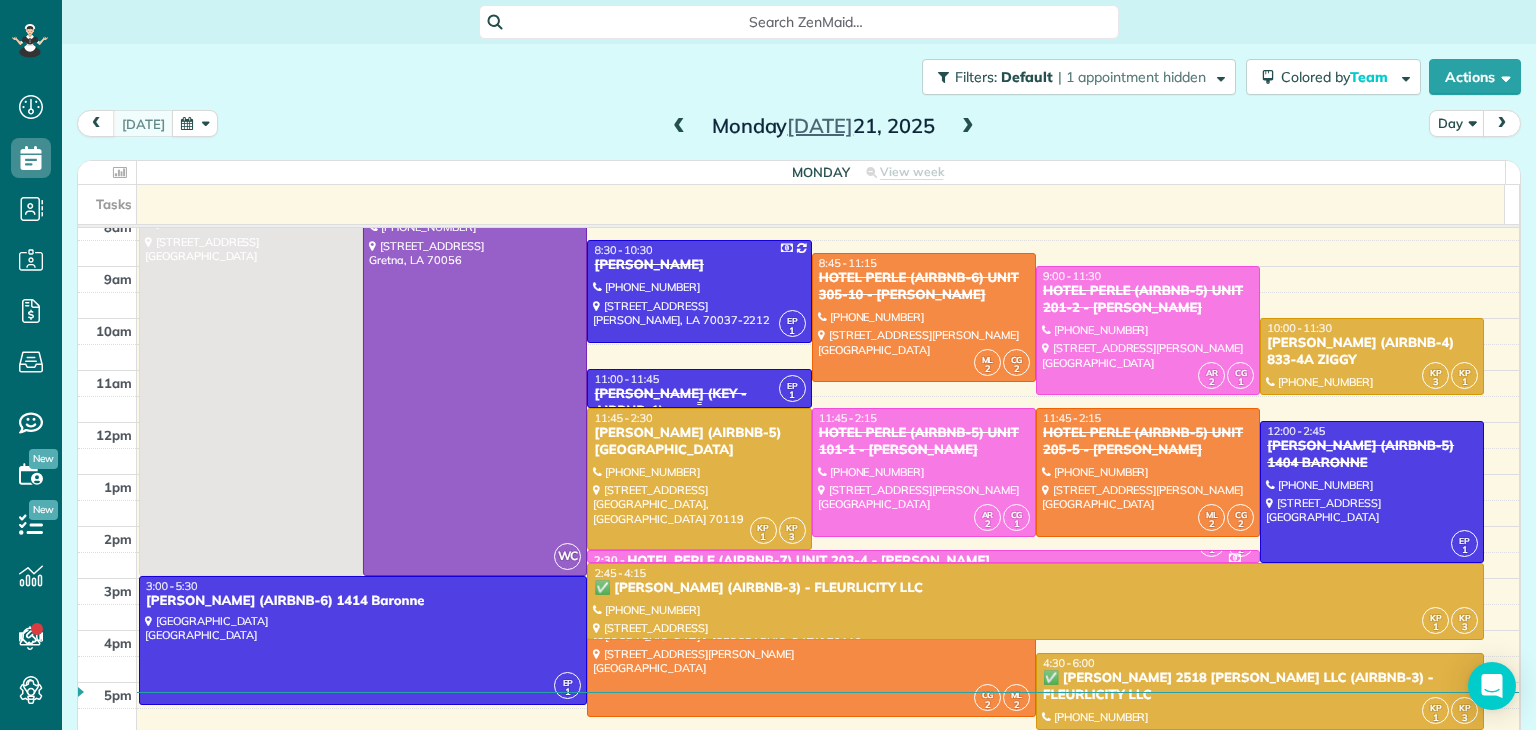 click on "[PERSON_NAME] (KEY - AIRBNB-1)" at bounding box center (699, 403) 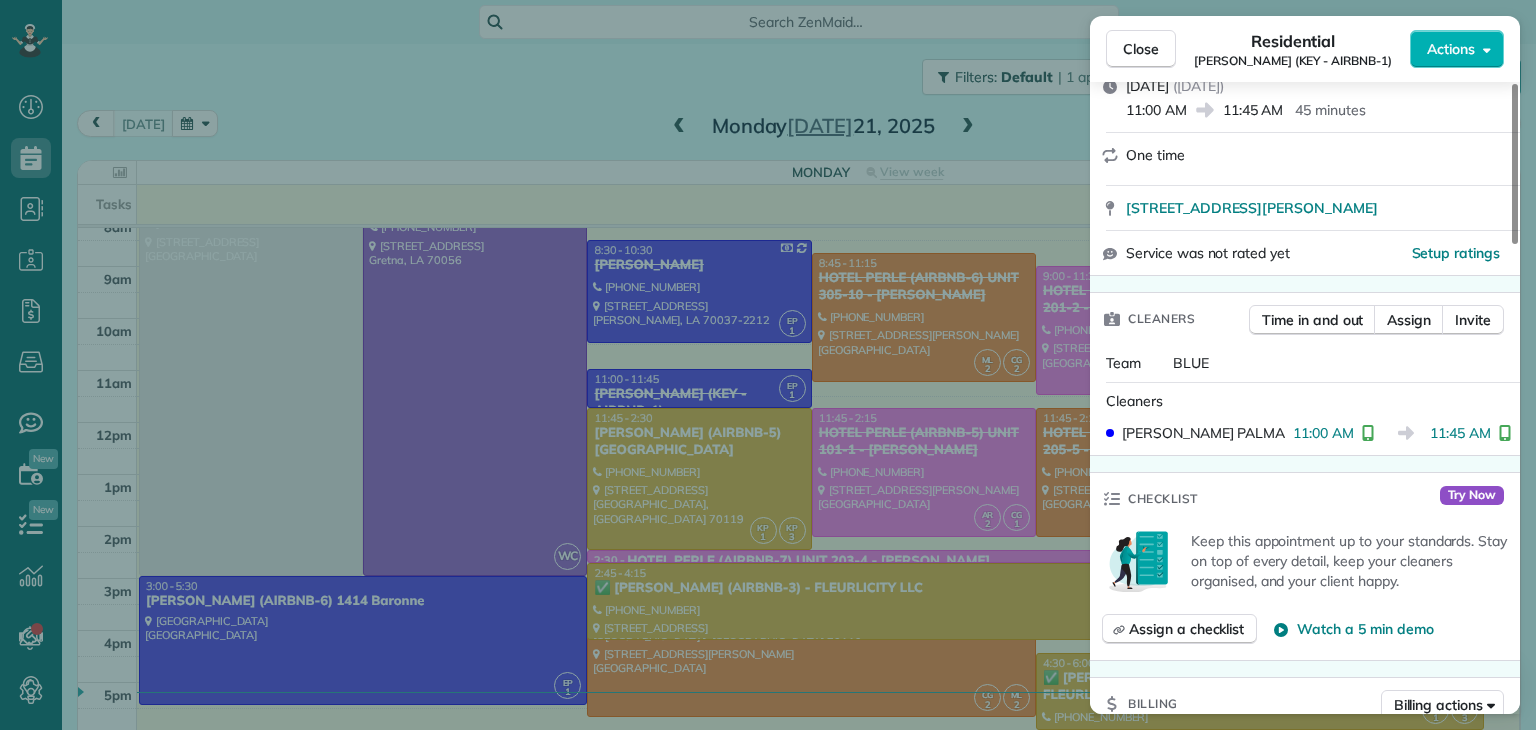 scroll, scrollTop: 0, scrollLeft: 0, axis: both 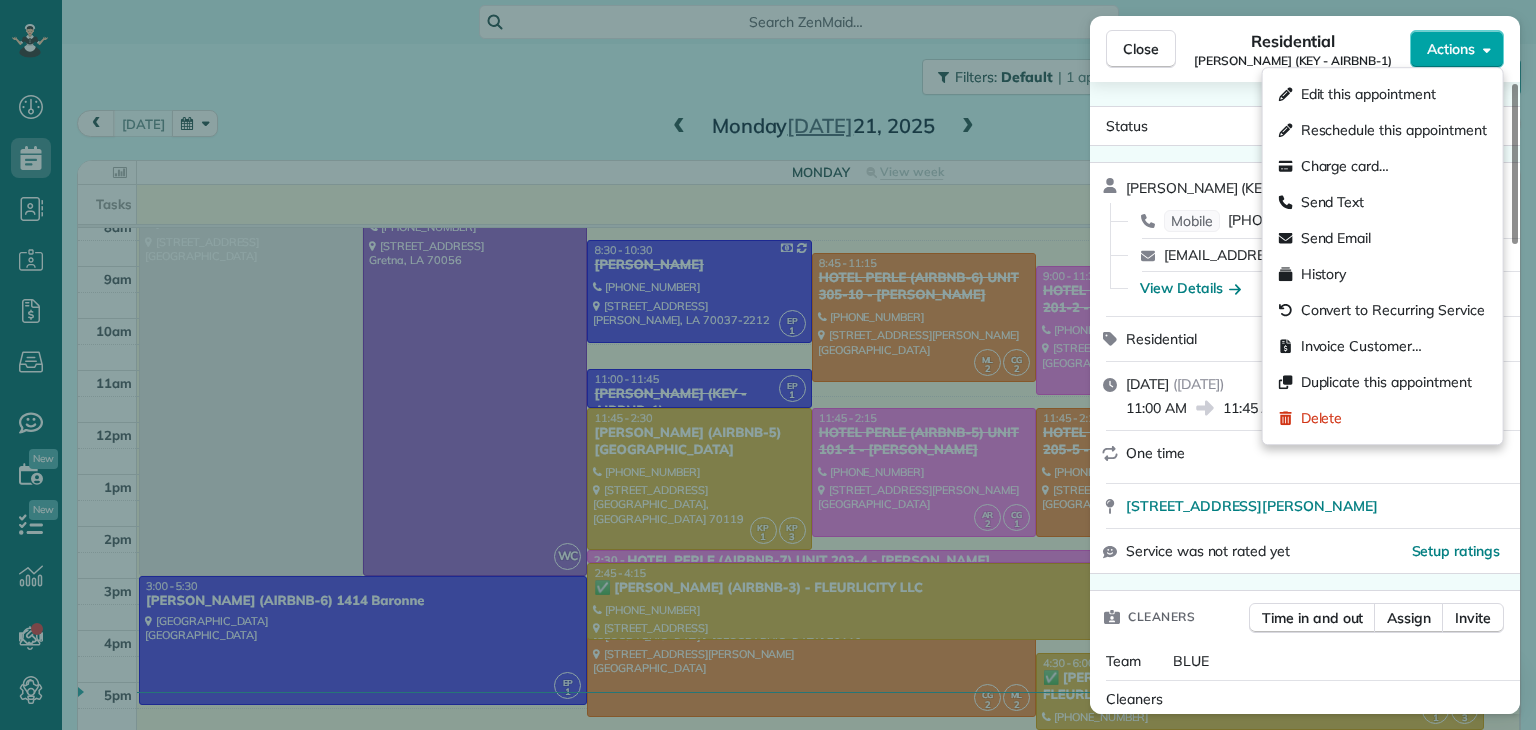 click on "Actions" at bounding box center (1451, 49) 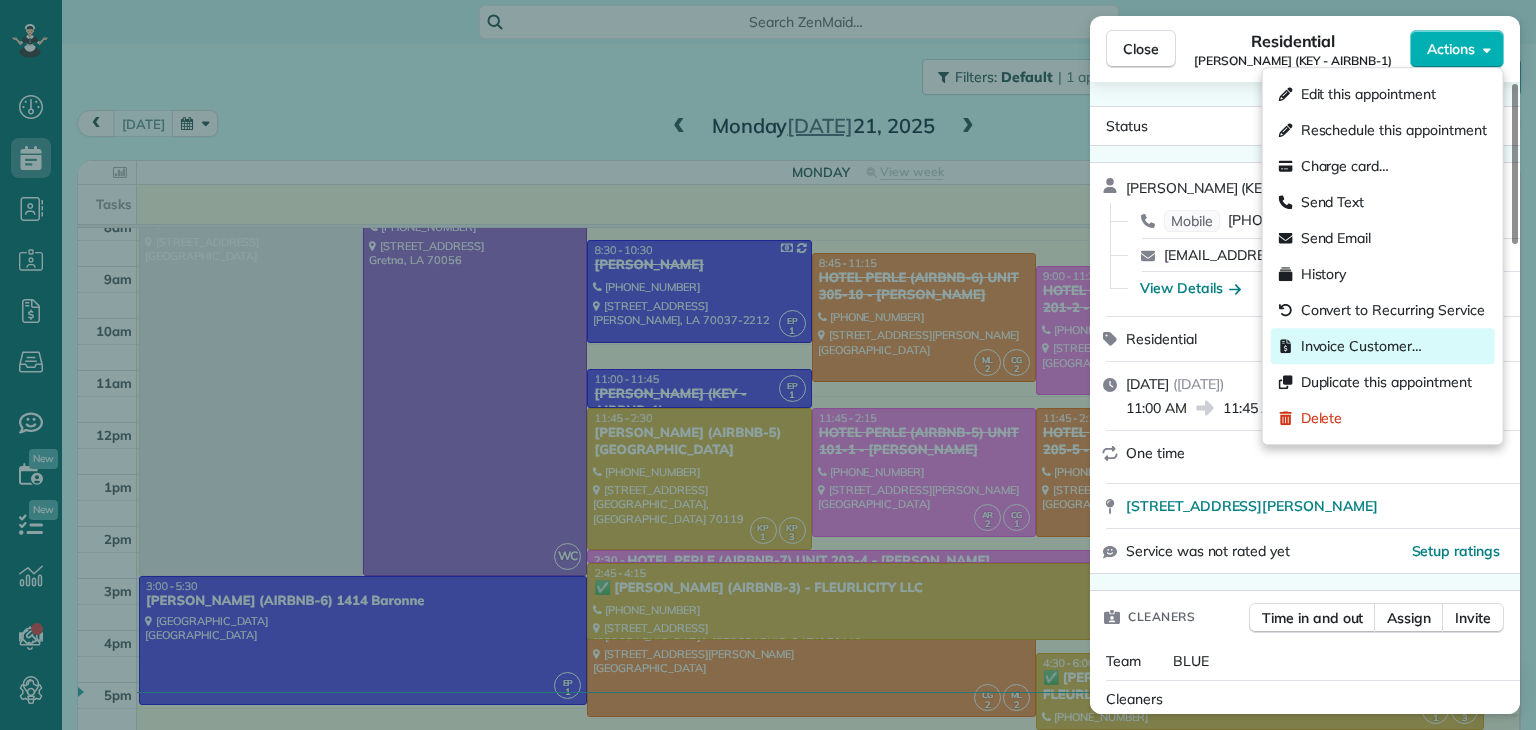 click on "Invoice Customer…" at bounding box center (1361, 346) 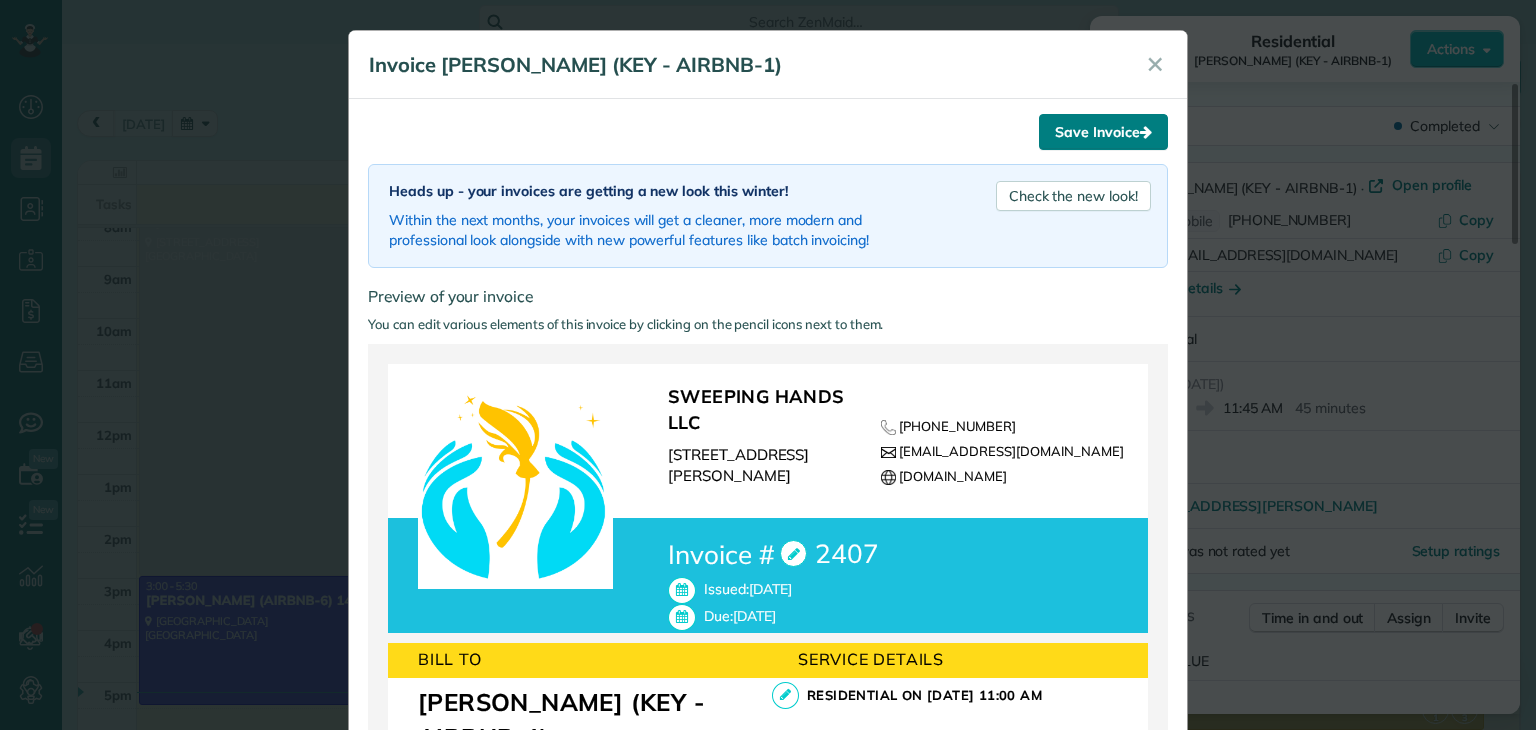 click on "Save Invoice" at bounding box center [1103, 132] 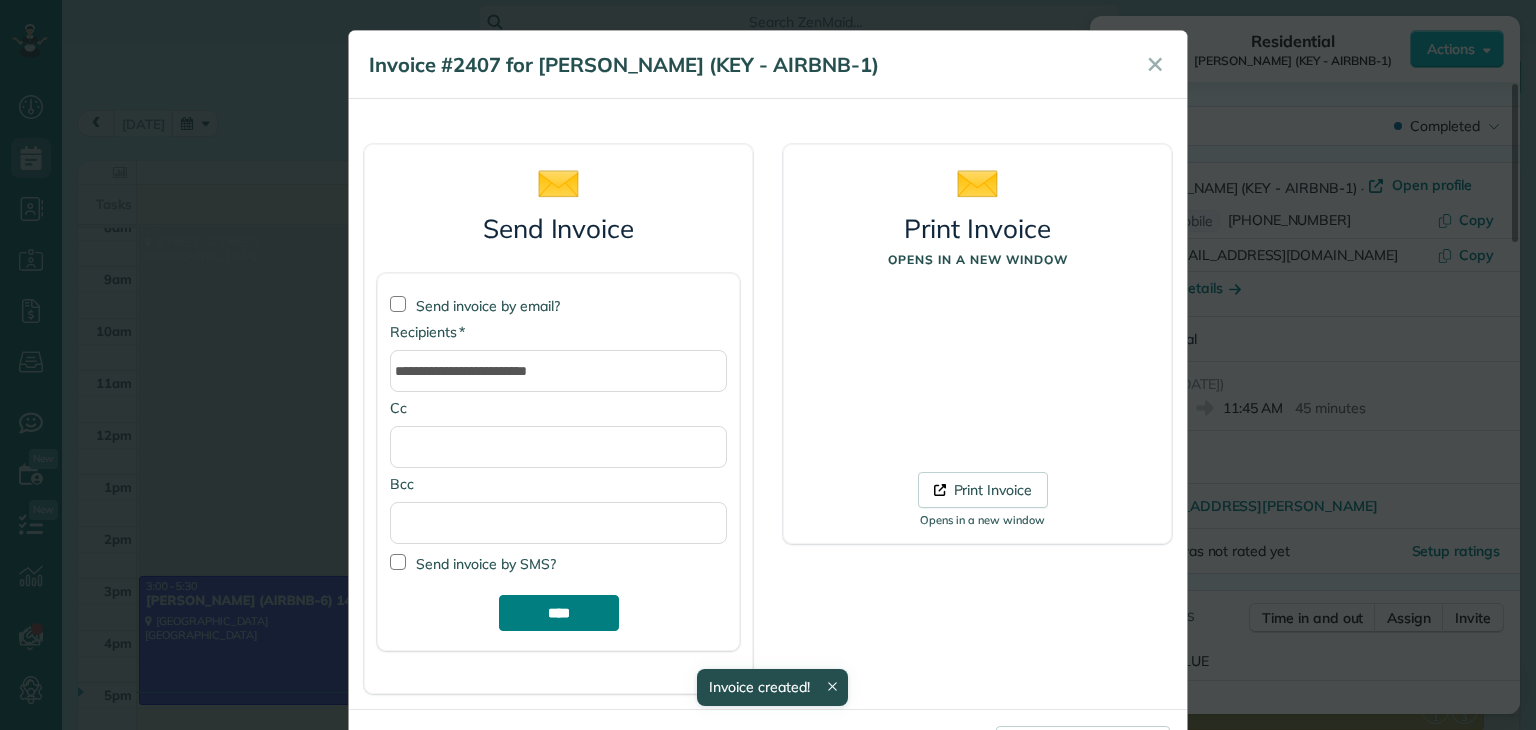 click on "****" at bounding box center (559, 613) 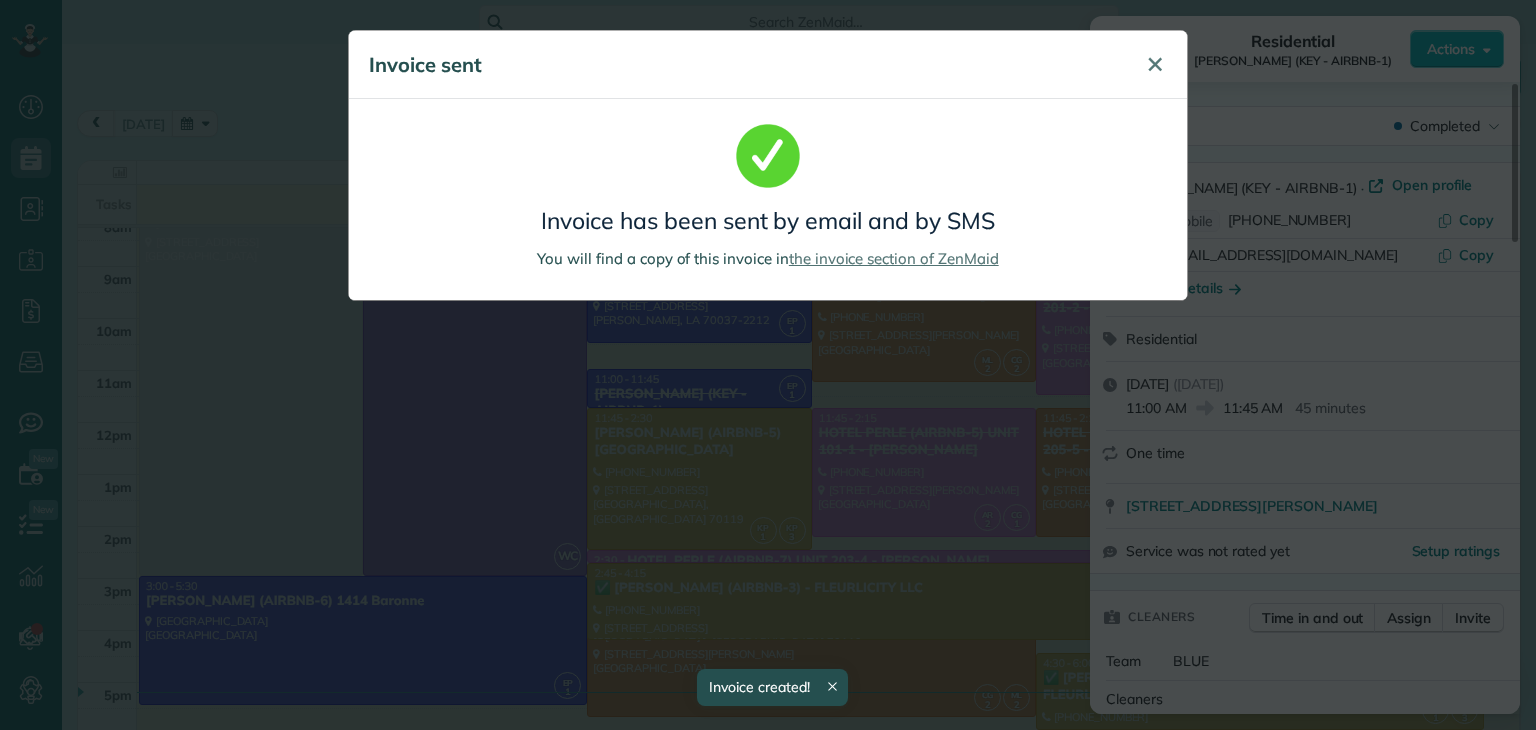 click on "✕" at bounding box center (1155, 64) 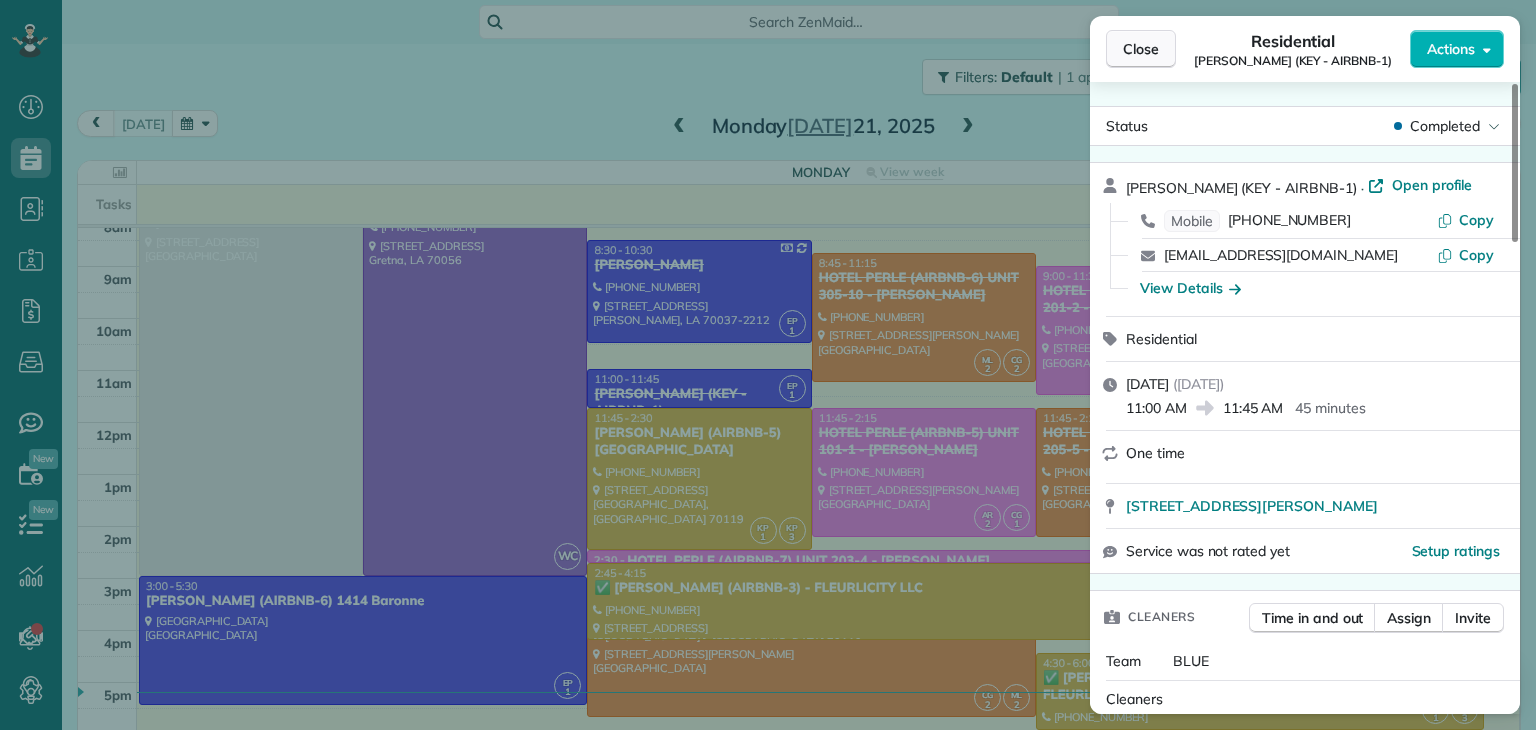click on "Close" at bounding box center (1141, 49) 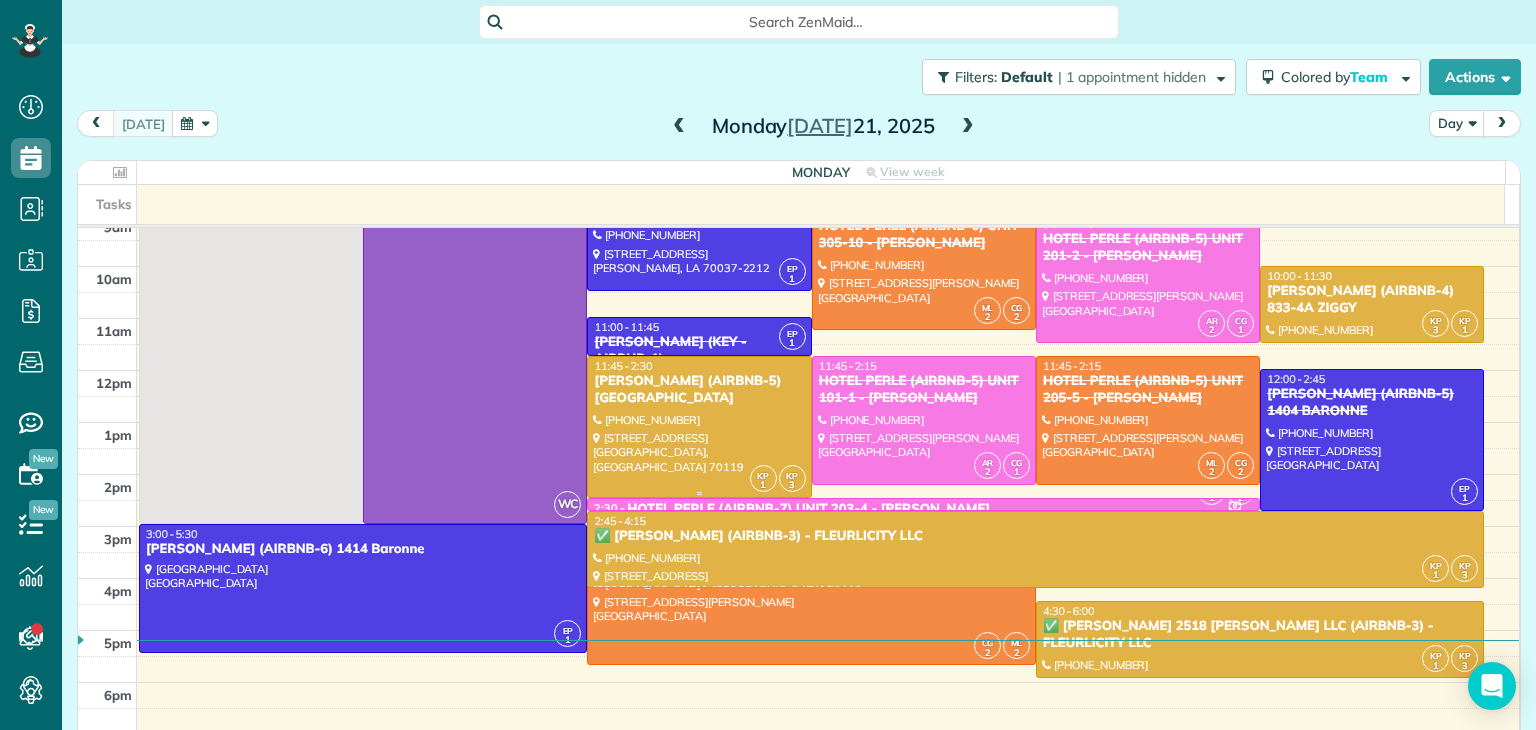 scroll, scrollTop: 165, scrollLeft: 0, axis: vertical 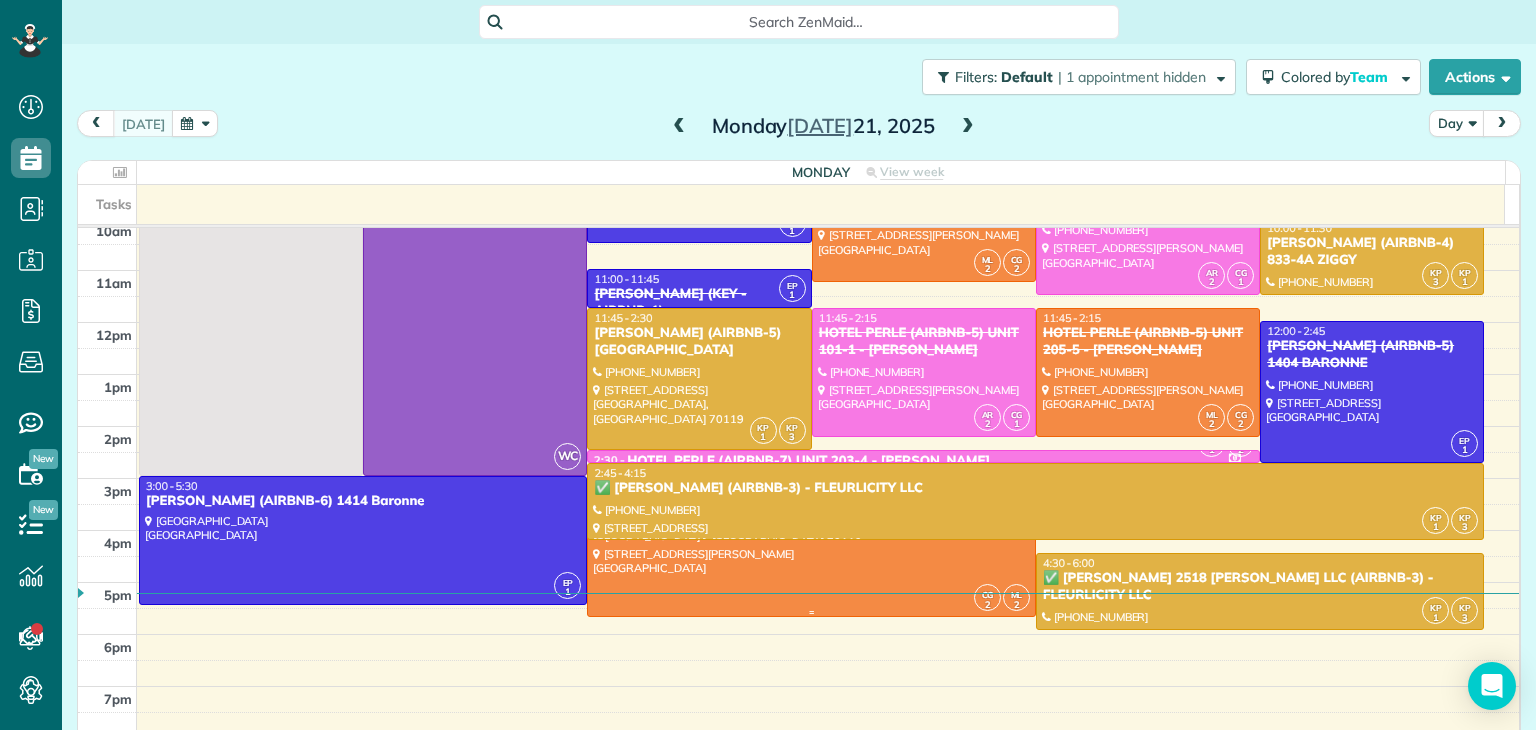click at bounding box center [811, 552] 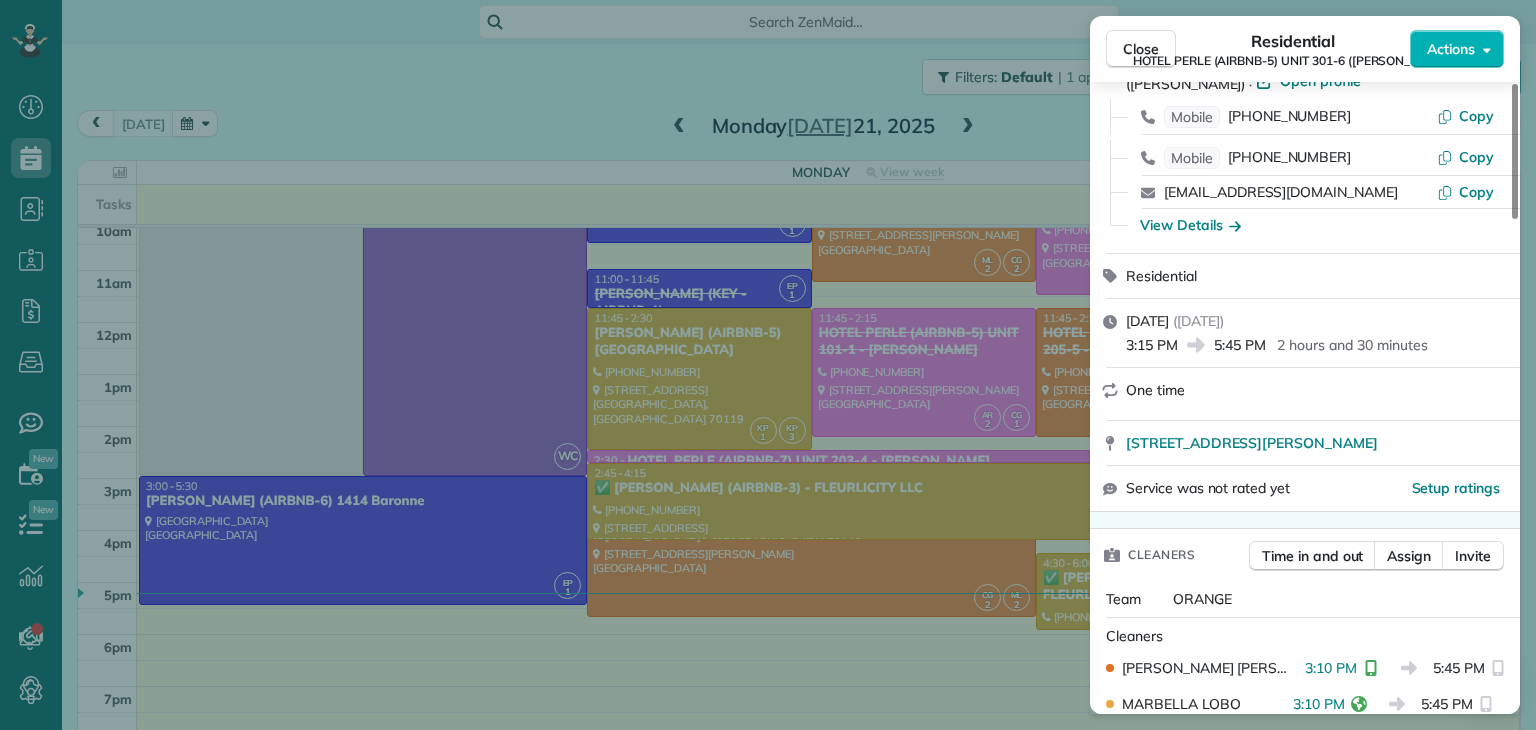 scroll, scrollTop: 0, scrollLeft: 0, axis: both 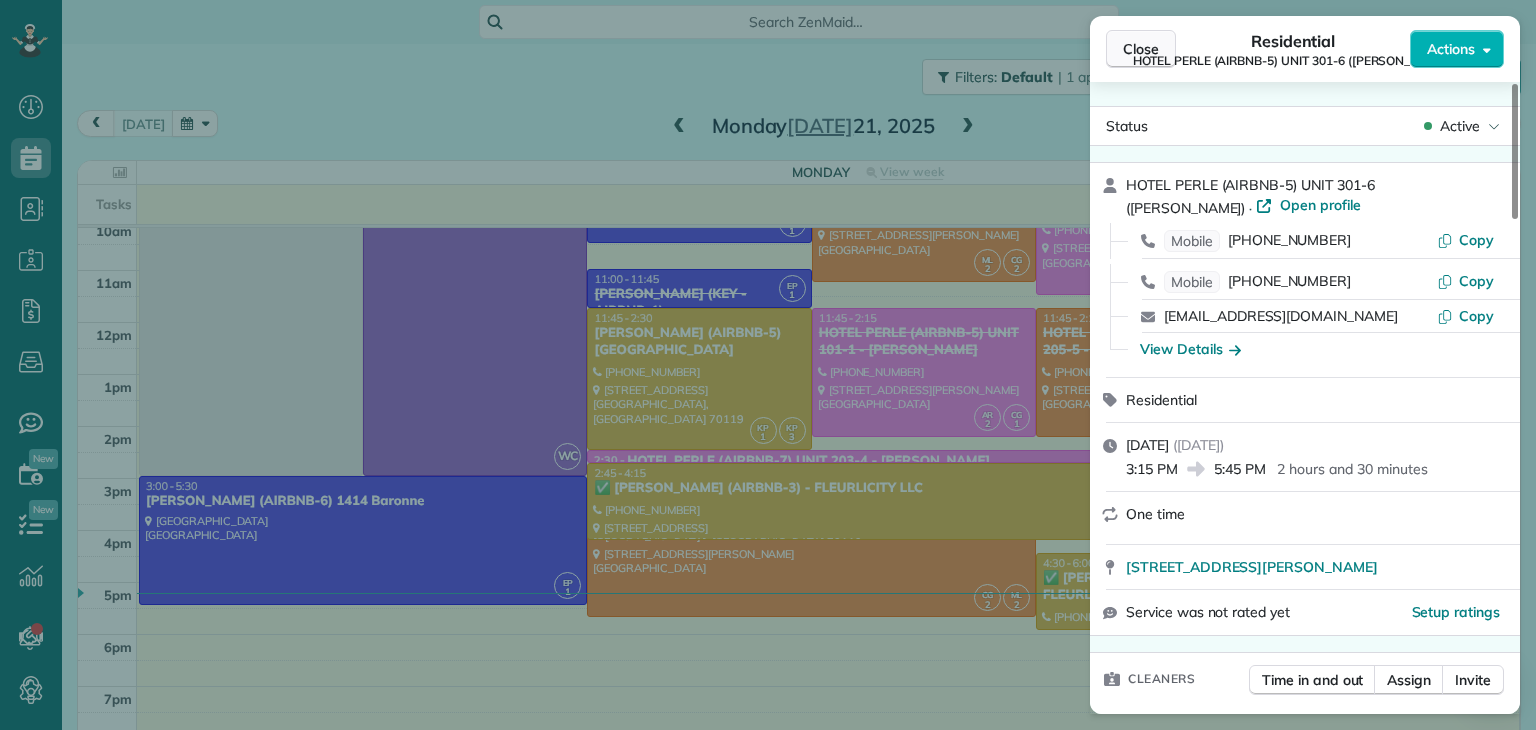 click on "Close" at bounding box center (1141, 49) 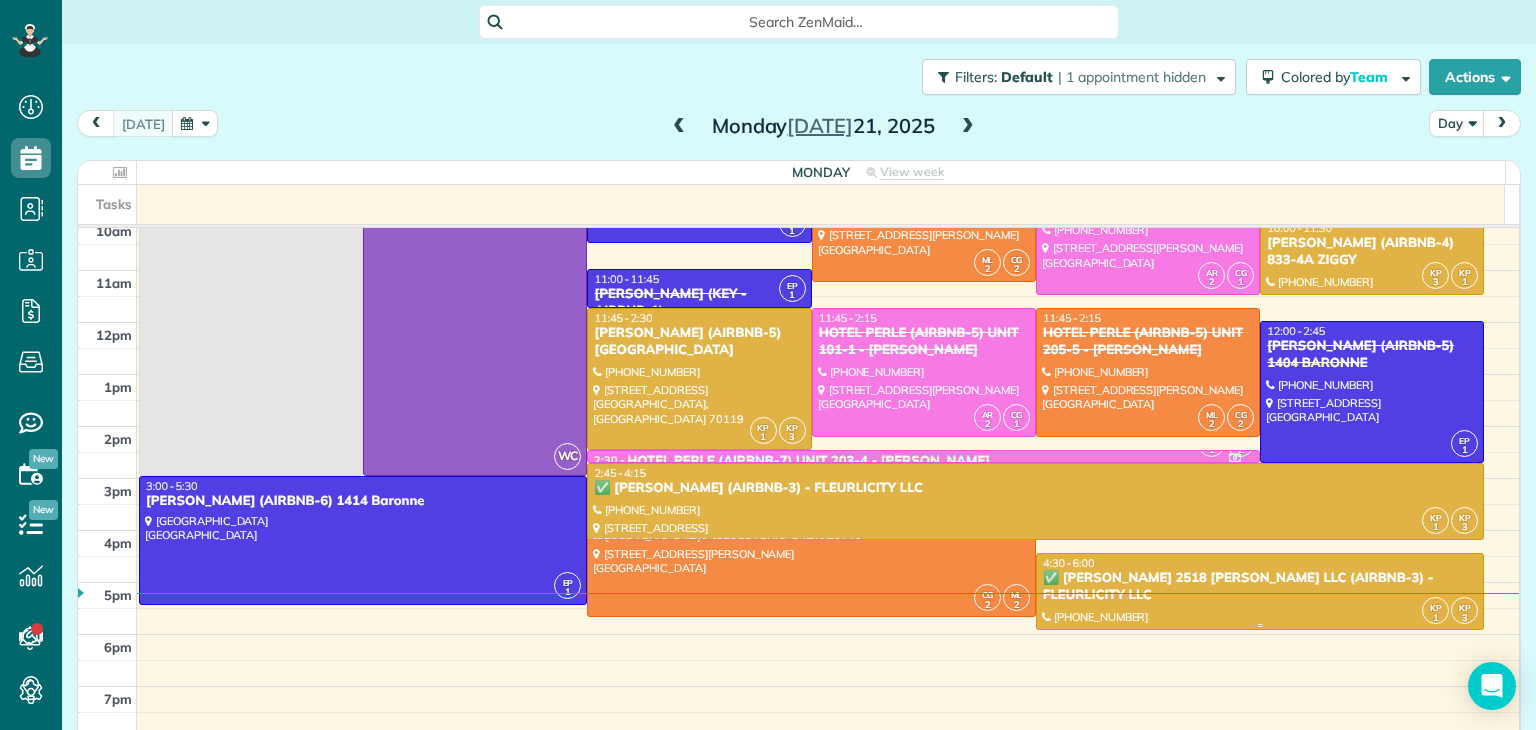 click at bounding box center (1260, 591) 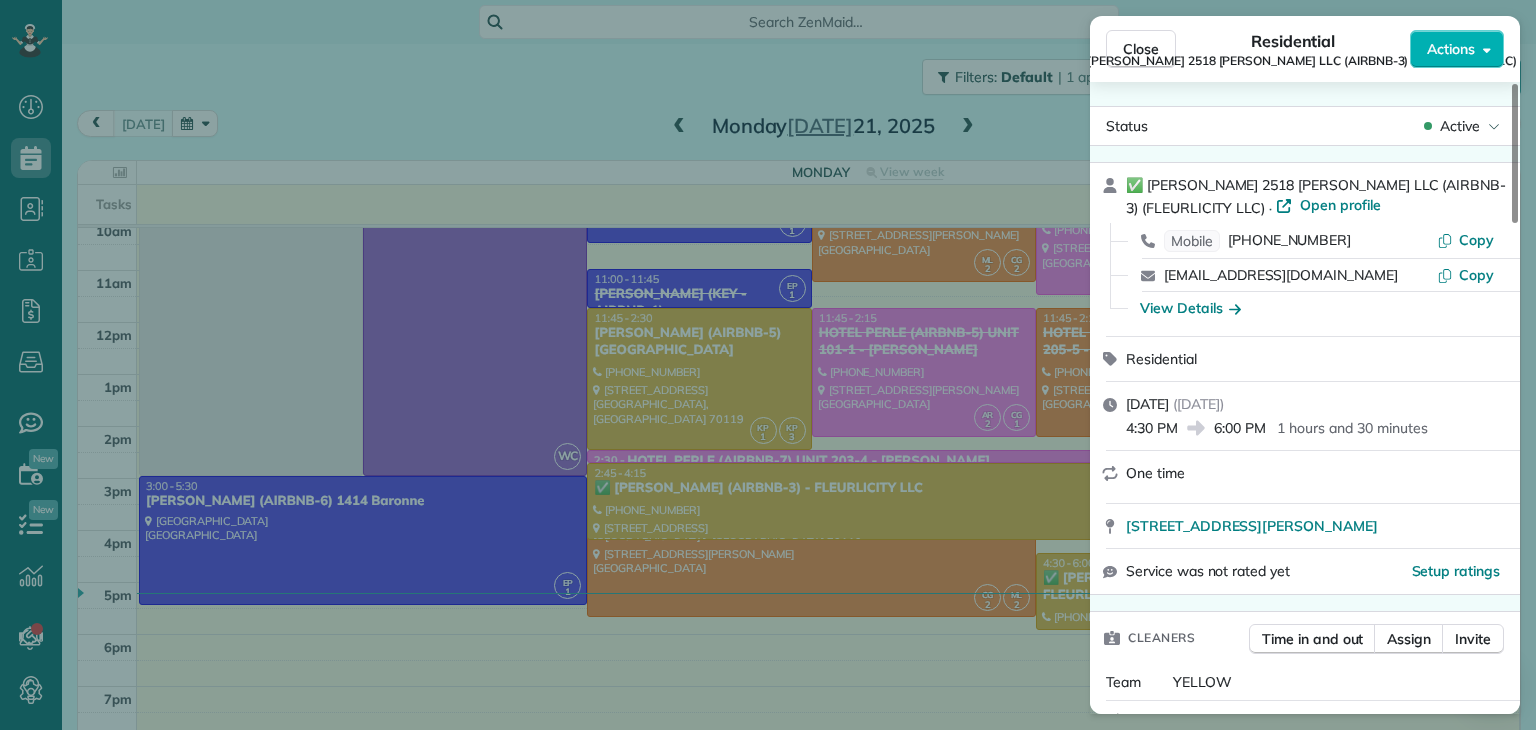 scroll, scrollTop: 600, scrollLeft: 0, axis: vertical 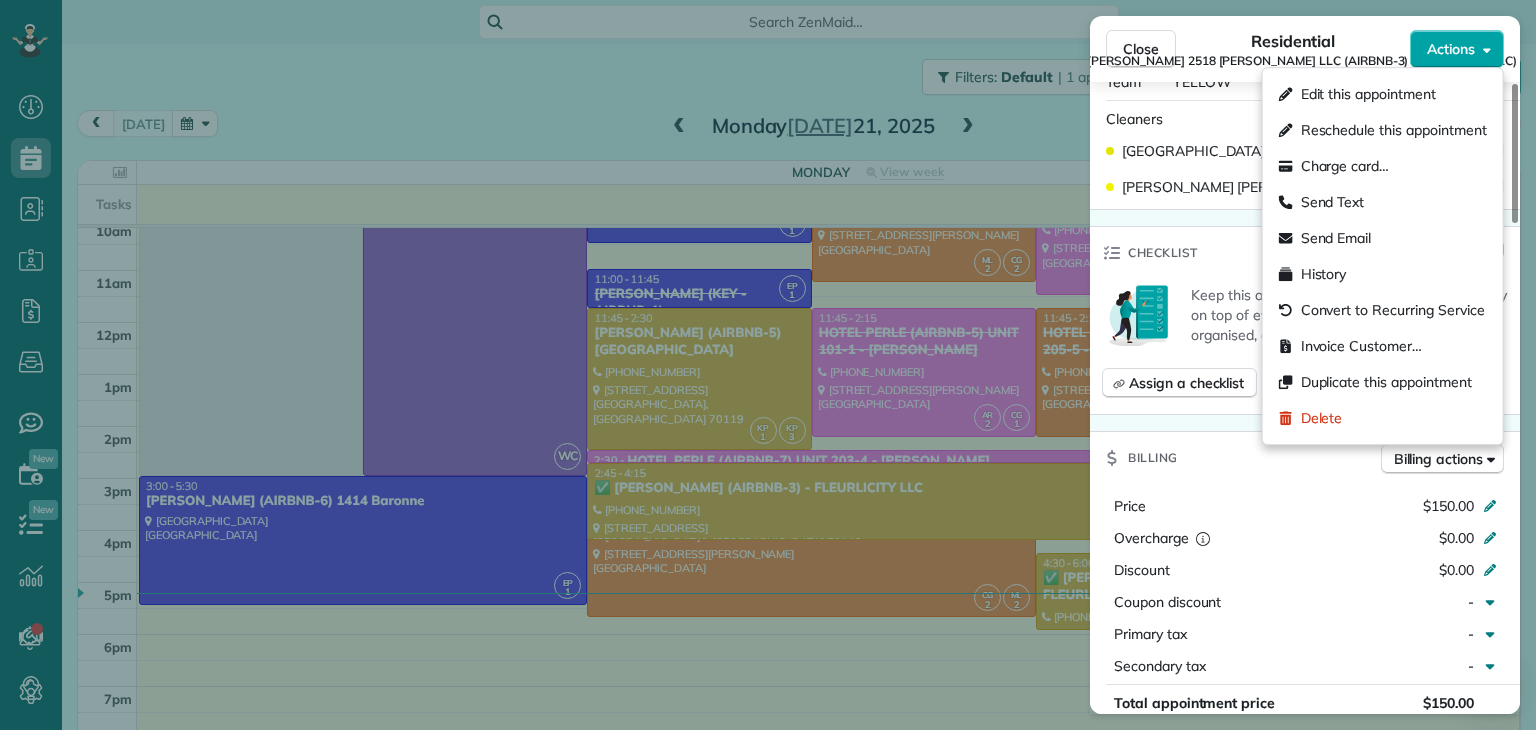 click on "Actions" at bounding box center [1451, 49] 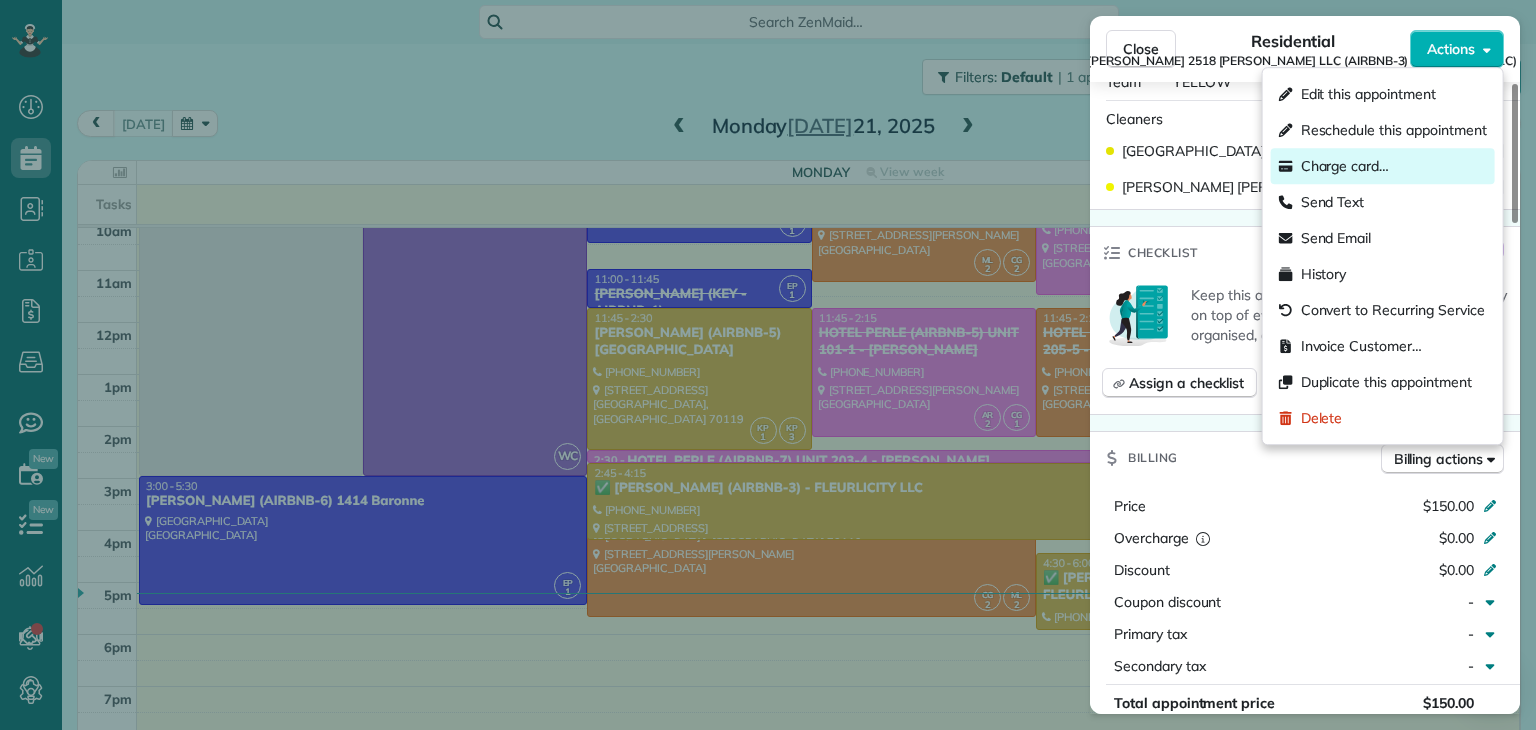 click on "Charge card…" at bounding box center (1345, 166) 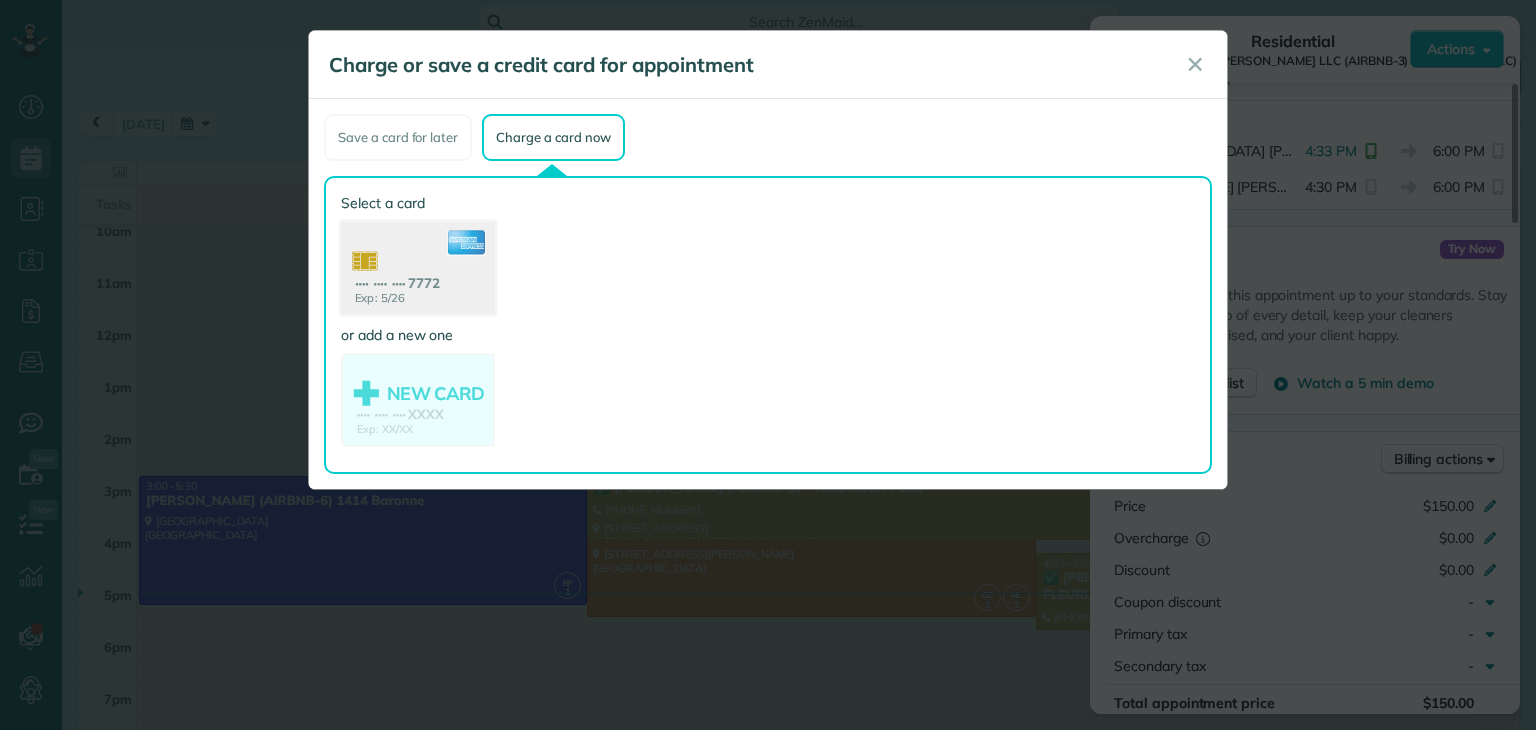 click 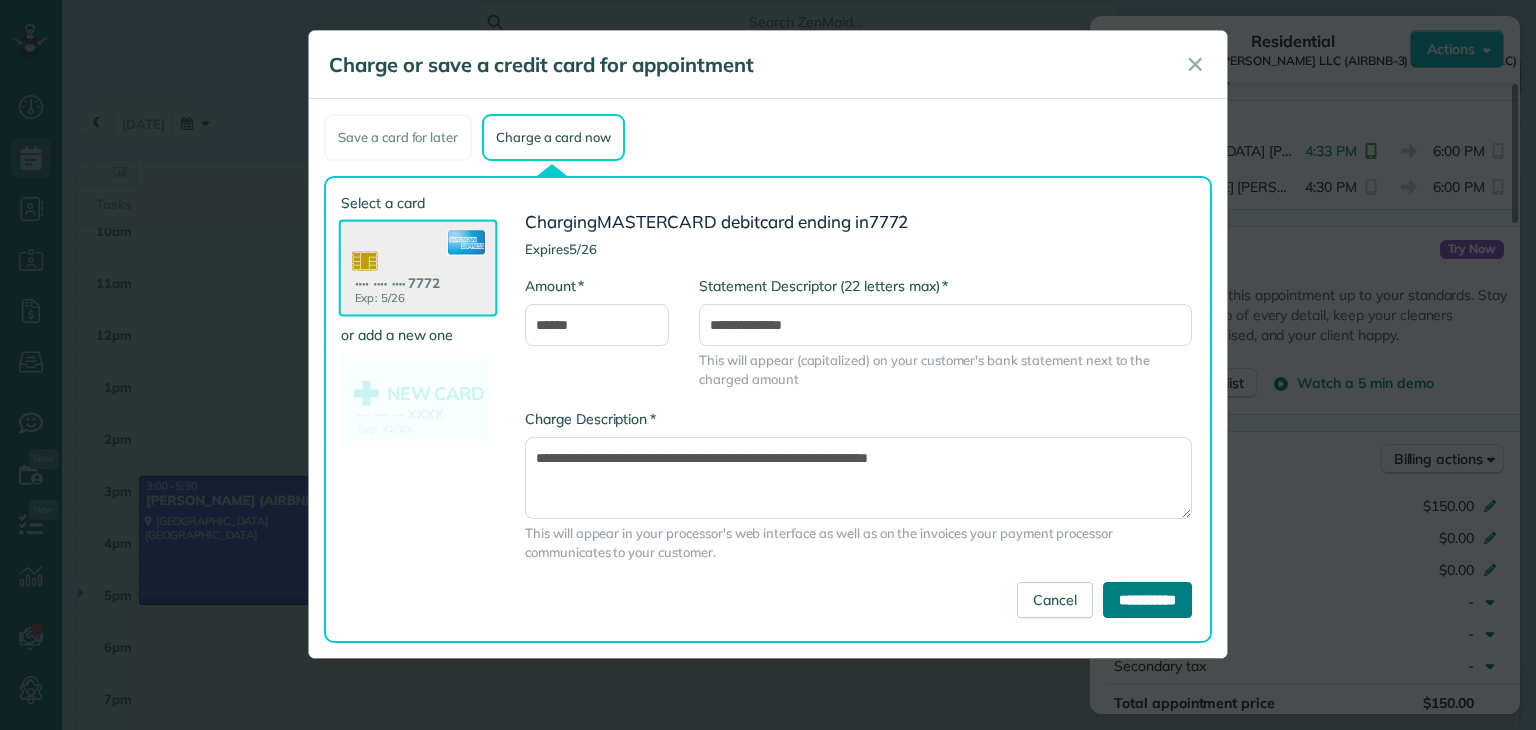 click on "**********" at bounding box center [1147, 600] 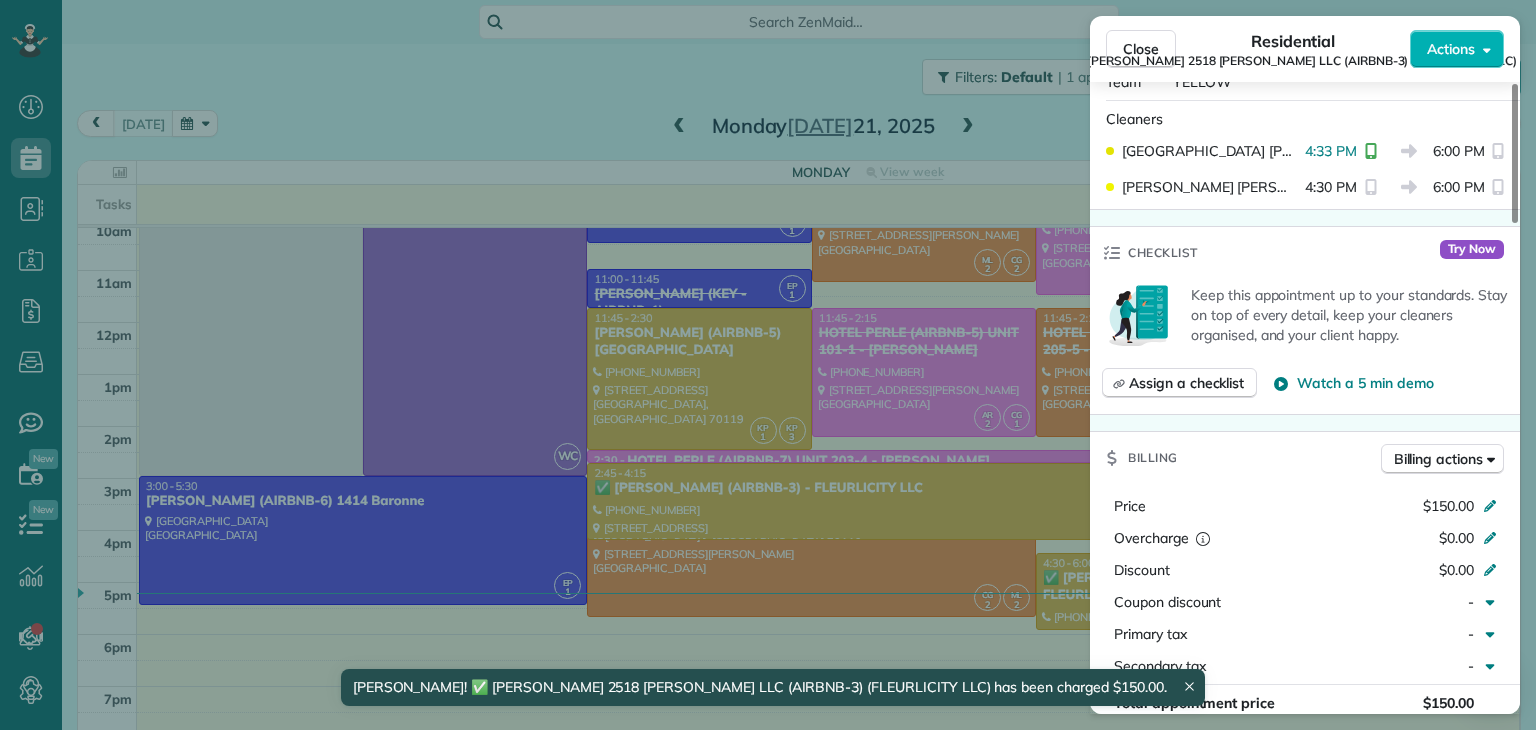 click on "Close Residential ✅ GABBY 2518 GRAVIER LLC (AIRBNB-3) (FLEURLICITY LLC) Actions Status Active ✅ GABBY 2518 GRAVIER LLC (AIRBNB-3) (FLEURLICITY LLC) · Open profile Mobile (708) 209-8689 Copy davidamauryinvestmentsllc@gmail.com Copy View Details Residential lunes, julio 21, 2025 ( today ) 4:30 PM 6:00 PM 1 hours and 30 minutes One time 2518 Gravier Street New Orleans LA 70119 Service was not rated yet Setup ratings Cleaners Time in and out Assign Invite Team YELLOW Cleaners KENIA   PACHECO 4:33 PM 6:00 PM KAREN   PACHECO 4:30 PM 6:00 PM Checklist Try Now Keep this appointment up to your standards. Stay on top of every detail, keep your cleaners organised, and your client happy. Assign a checklist Watch a 5 min demo Billing Billing actions Price $150.00 Overcharge $0.00 Discount $0.00 Coupon discount - Primary tax - Secondary tax - Total appointment price $150.00 Tips collected New feature! $0.00 Paid by card Total including tip $150.00 Get paid online in no-time! Charge customer credit card Work items 3 6" at bounding box center [768, 365] 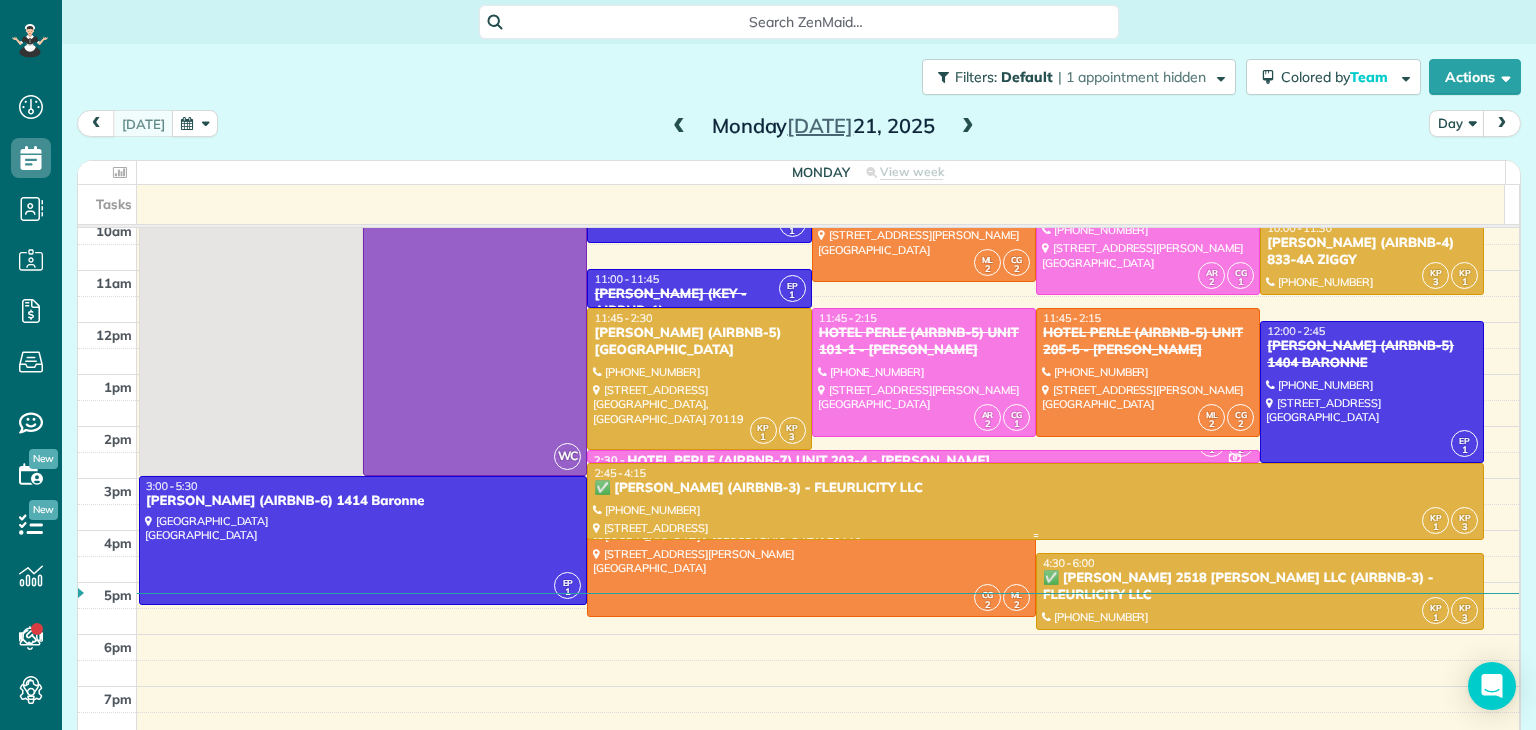 click on "✅ LILLIAN GORDON (AIRBNB-3) - FLEURLICITY LLC" at bounding box center (1035, 488) 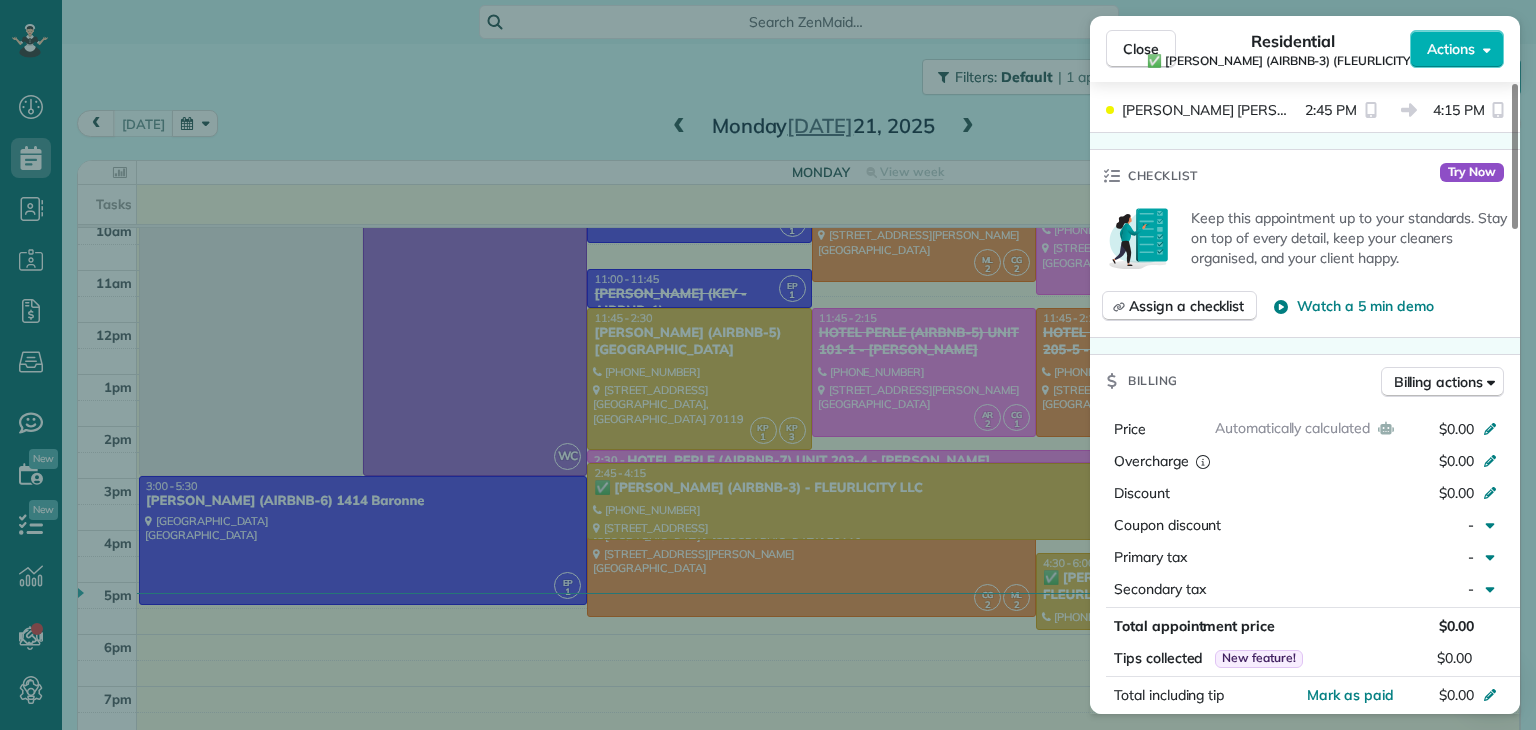 scroll, scrollTop: 700, scrollLeft: 0, axis: vertical 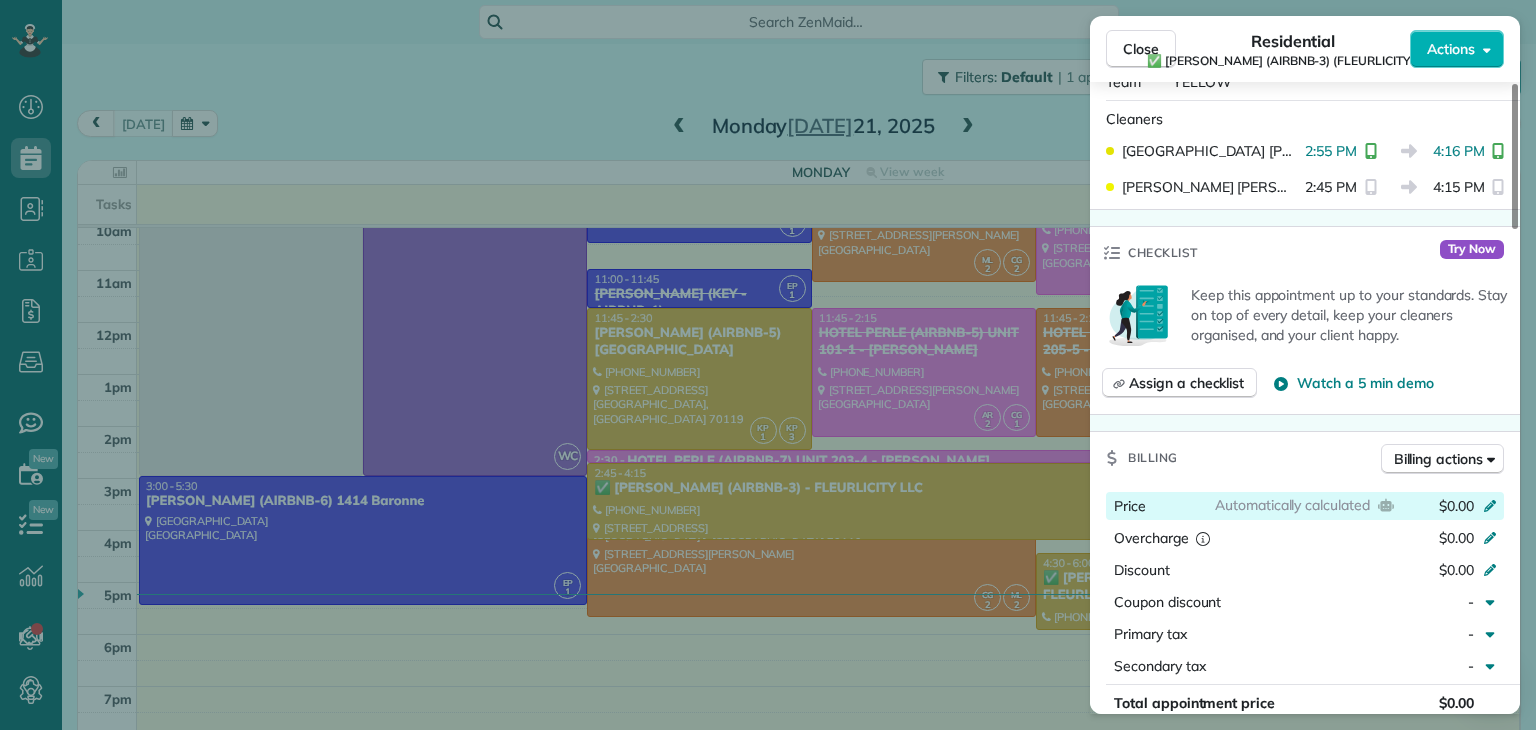click on "$0.00" at bounding box center [1456, 506] 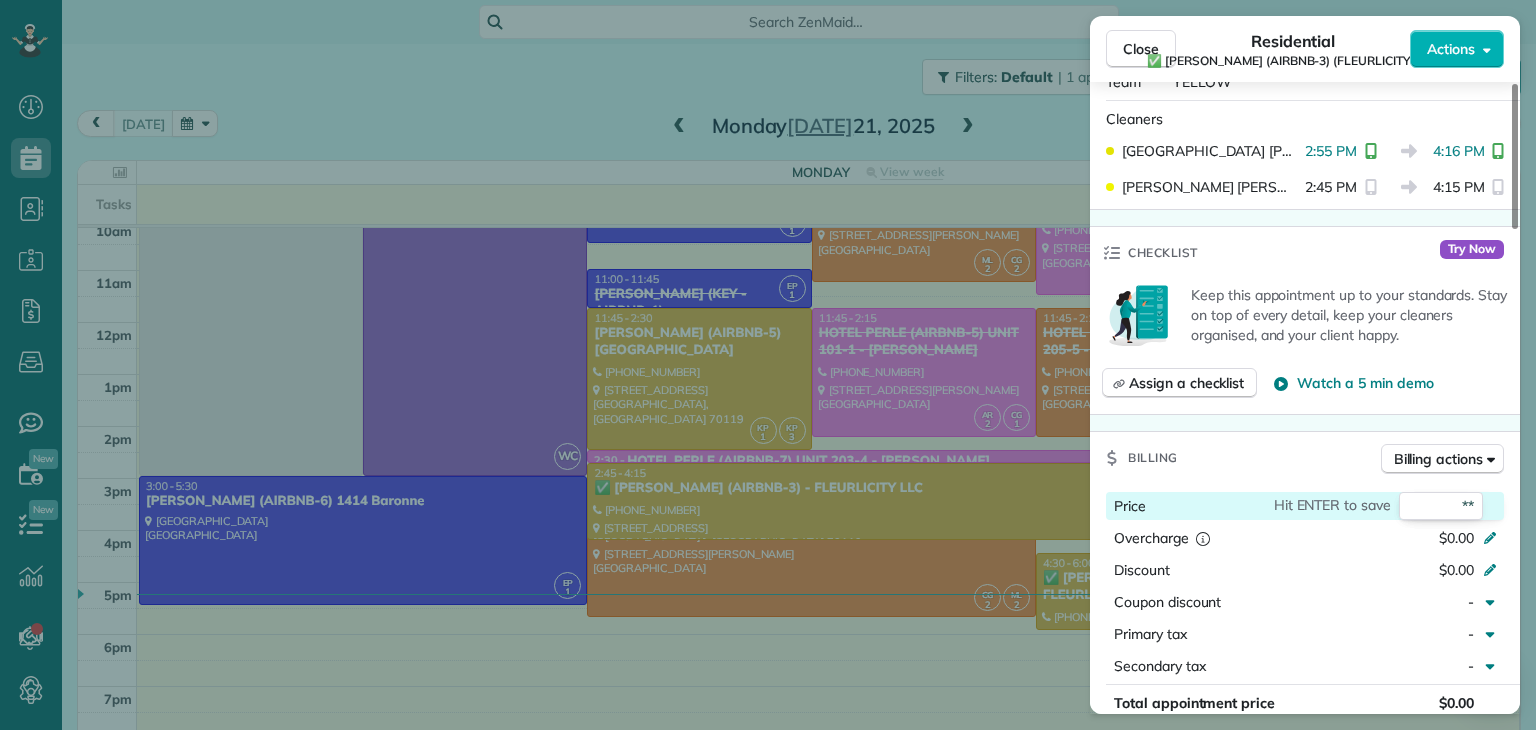 type on "***" 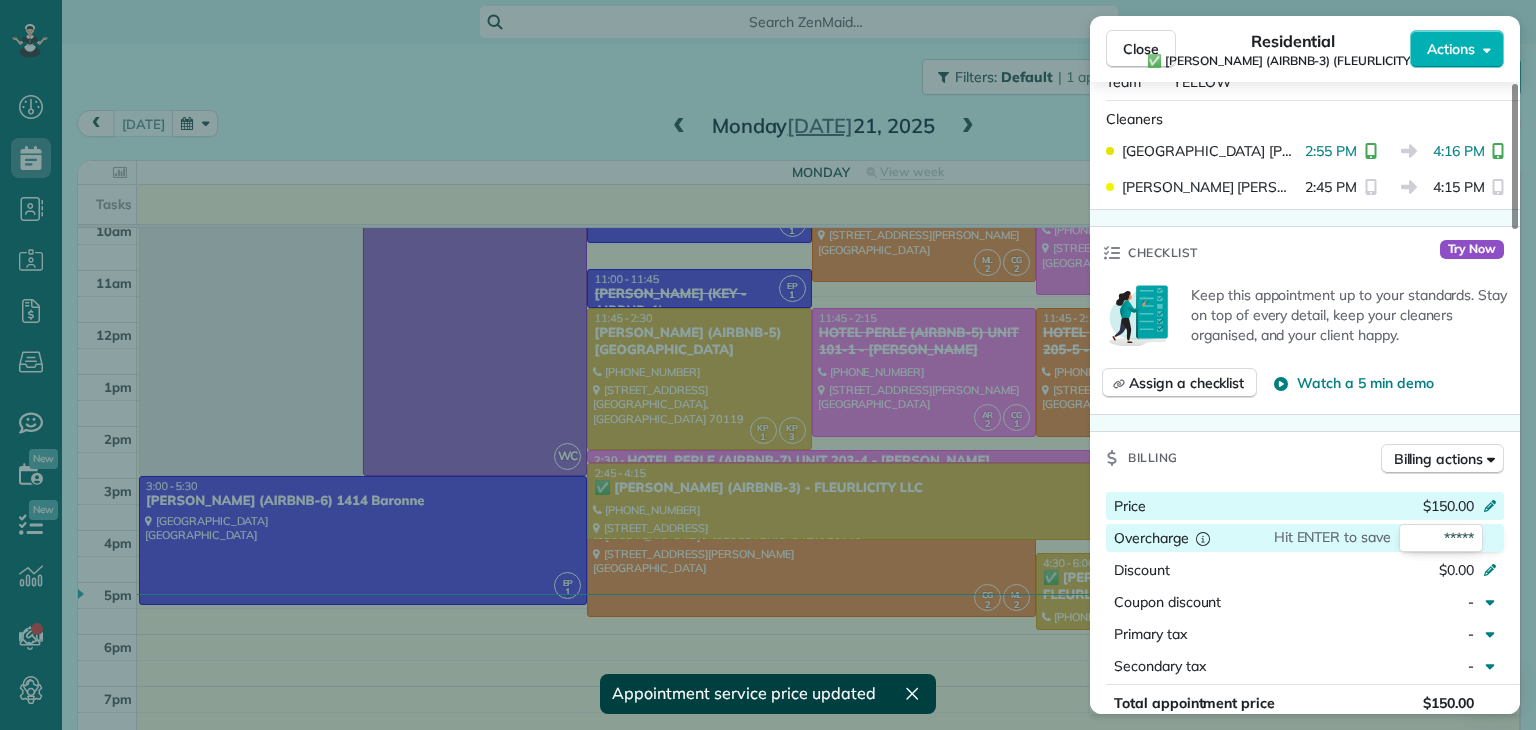click on "Billing Billing actions" at bounding box center [1305, 458] 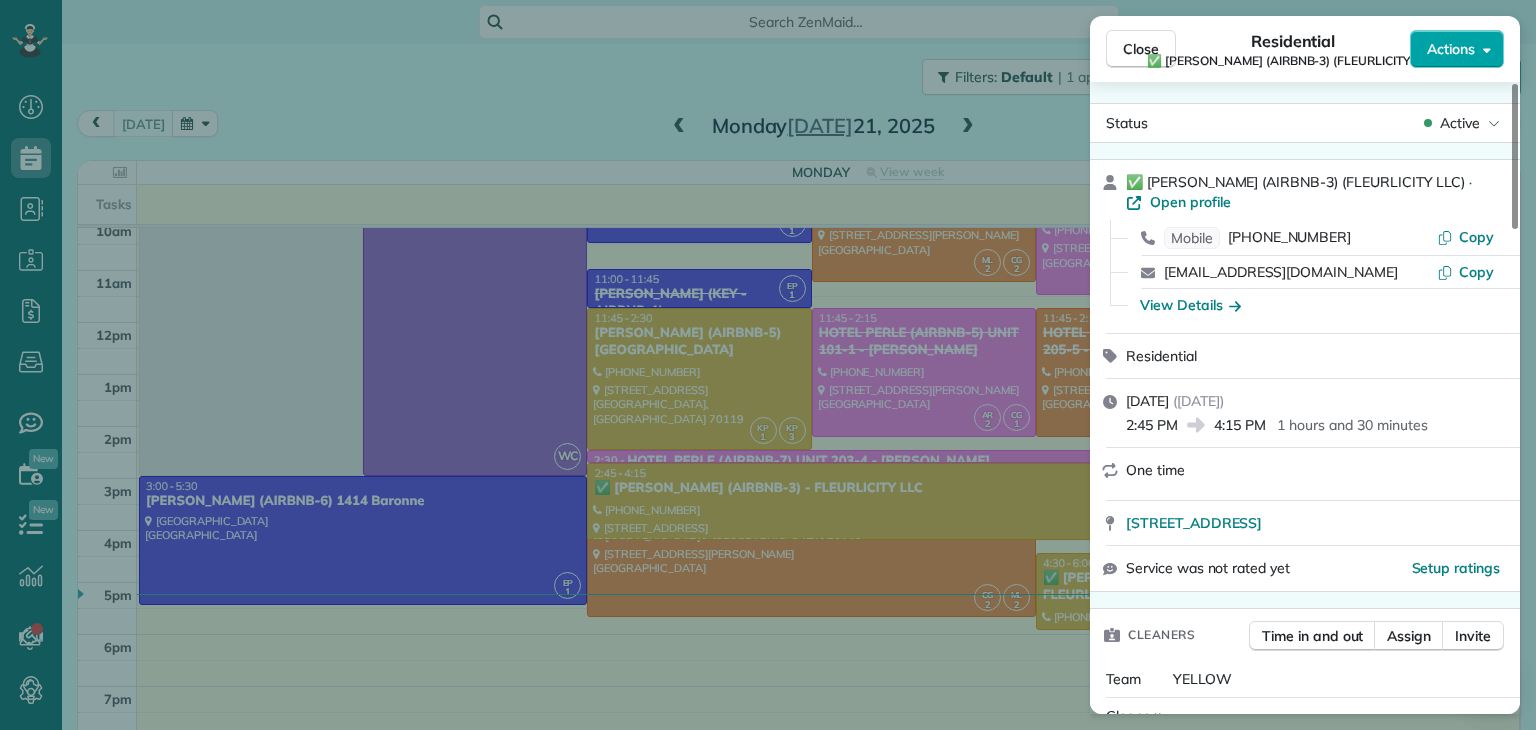 scroll, scrollTop: 0, scrollLeft: 0, axis: both 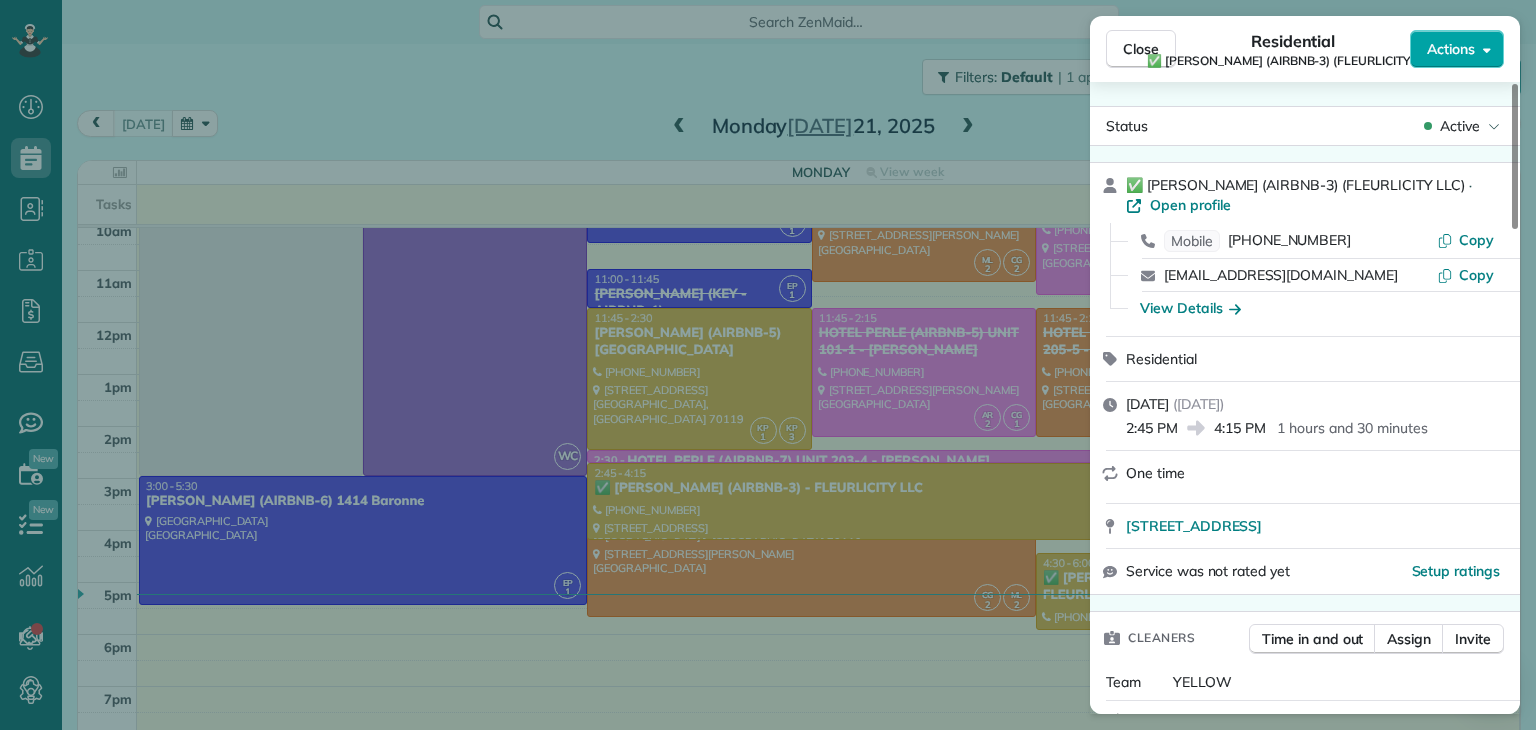 click on "Actions" at bounding box center (1451, 49) 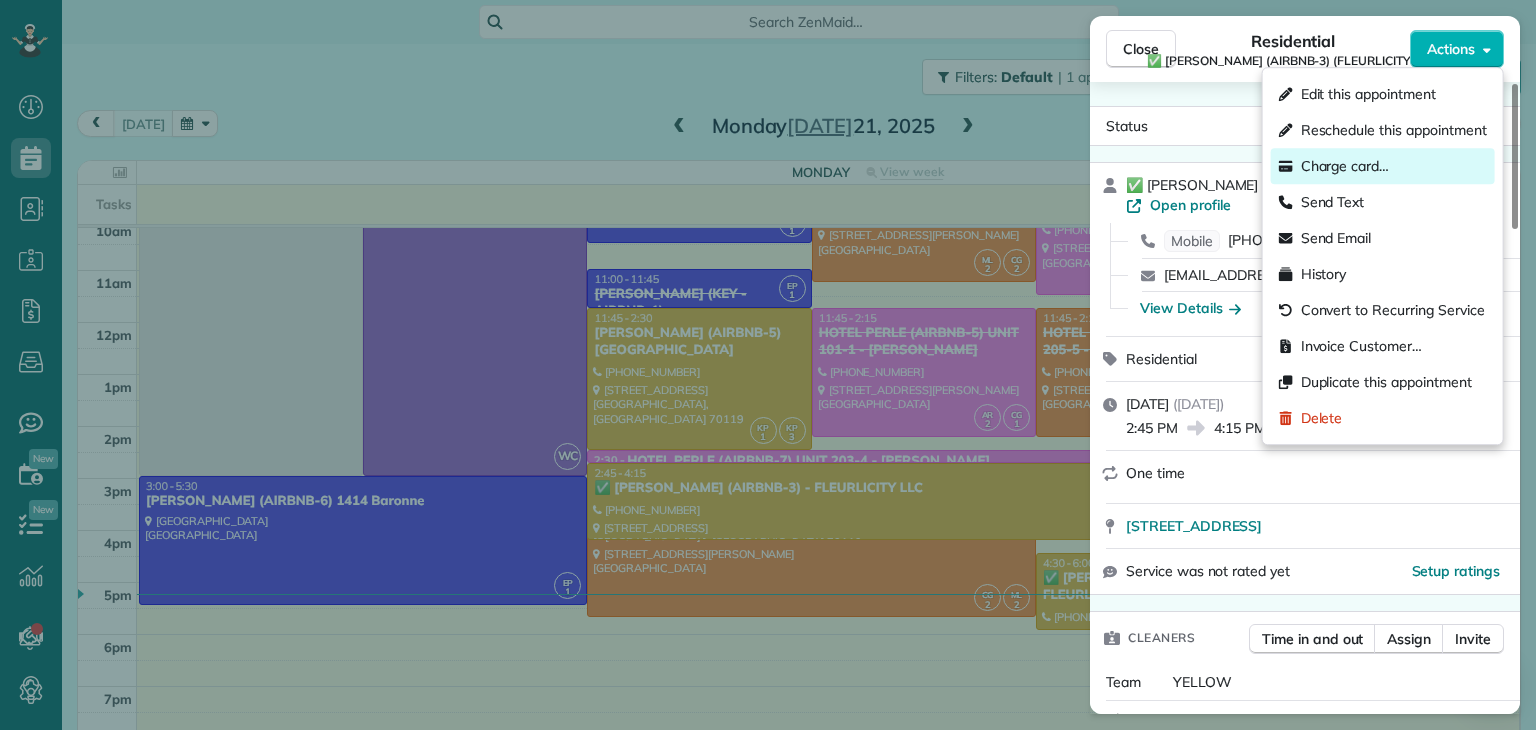 click on "Charge card…" at bounding box center (1345, 166) 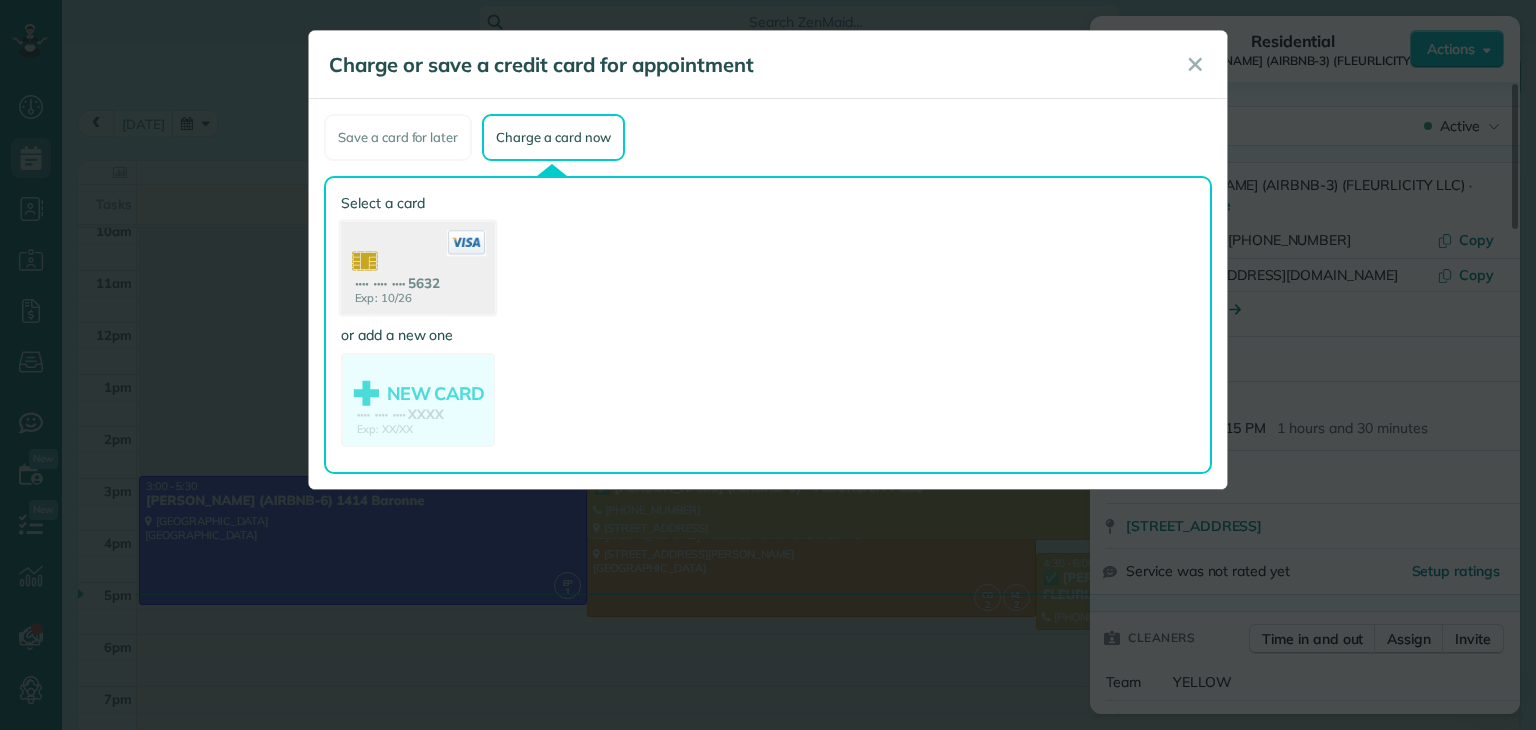 click 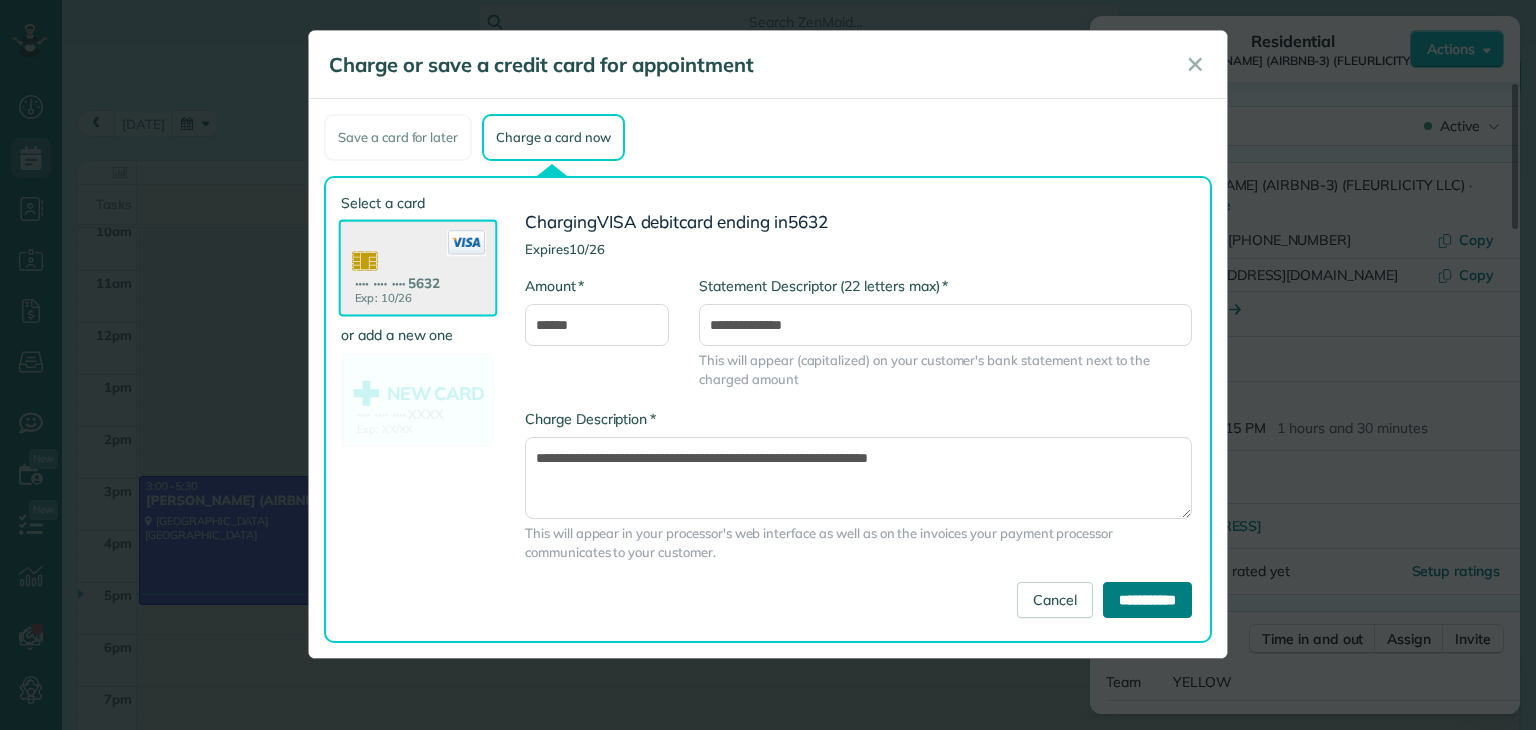 click on "**********" at bounding box center (1147, 600) 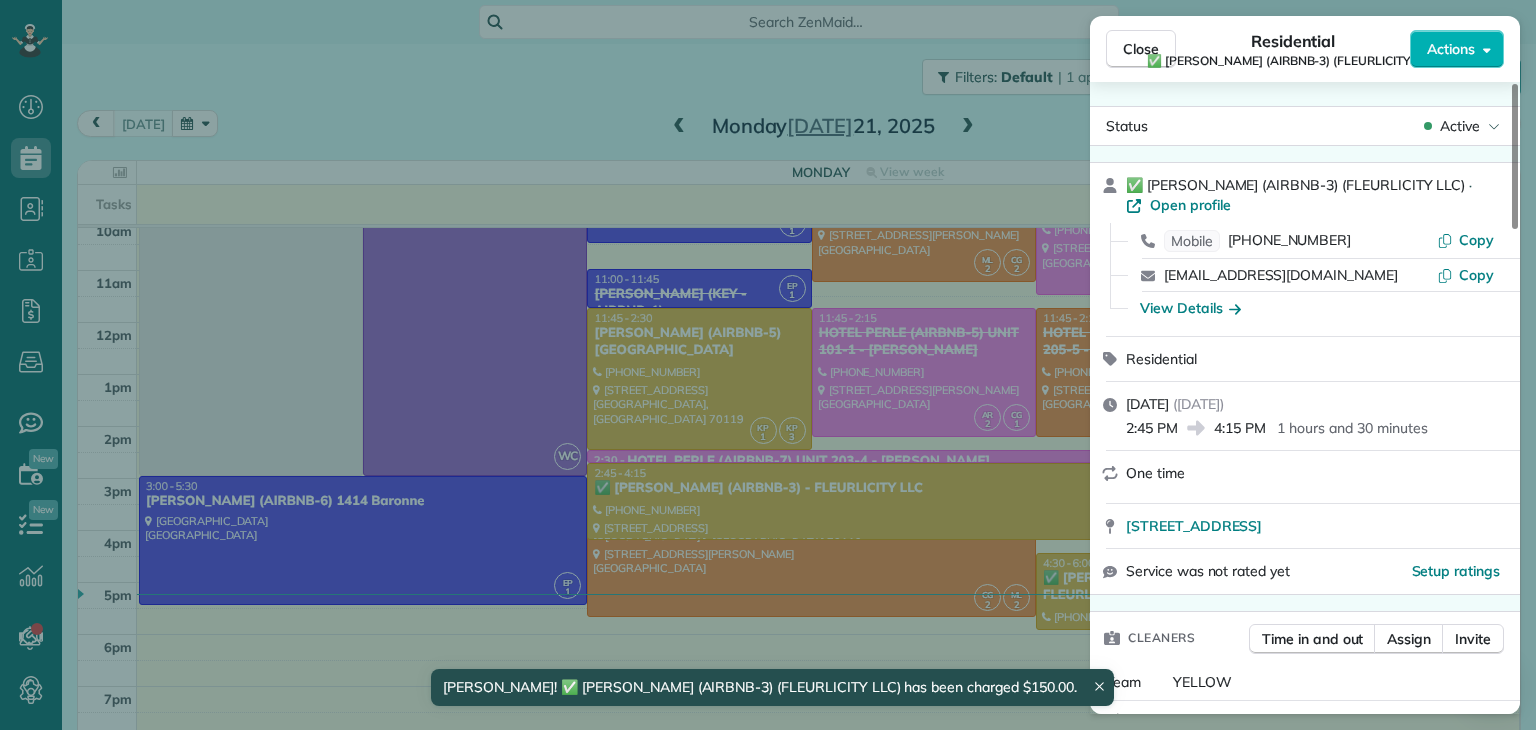 click on "Close Residential ✅ LILLIAN GORDON (AIRBNB-3) (FLEURLICITY LLC) Actions Status Active ✅ LILLIAN GORDON (AIRBNB-3) (FLEURLICITY LLC) · Open profile Mobile (504) 722-6694 Copy gordonlillian52@gmail.com Copy View Details Residential lunes, julio 21, 2025 ( today ) 2:45 PM 4:15 PM 1 hours and 30 minutes One time 2918 Ursulines Avenue Codigo 0320 New Orleans LA 70119 Service was not rated yet Setup ratings Cleaners Time in and out Assign Invite Team YELLOW Cleaners KENIA   PACHECO 2:55 PM 4:16 PM KAREN   PACHECO 2:45 PM 4:15 PM Checklist Try Now Keep this appointment up to your standards. Stay on top of every detail, keep your cleaners organised, and your client happy. Assign a checklist Watch a 5 min demo Billing Billing actions Price $150.00 Overcharge $0.00 Discount $0.00 Coupon discount - Primary tax - Secondary tax - Total appointment price $150.00 Tips collected New feature! $0.00 Paid by card Total including tip $150.00 Get paid online in no-time! Send an invoice and reward your cleaners with tips 2 5" at bounding box center [768, 365] 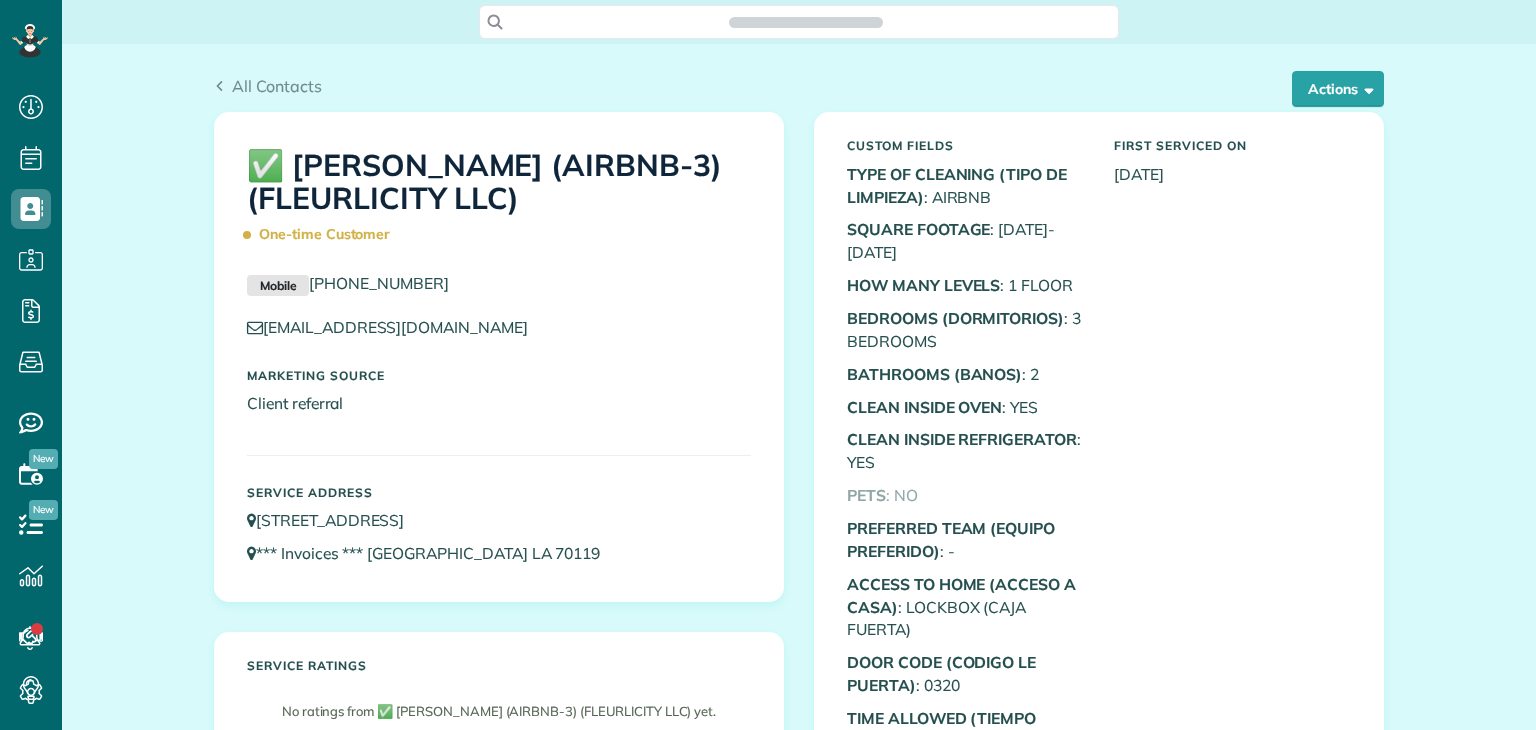 scroll, scrollTop: 0, scrollLeft: 0, axis: both 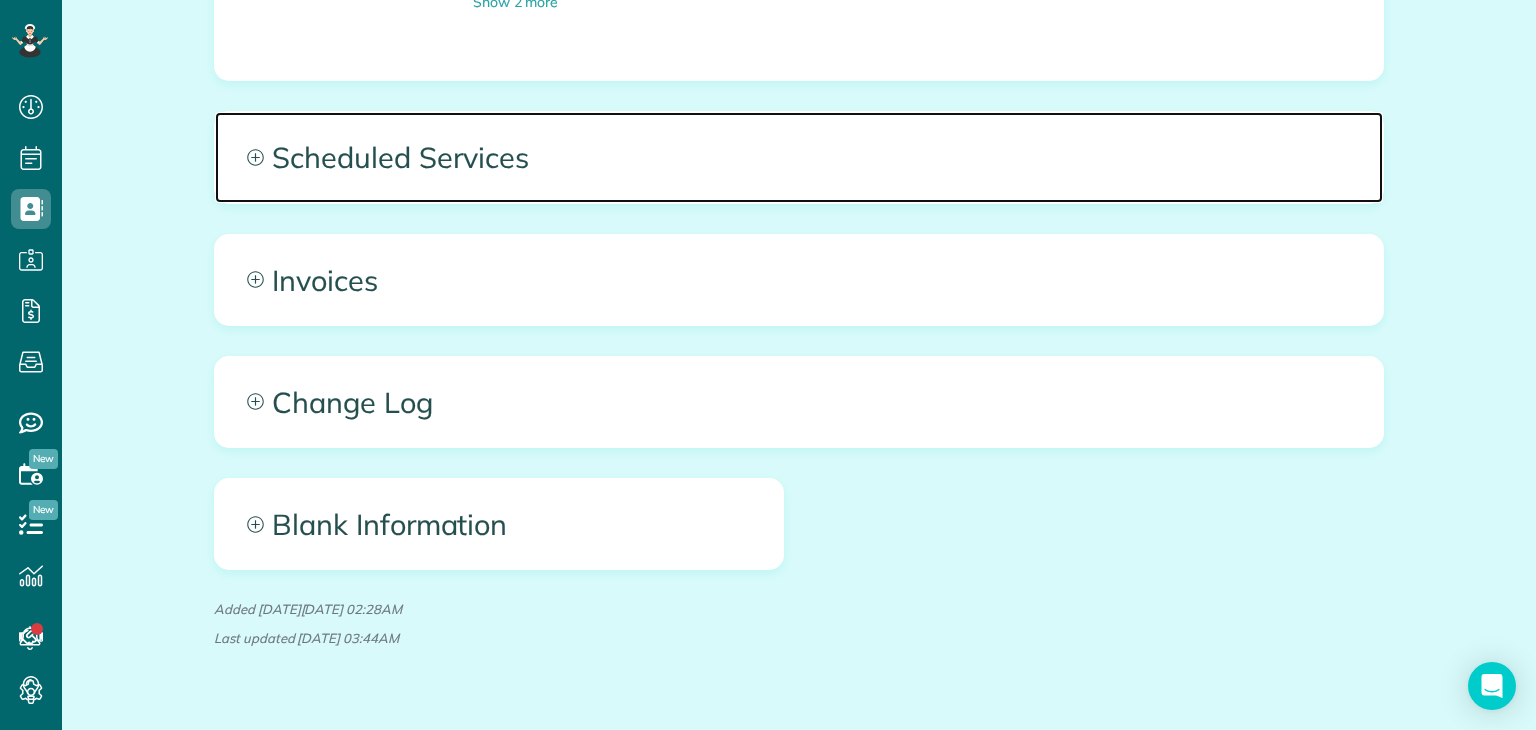 click on "Scheduled Services" at bounding box center [799, 157] 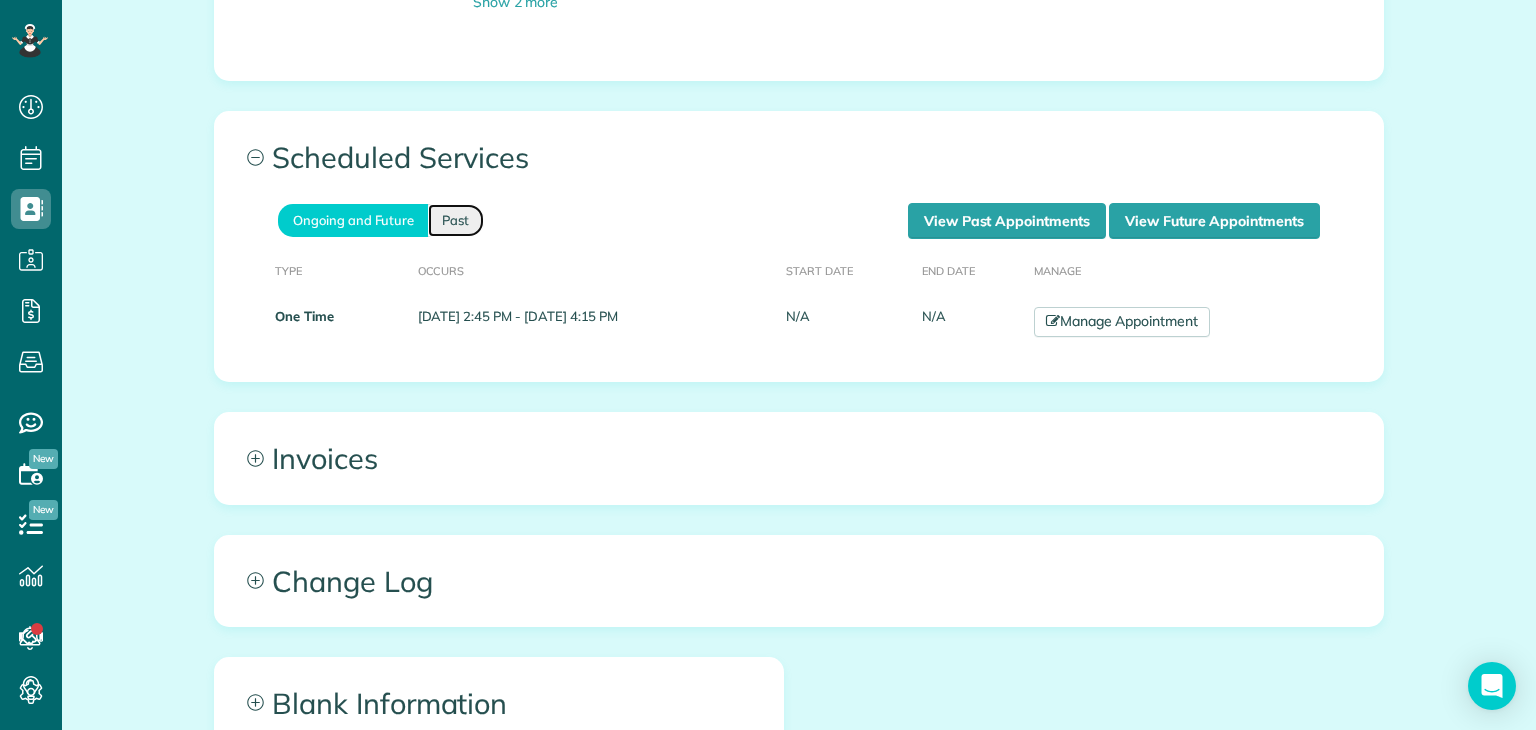 click on "Past" at bounding box center [456, 220] 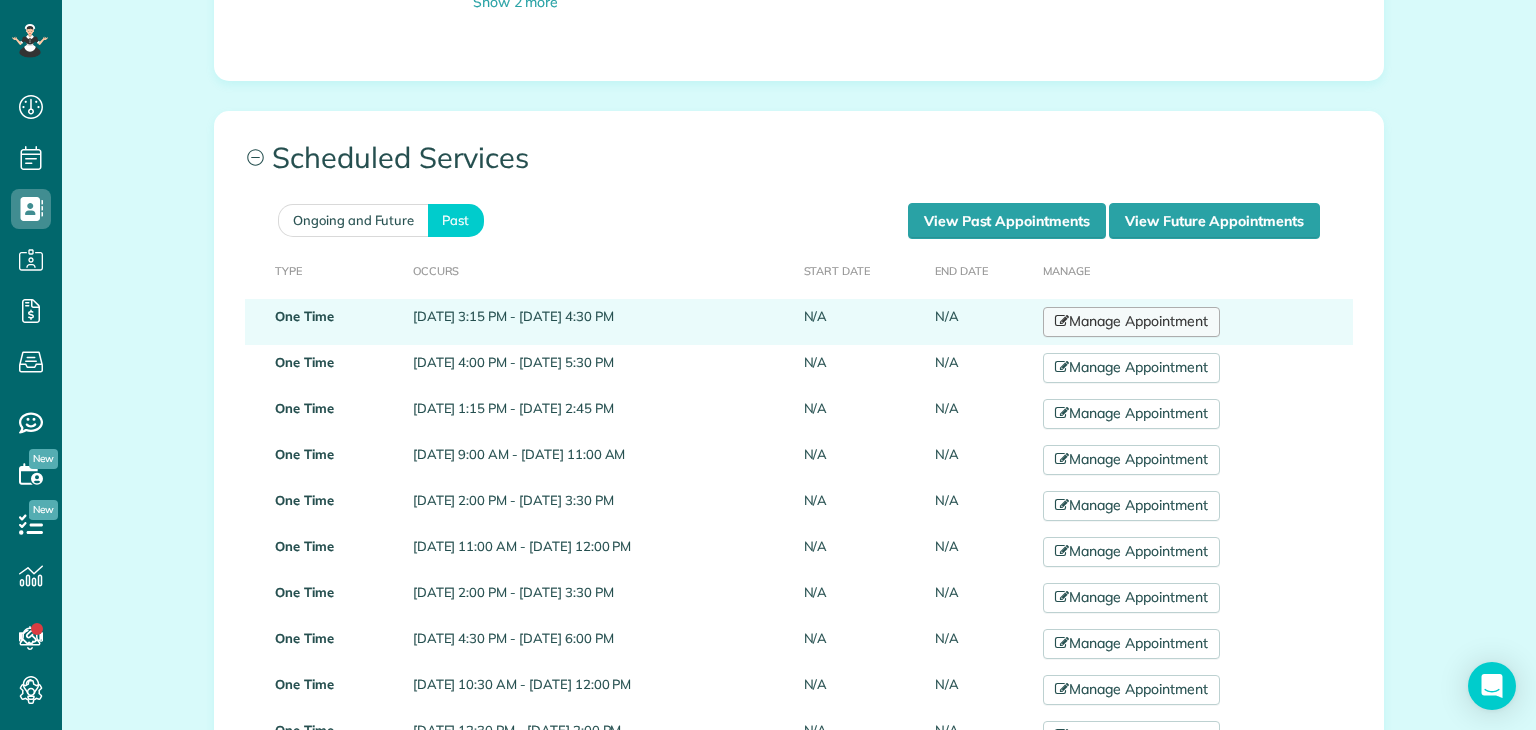 click on "Manage Appointment" at bounding box center [1131, 322] 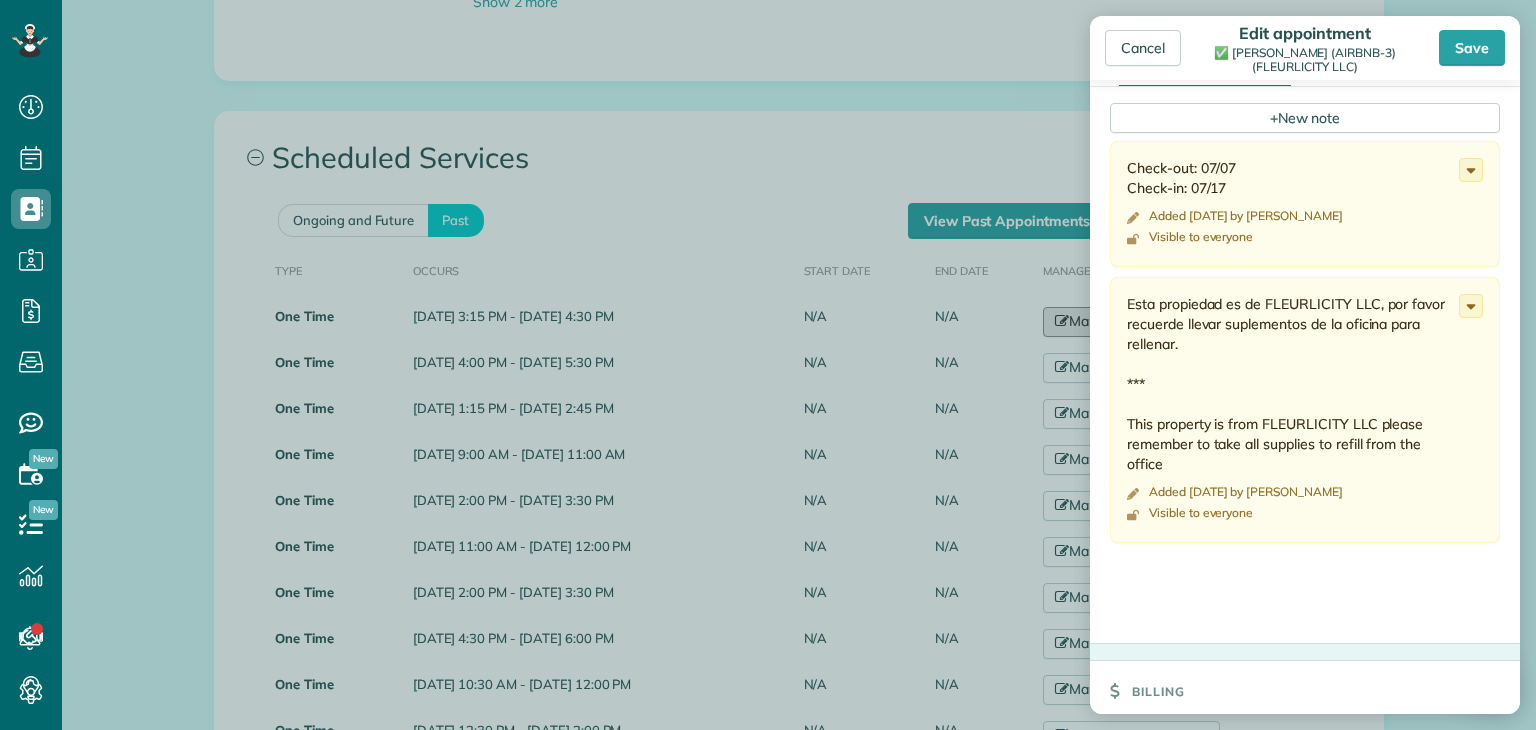 scroll, scrollTop: 1100, scrollLeft: 0, axis: vertical 